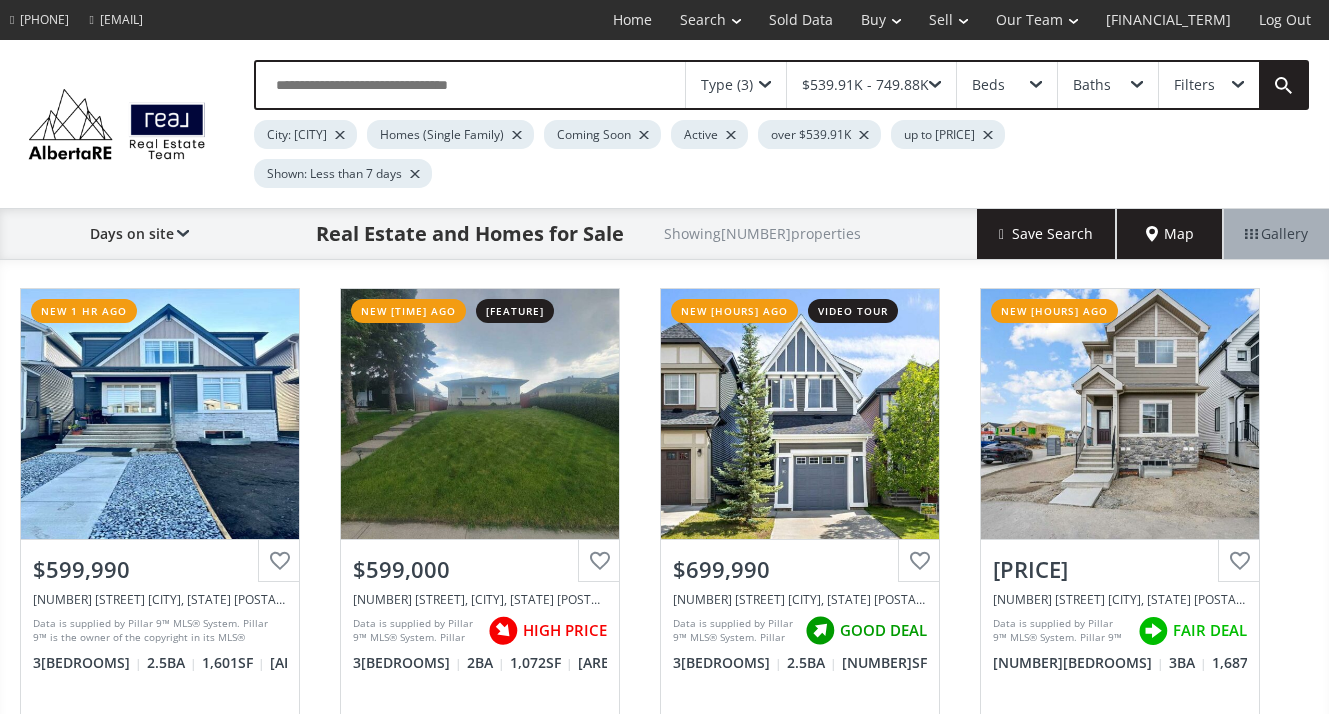 scroll, scrollTop: 0, scrollLeft: 0, axis: both 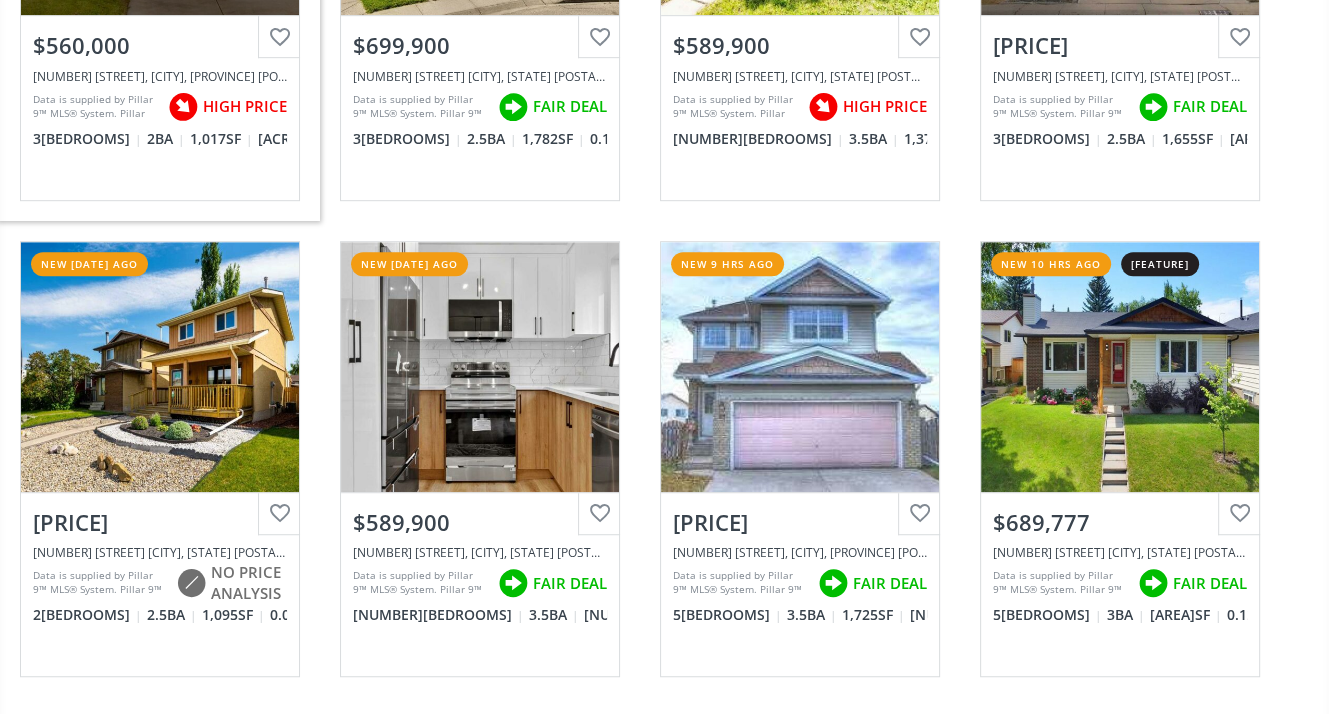 click on "[NUMBER] [STREET] [CITY], [STATE] [POSTAL_CODE]" at bounding box center [1120, 552] 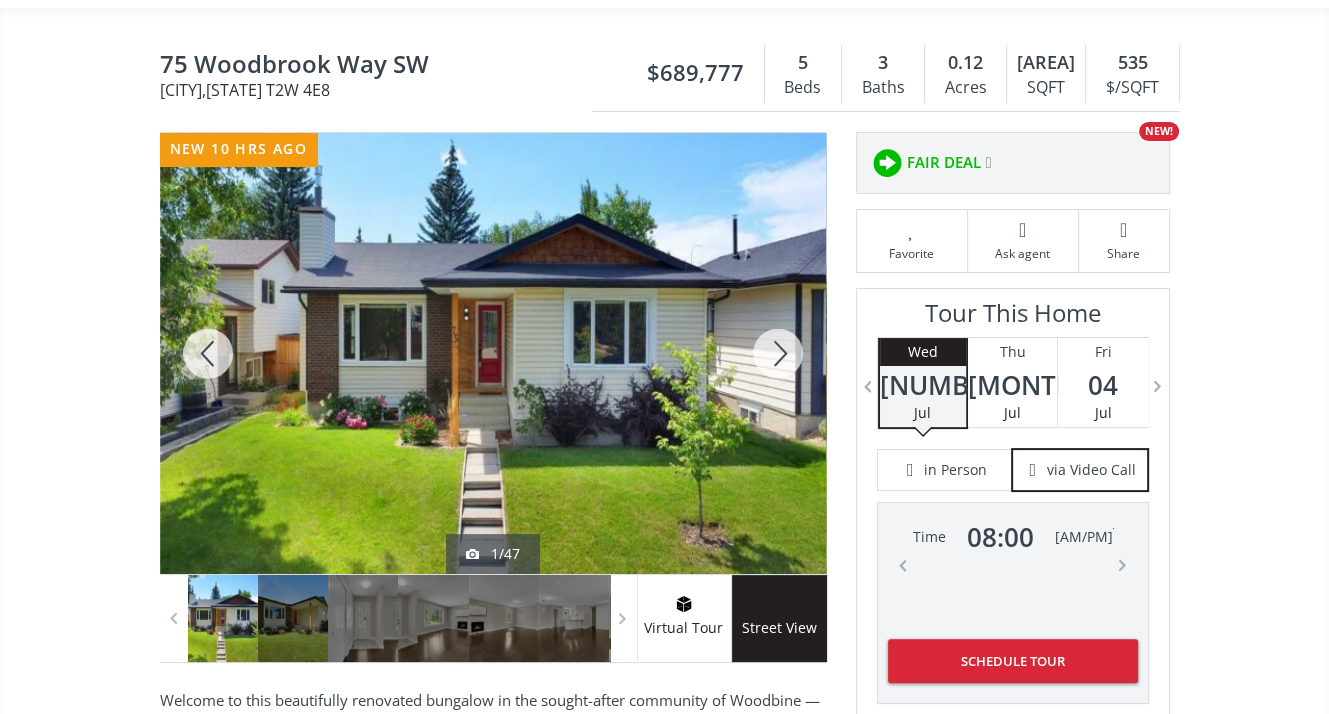 scroll, scrollTop: 300, scrollLeft: 0, axis: vertical 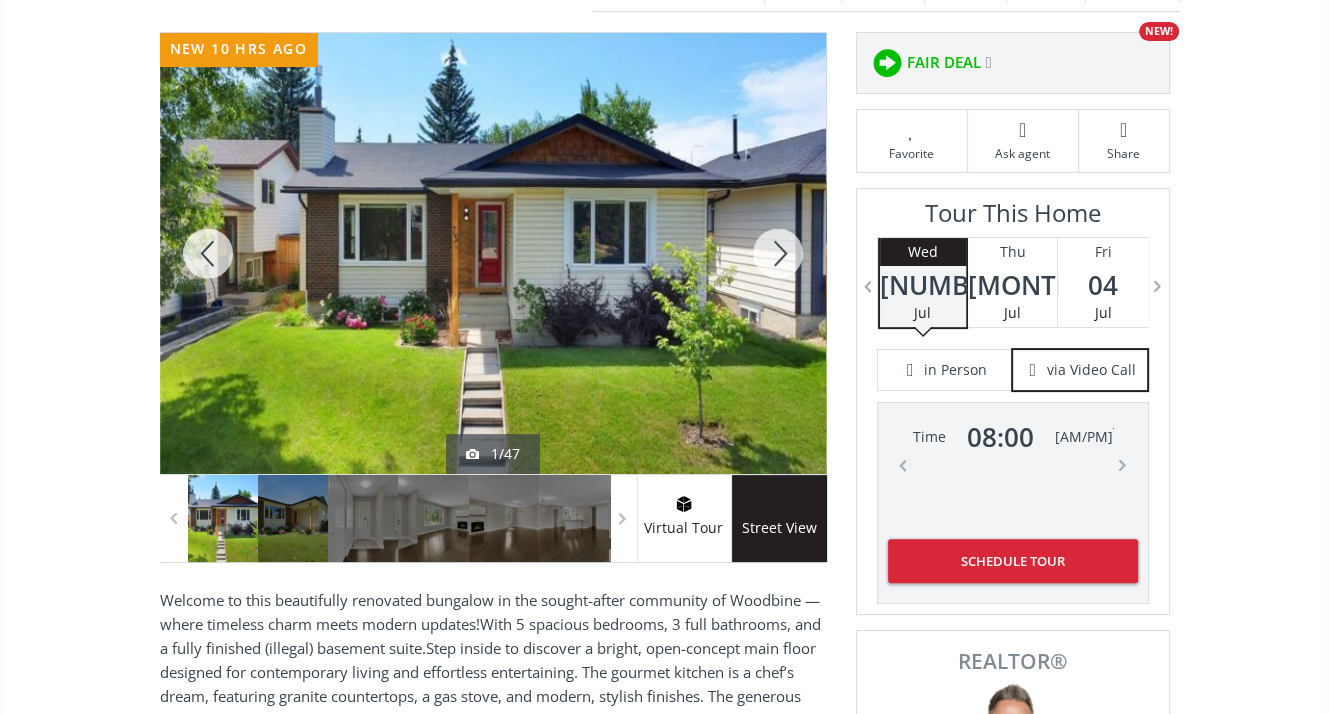 click at bounding box center [778, 253] 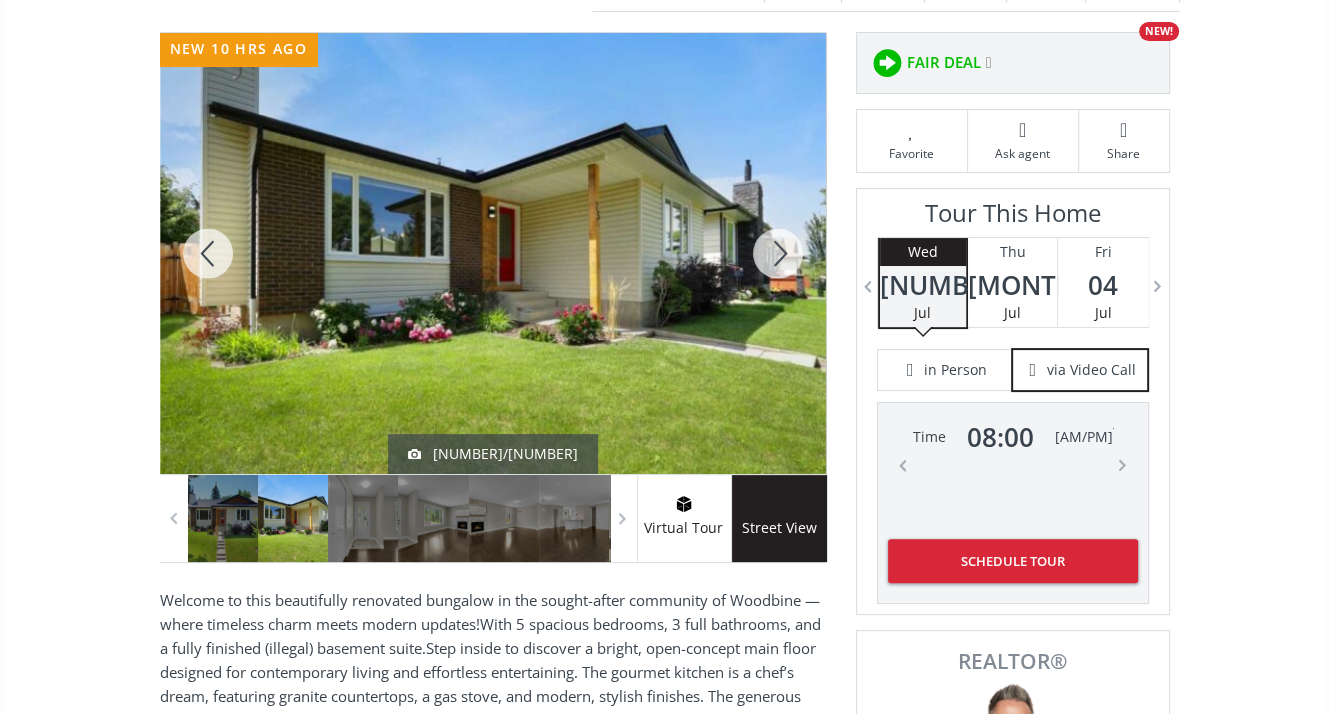 click at bounding box center [778, 253] 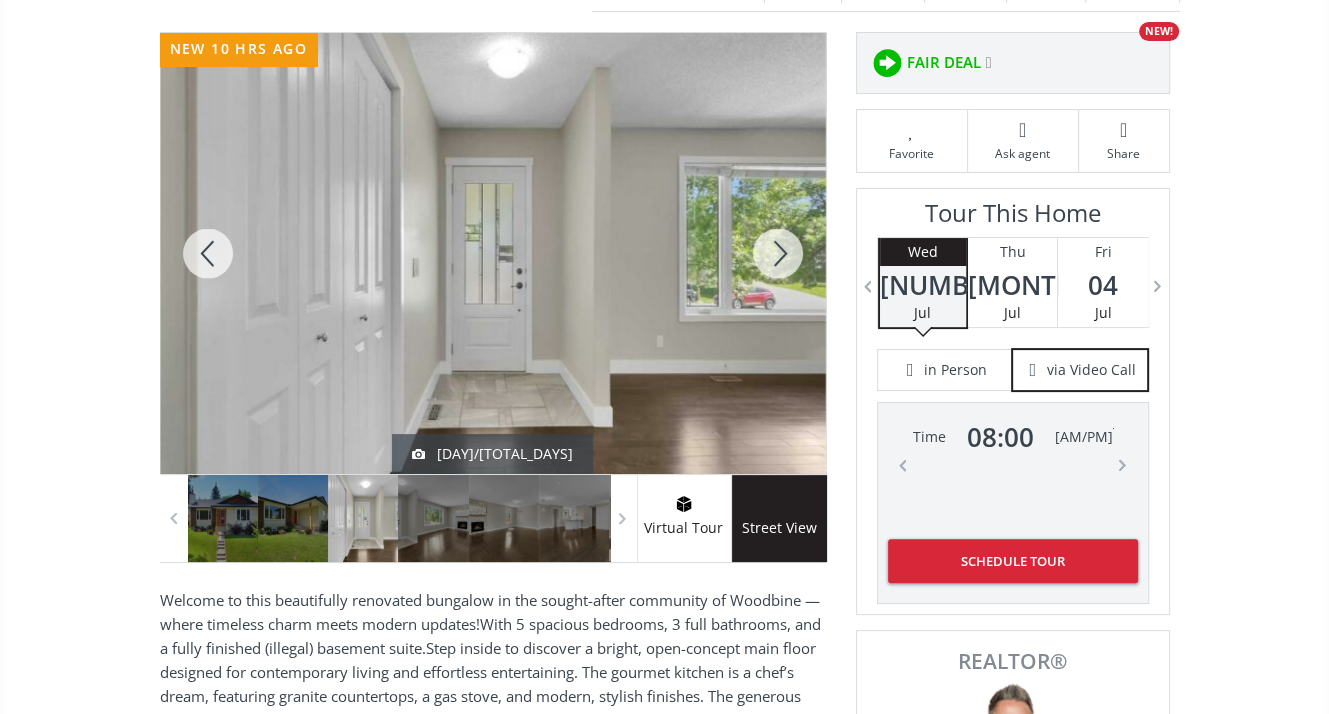 click at bounding box center (778, 253) 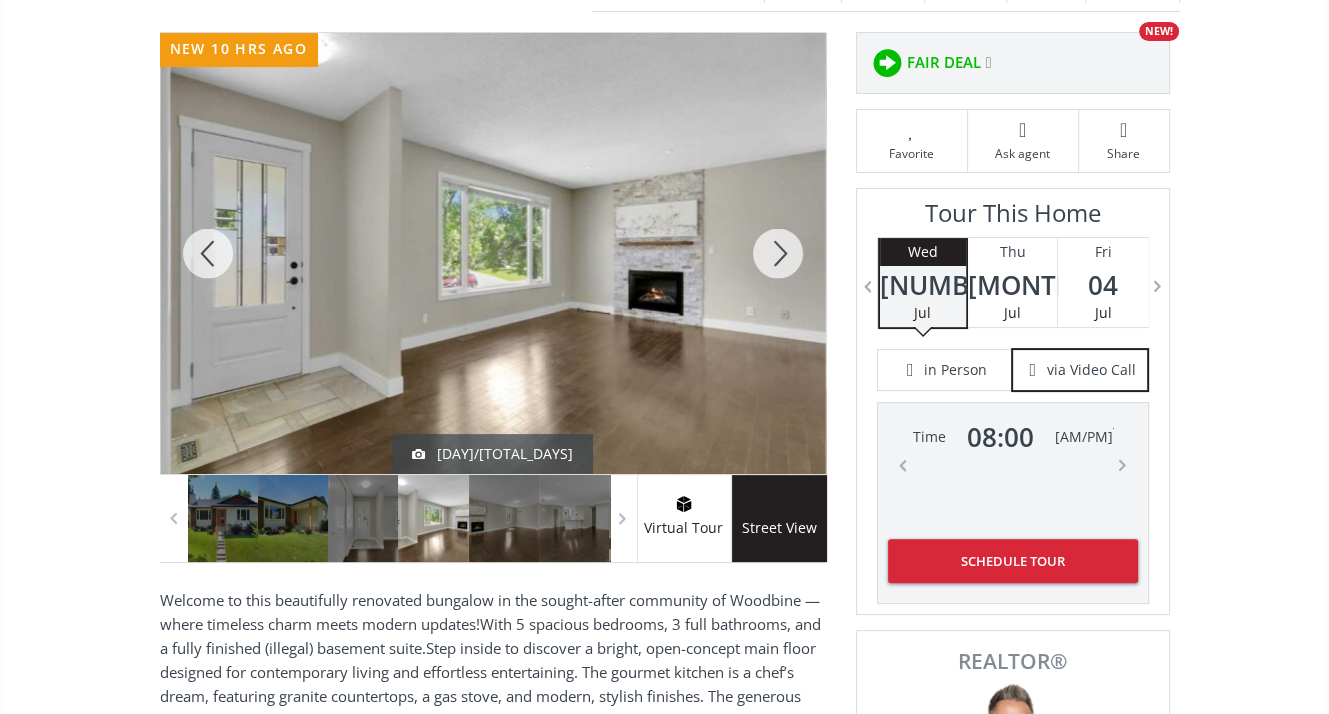 click at bounding box center [778, 253] 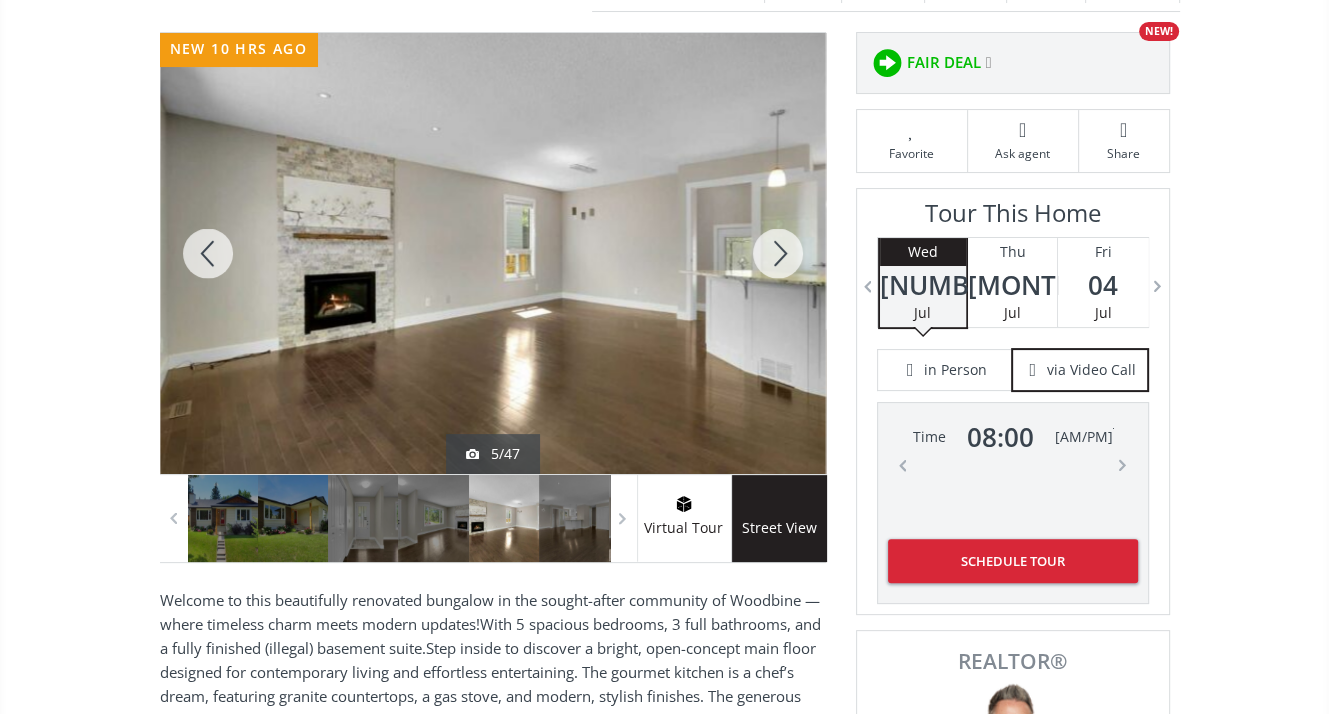 click at bounding box center [778, 253] 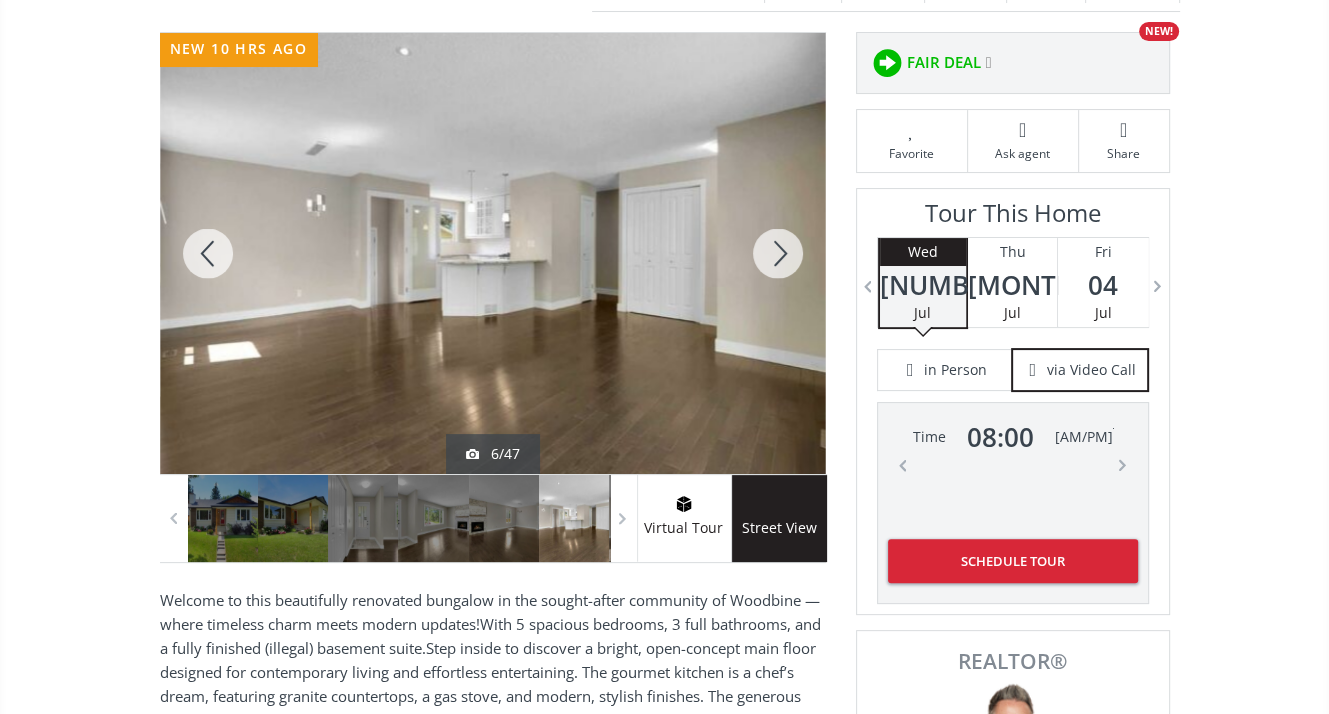 click at bounding box center [778, 253] 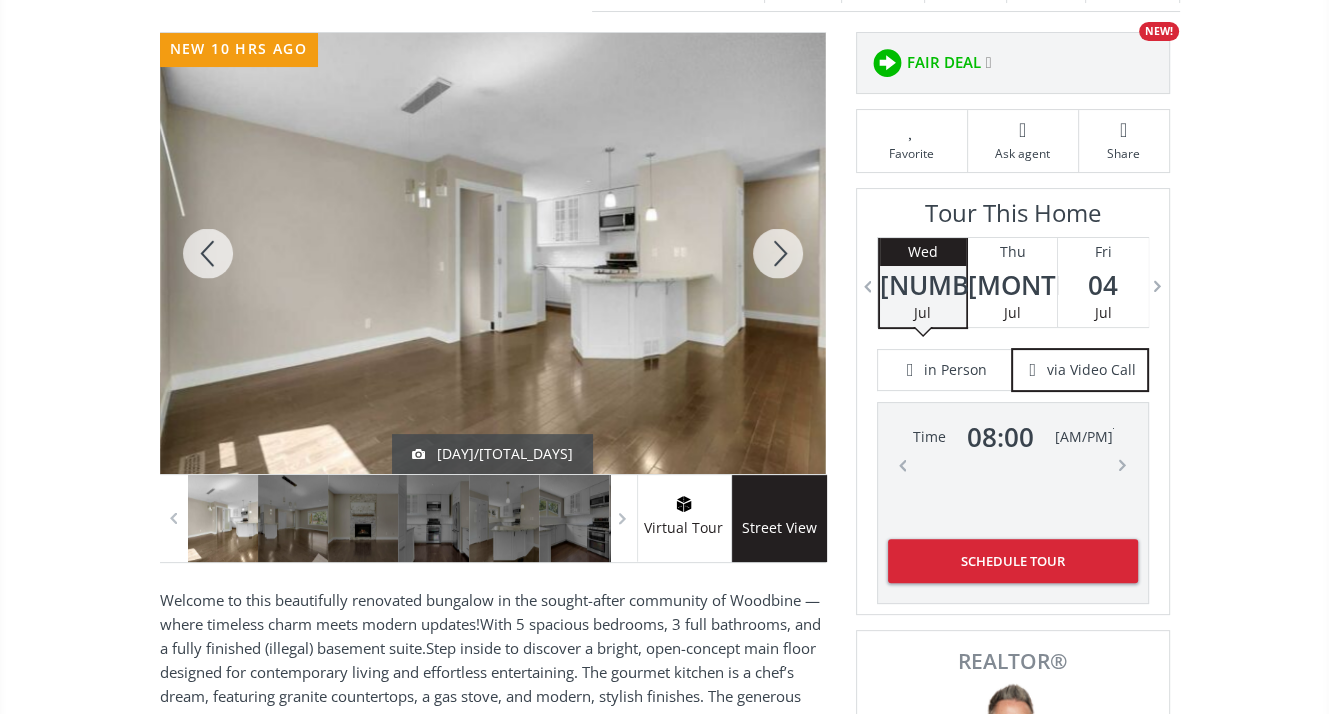 click at bounding box center (778, 253) 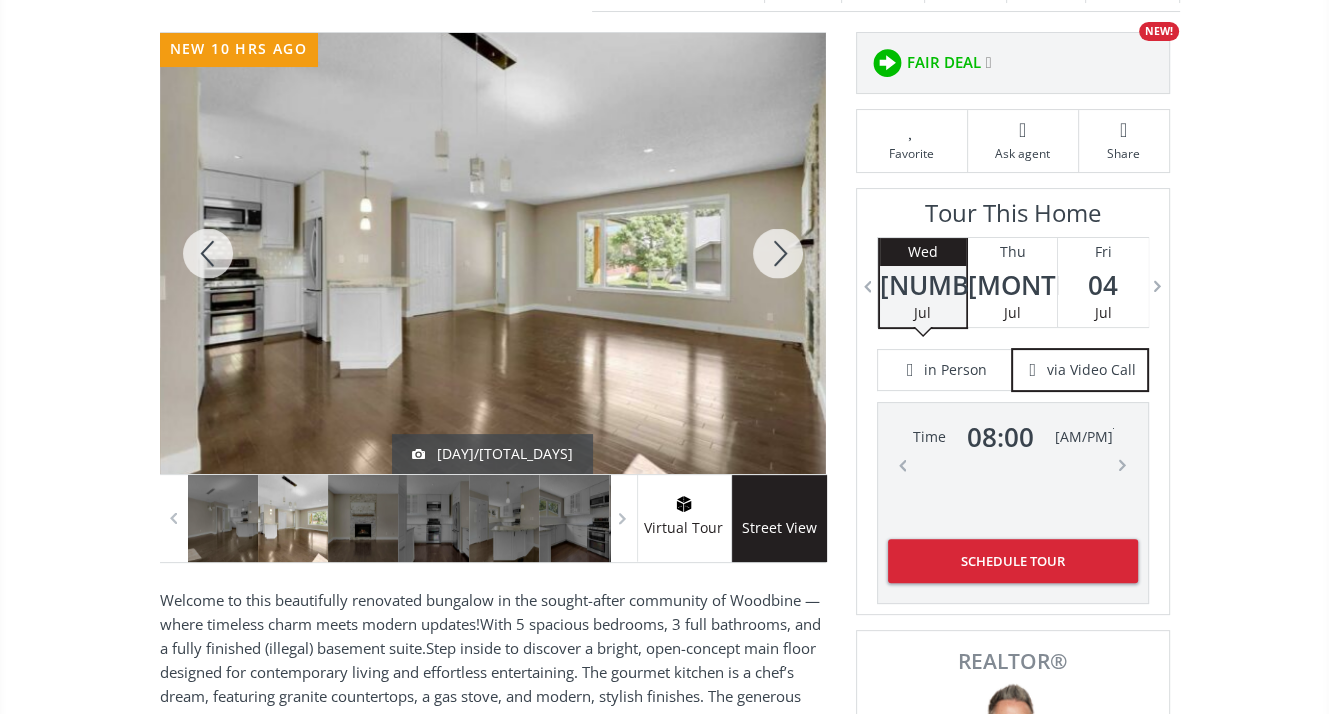 click at bounding box center [778, 253] 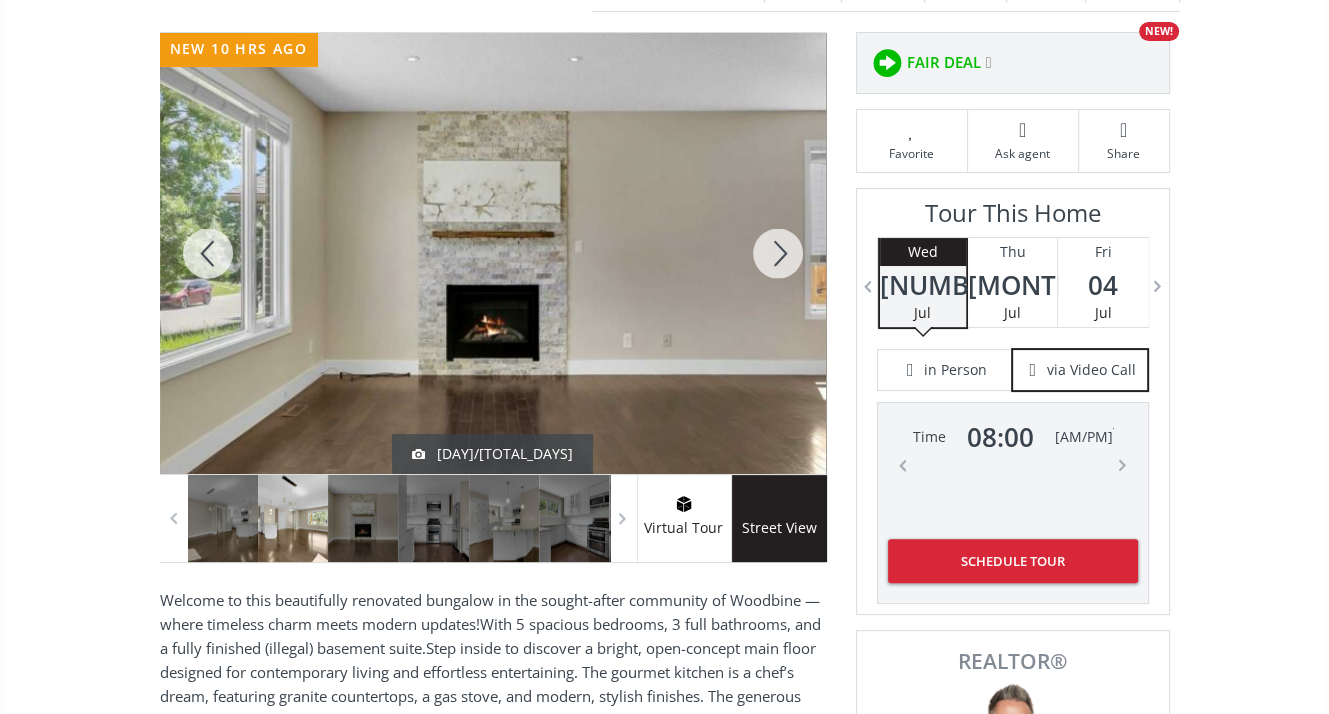 click at bounding box center [778, 253] 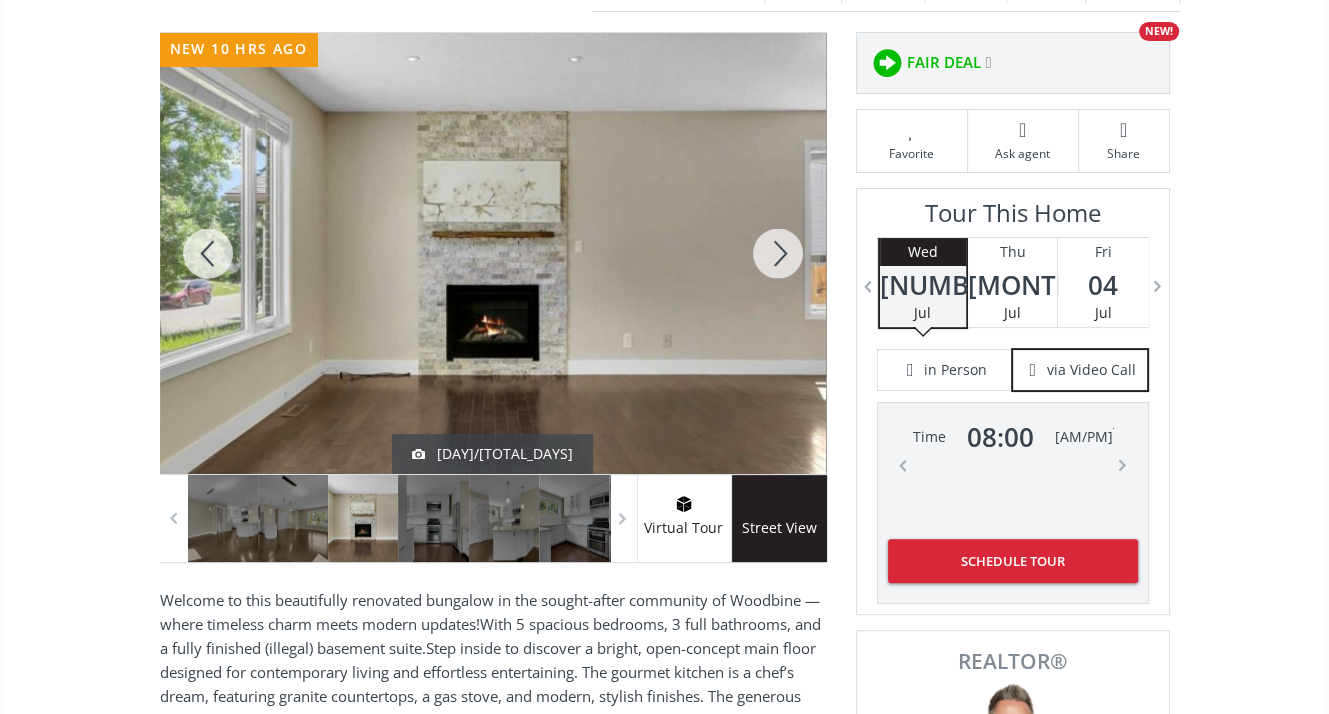 click at bounding box center (778, 253) 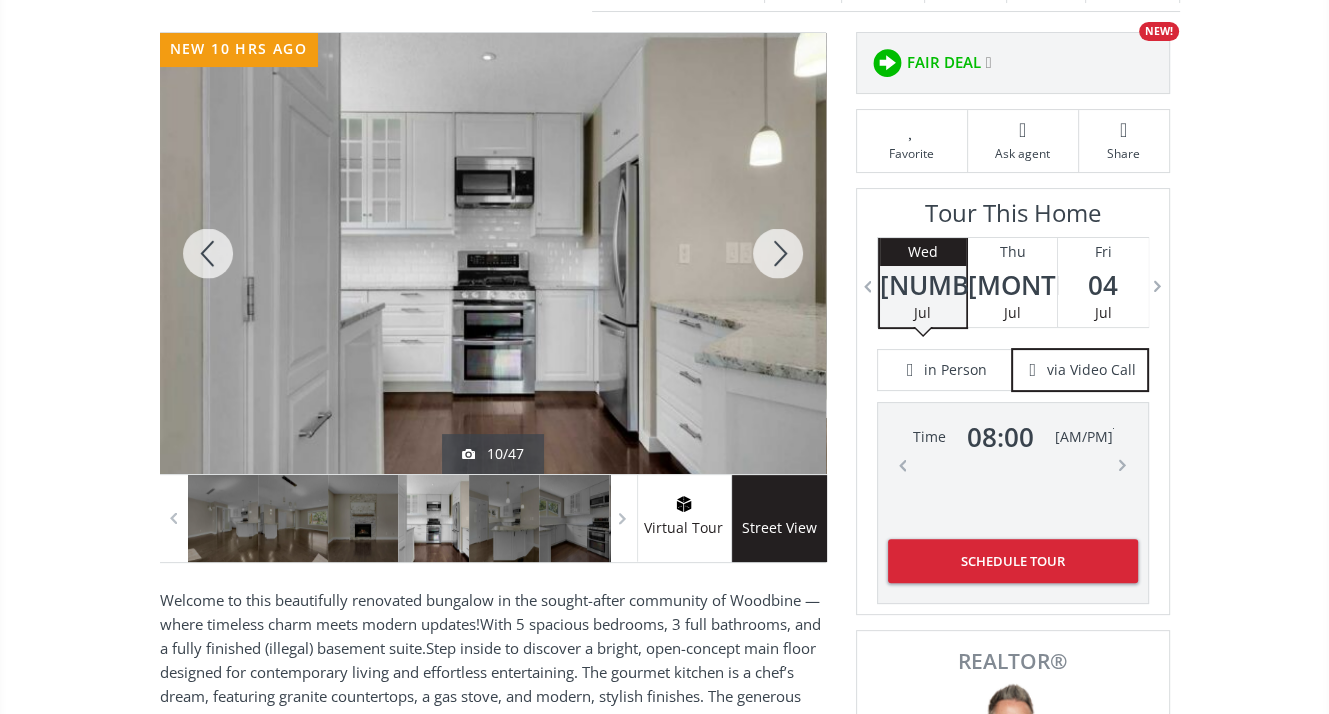 click at bounding box center (778, 253) 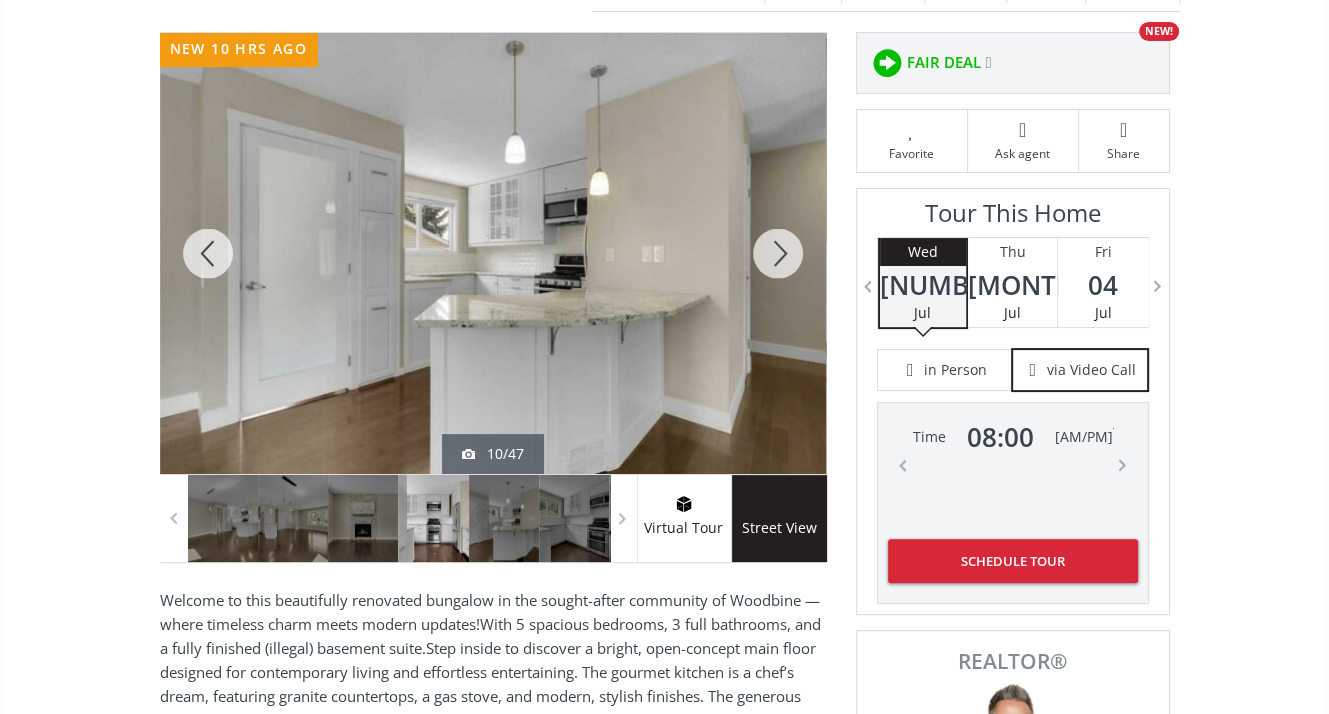 click at bounding box center [778, 253] 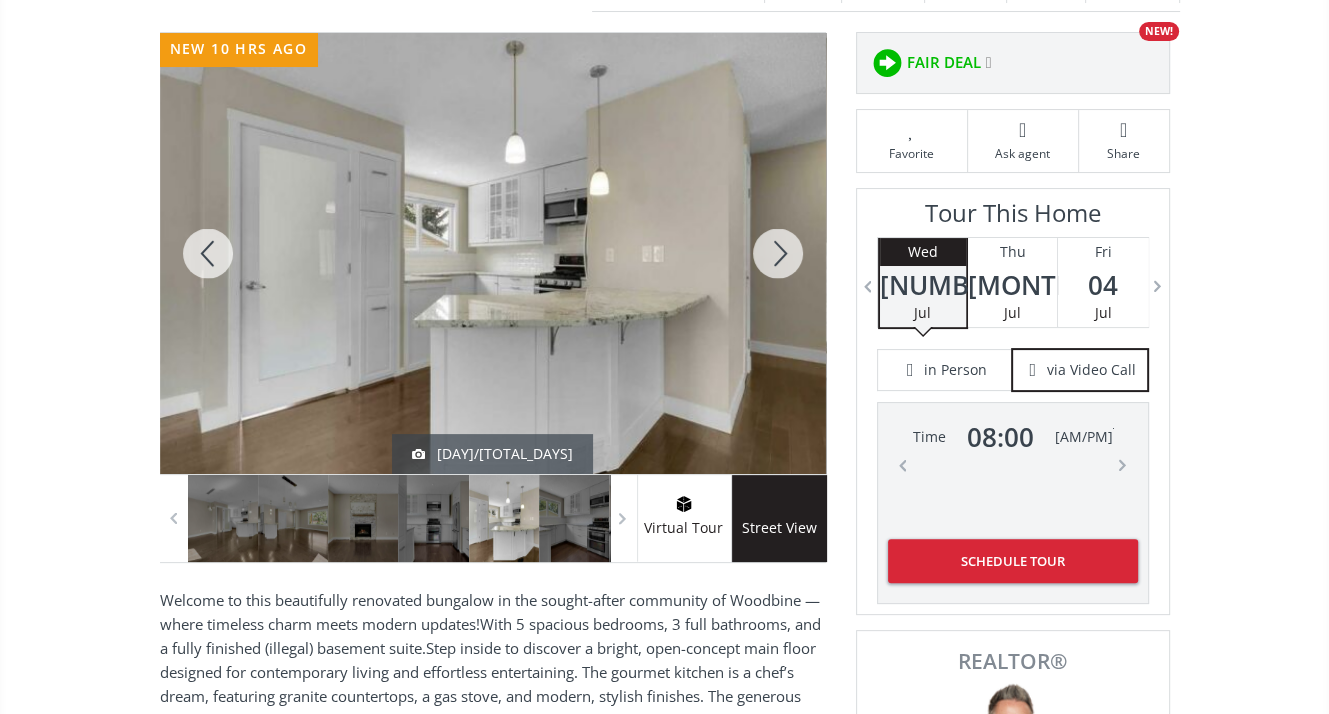 click at bounding box center (778, 253) 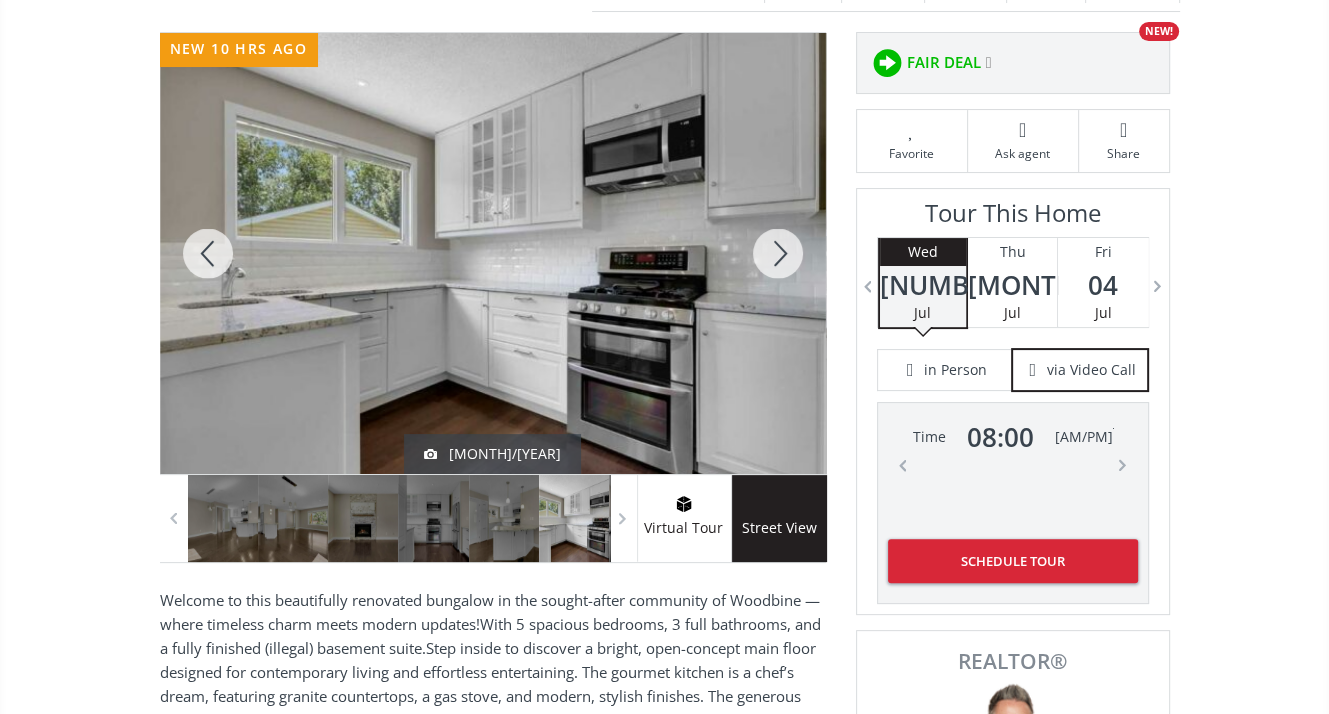 click at bounding box center (778, 253) 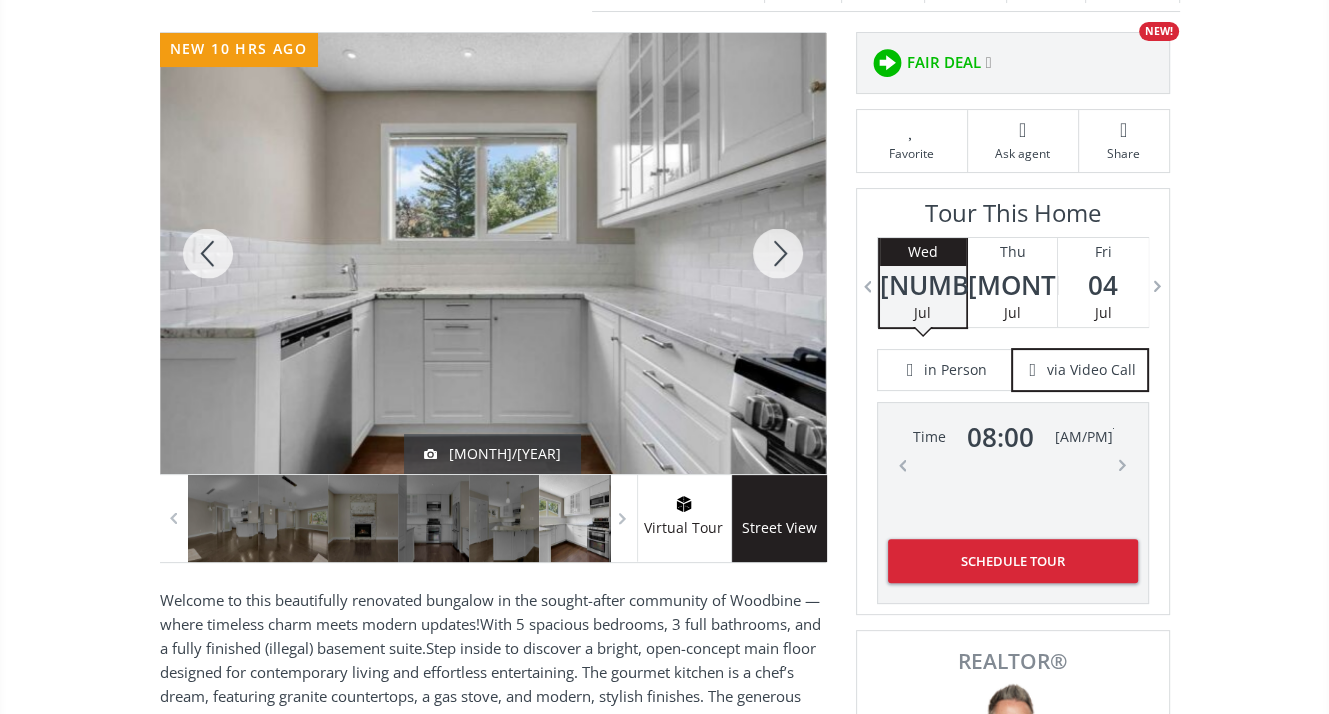 click at bounding box center (778, 253) 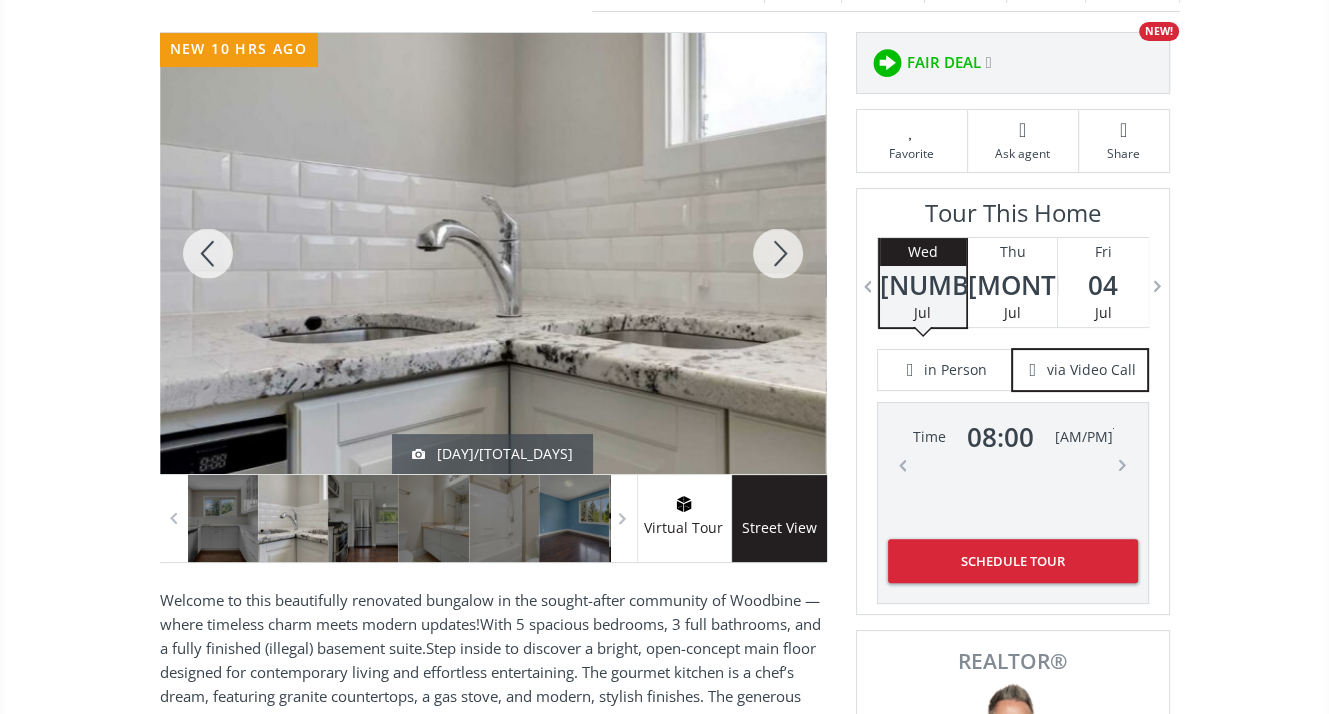 click at bounding box center (778, 253) 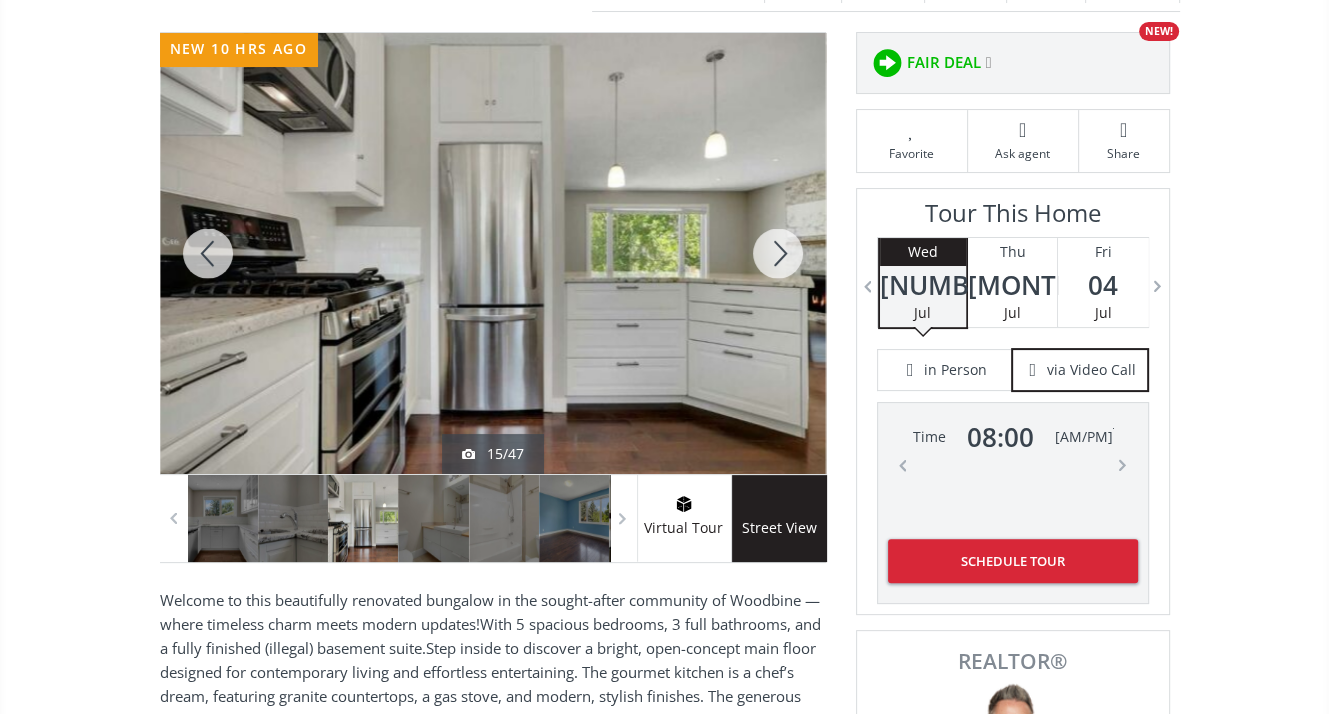 click at bounding box center [778, 253] 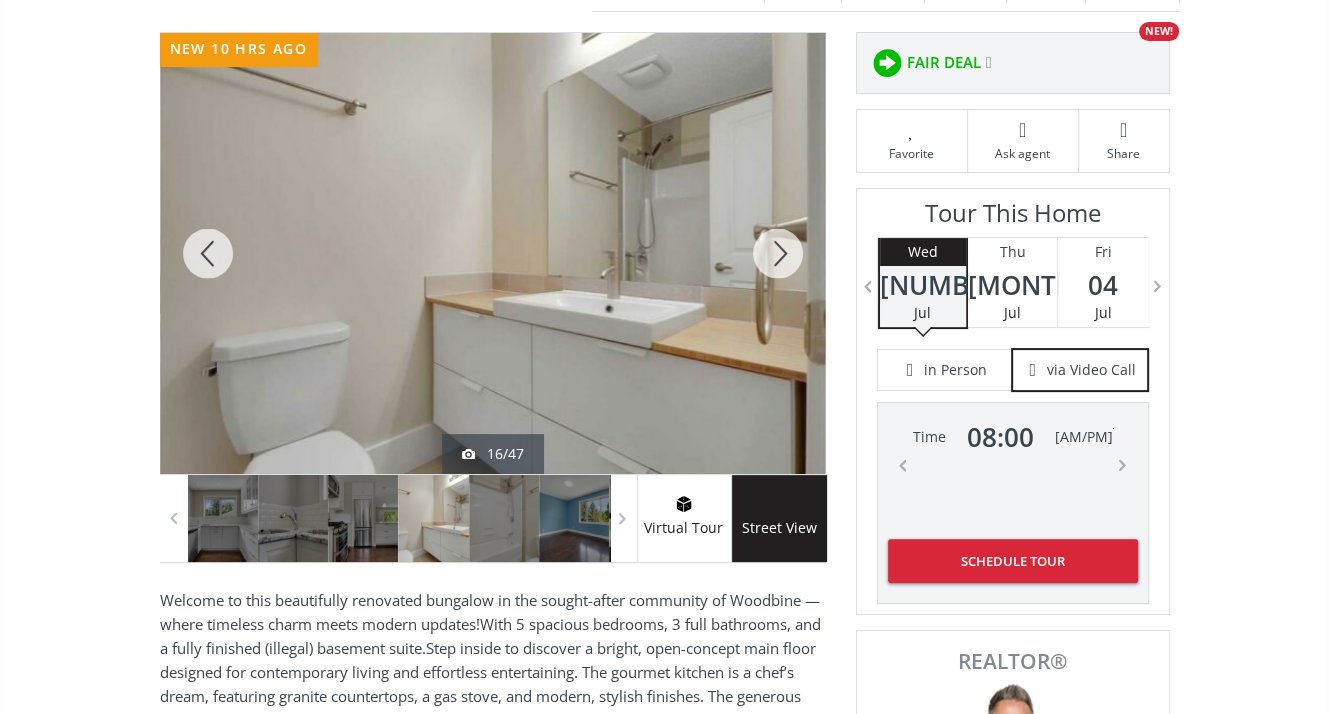 click at bounding box center [778, 253] 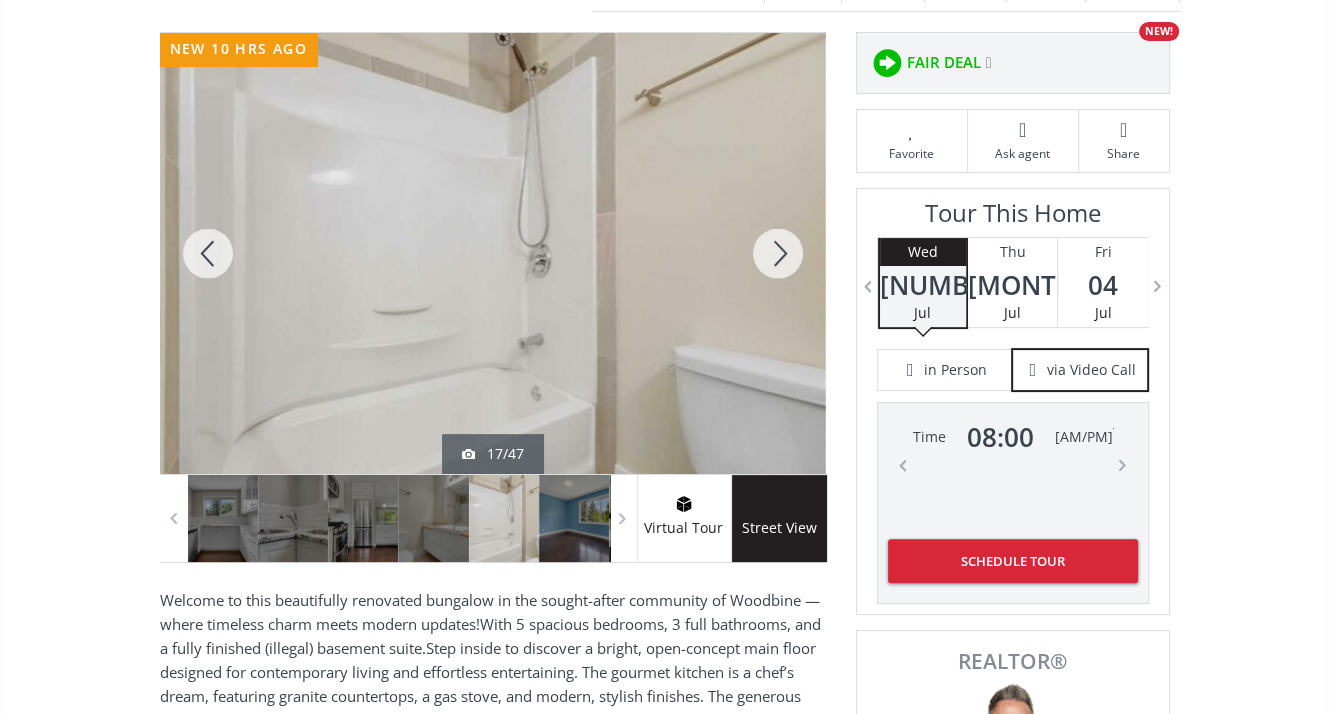 click at bounding box center (778, 253) 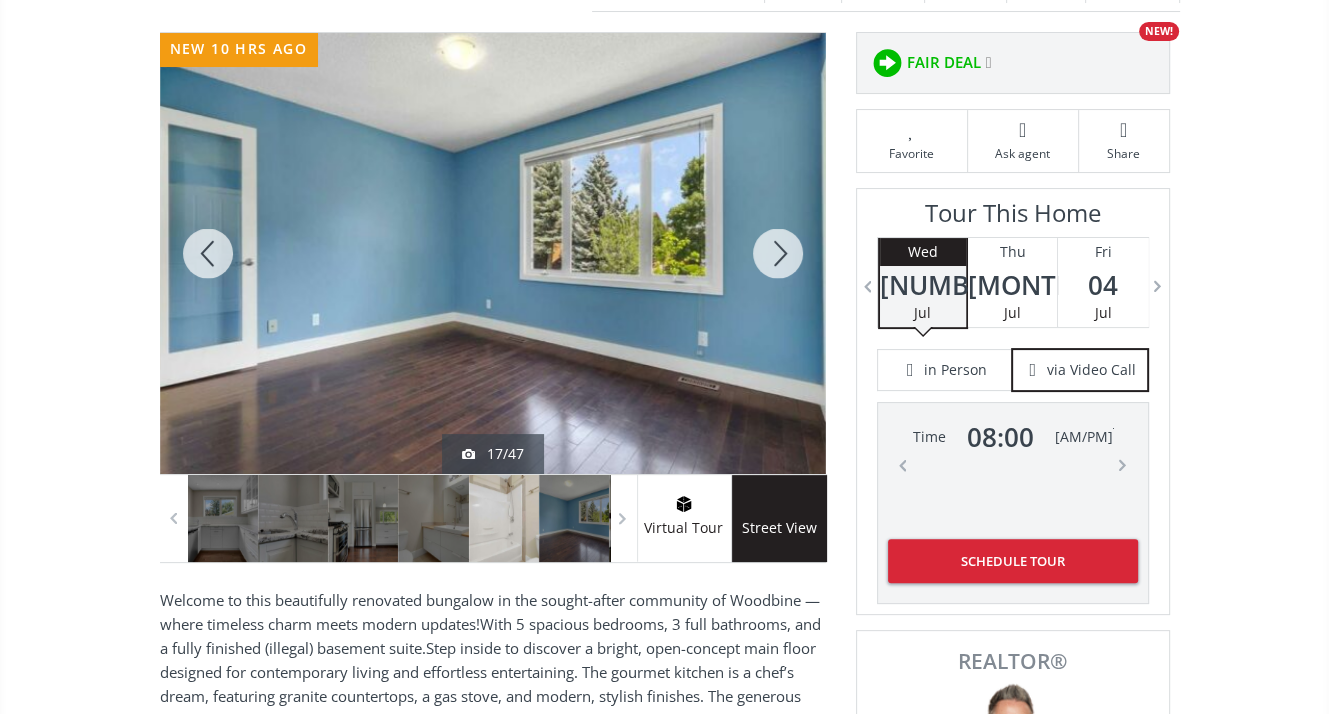 click at bounding box center [778, 253] 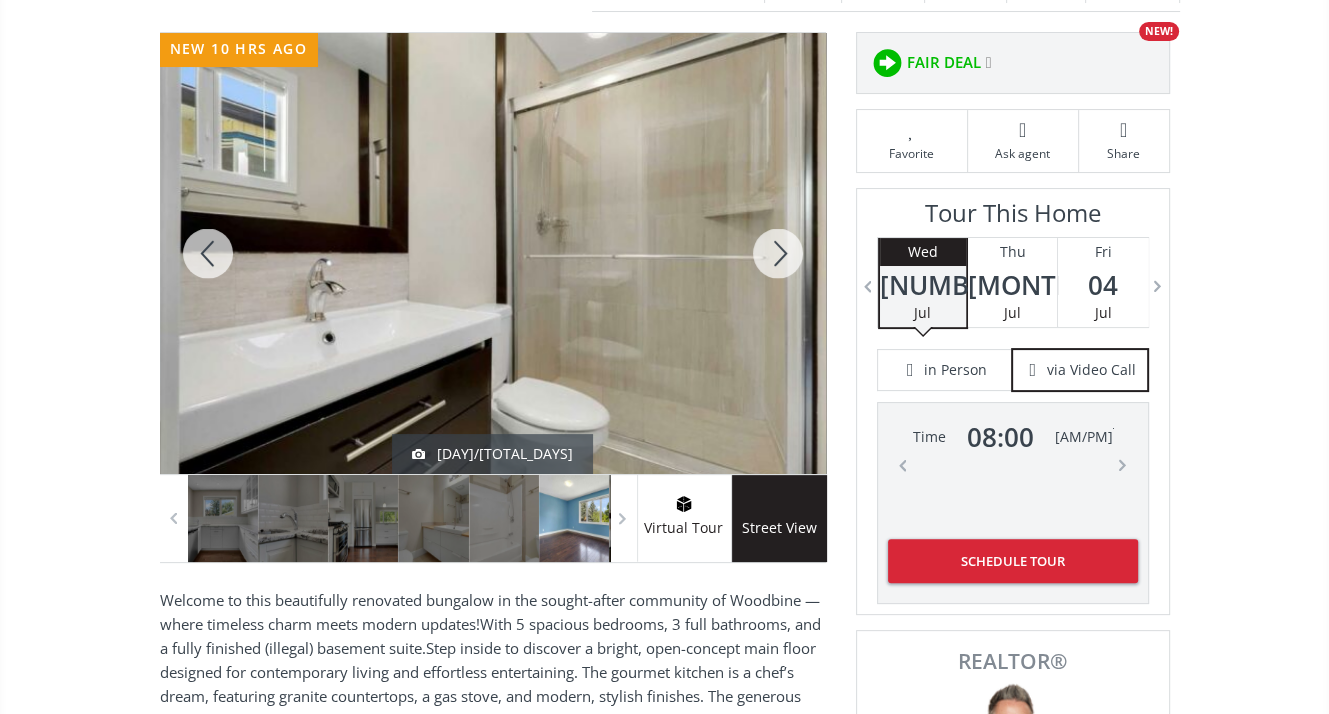 click at bounding box center [778, 253] 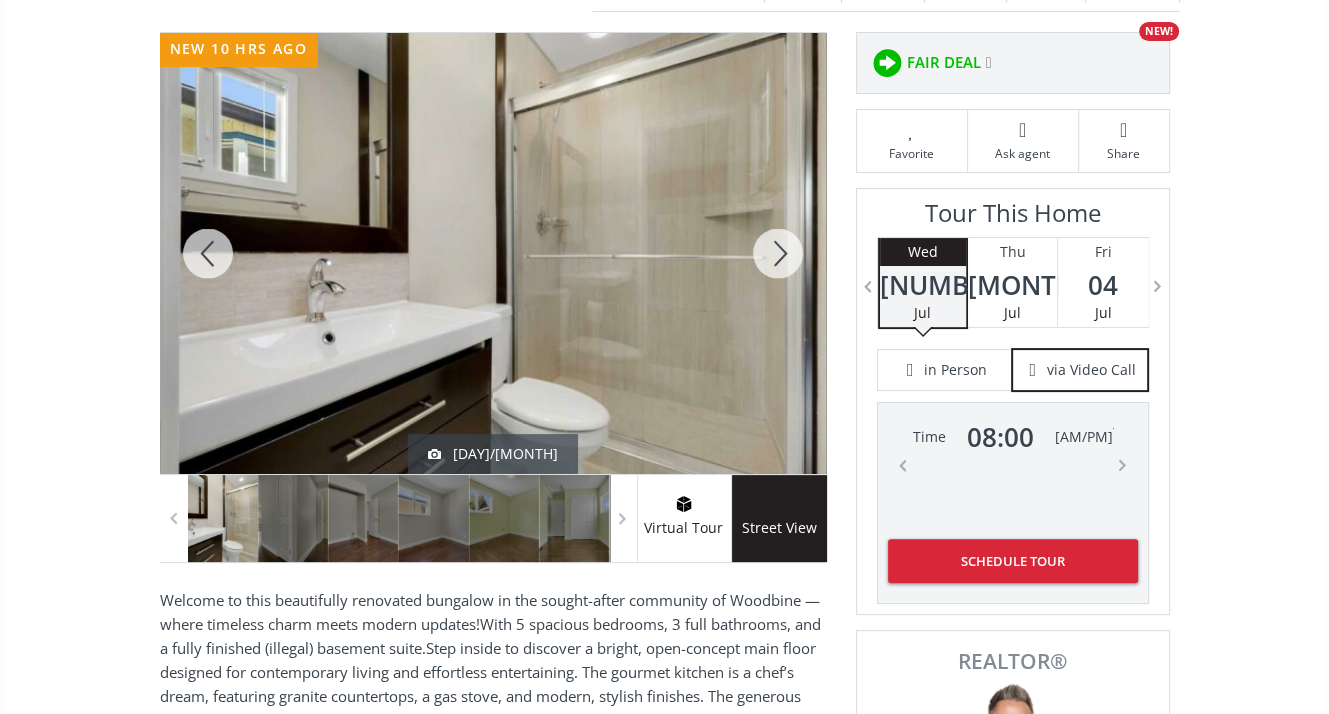 click at bounding box center [778, 253] 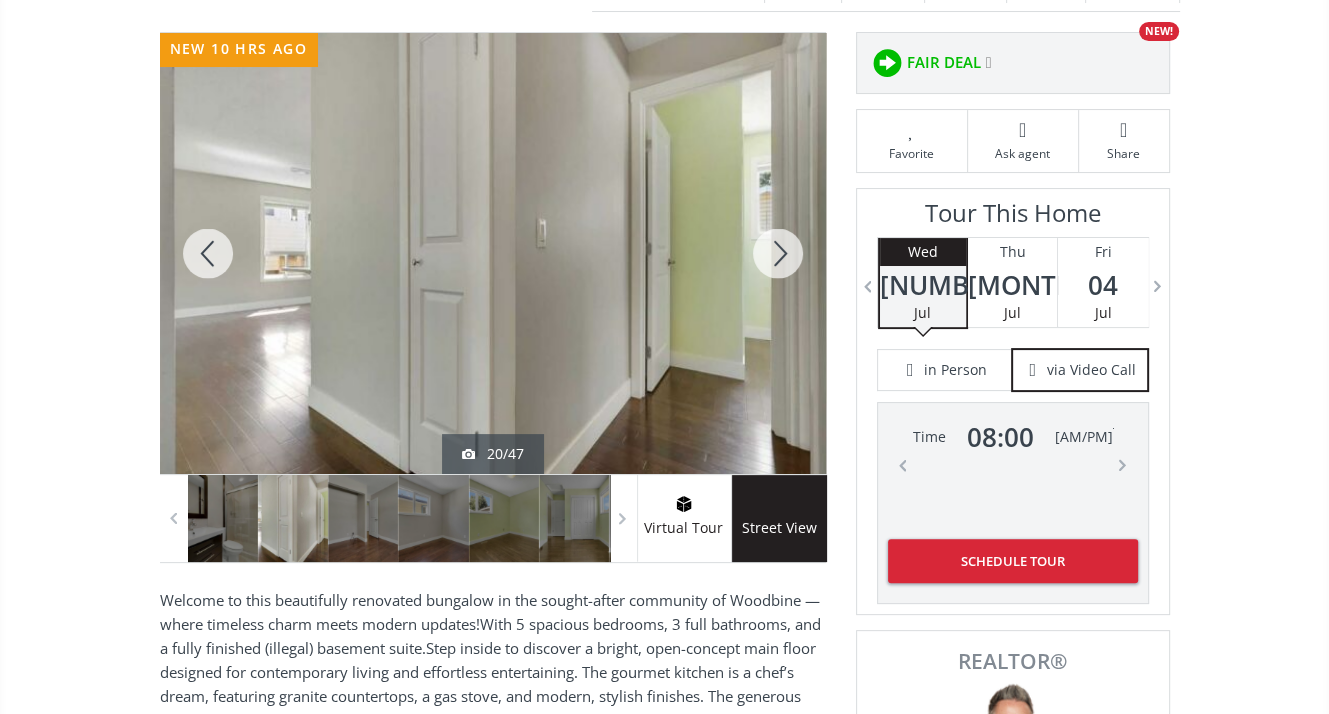 click at bounding box center [778, 253] 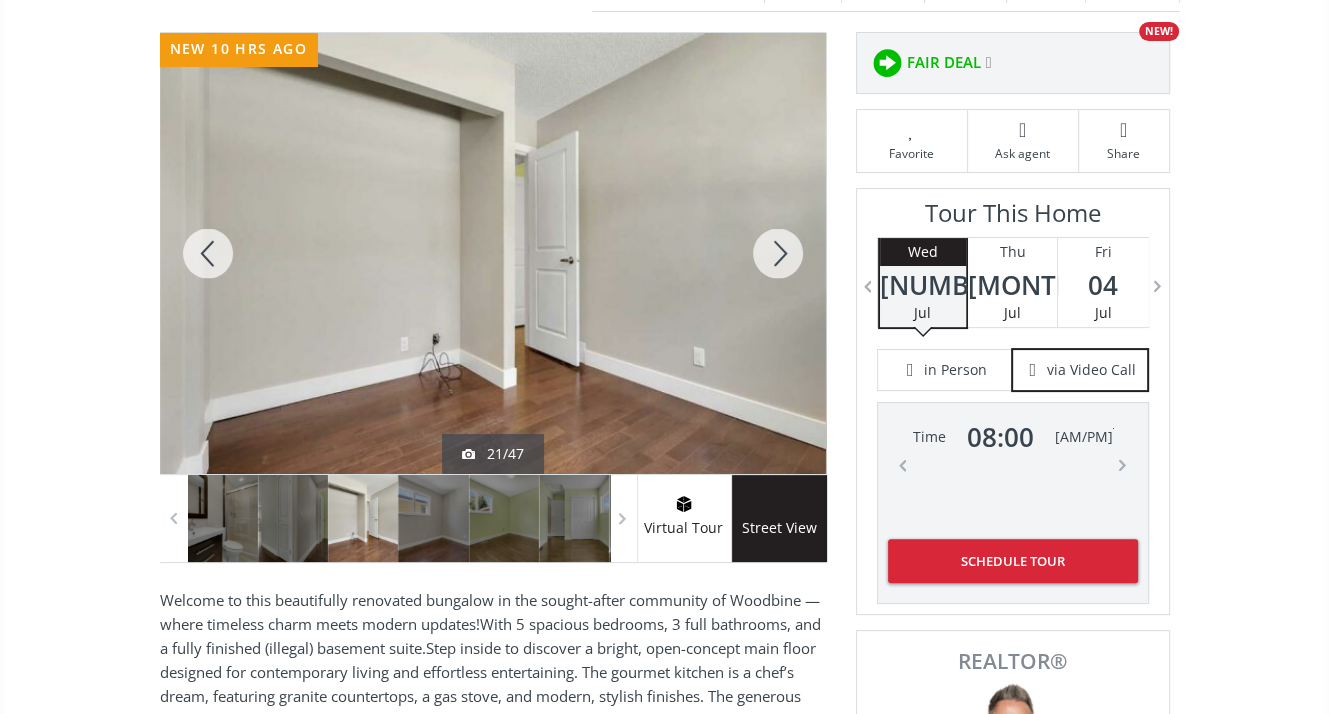 click at bounding box center [778, 253] 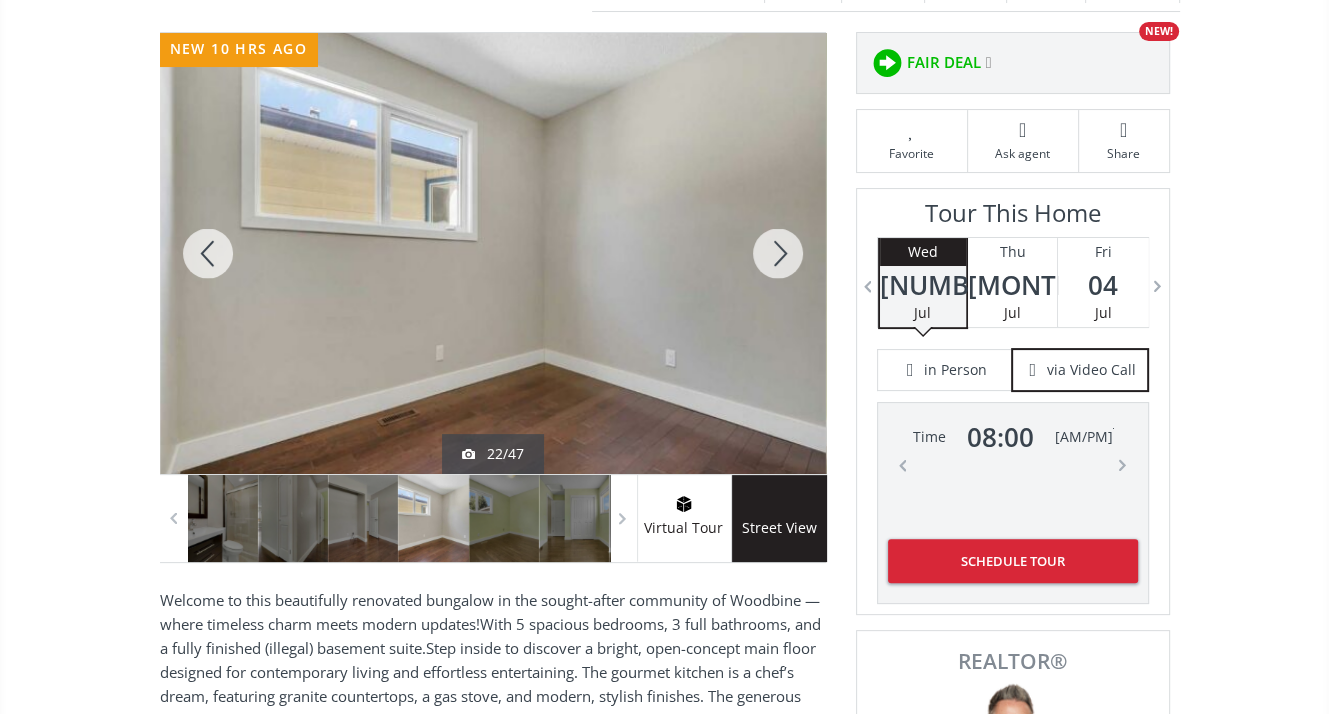 click at bounding box center [778, 253] 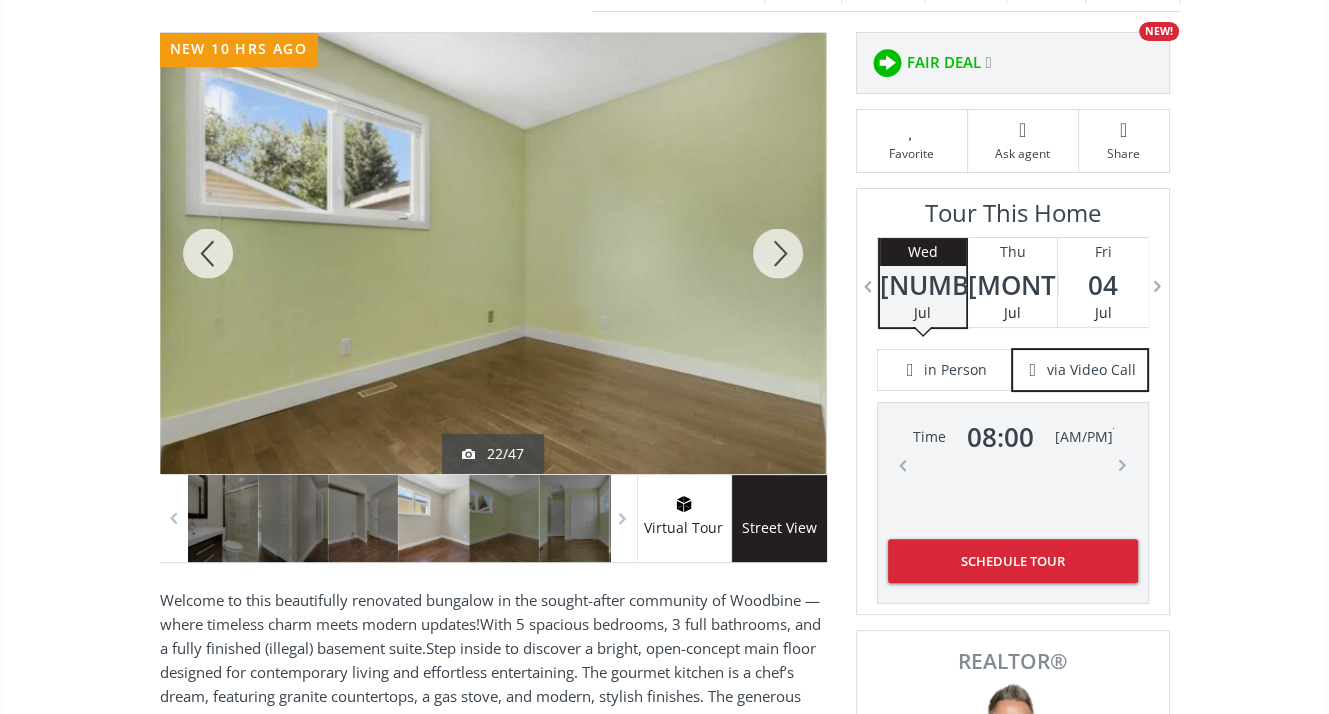 click at bounding box center (778, 253) 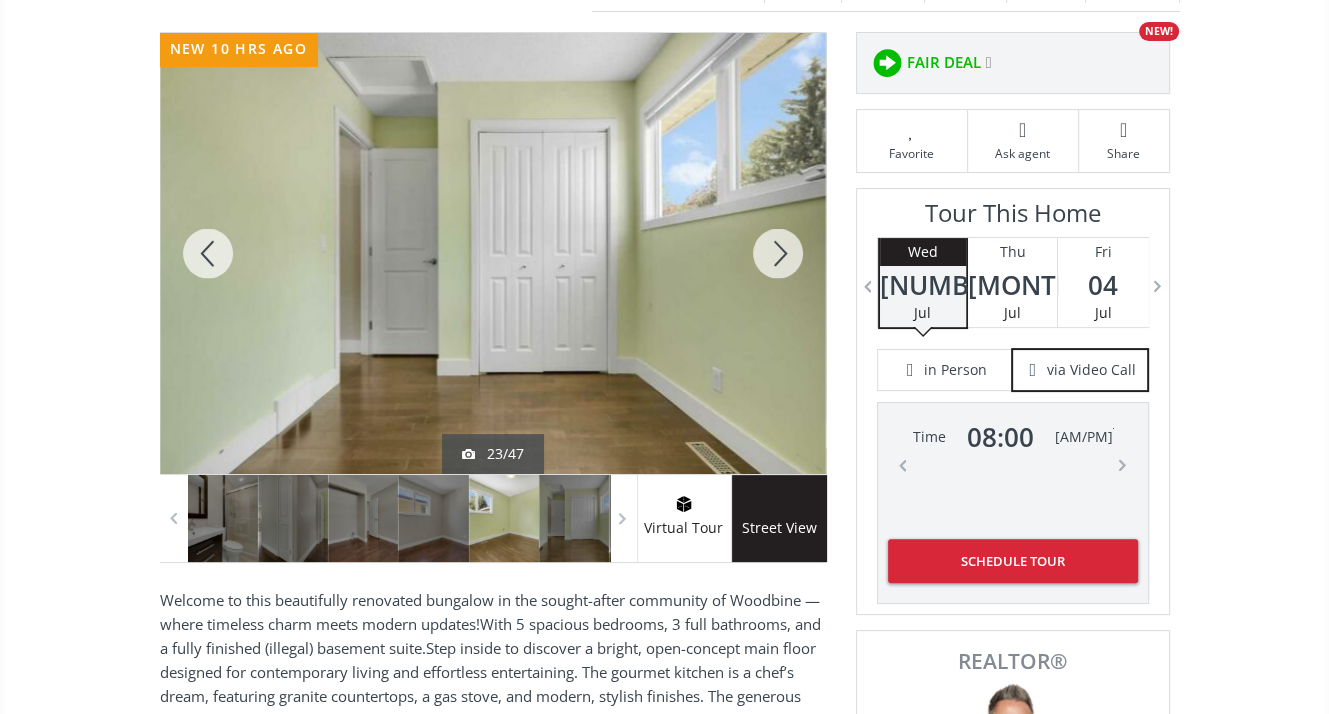 click at bounding box center [778, 253] 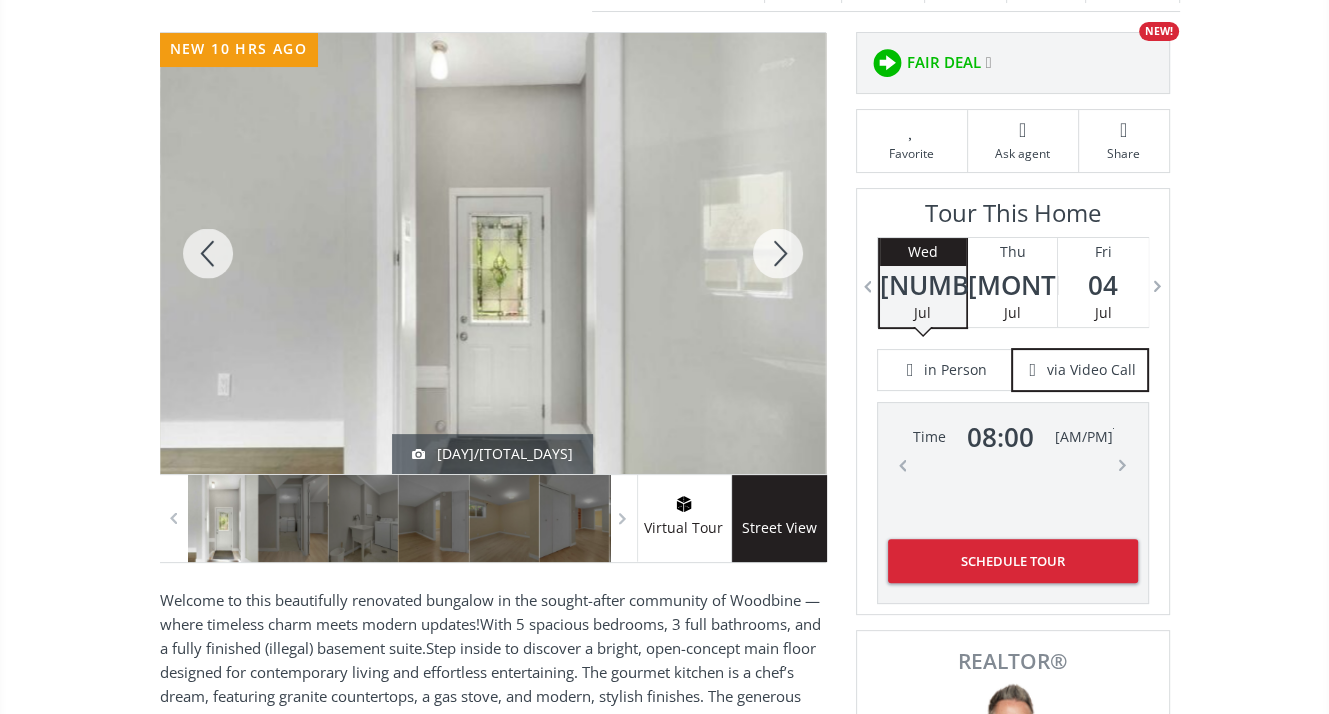 click at bounding box center [778, 253] 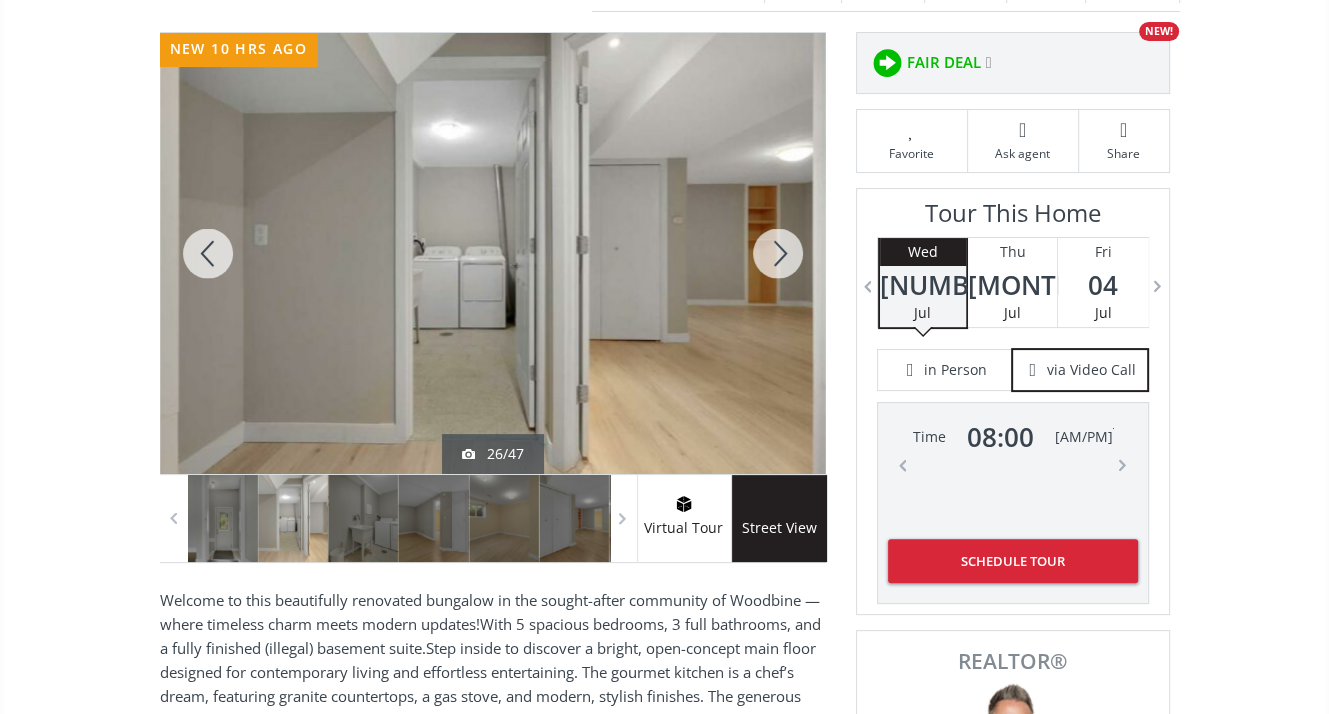 click at bounding box center (778, 253) 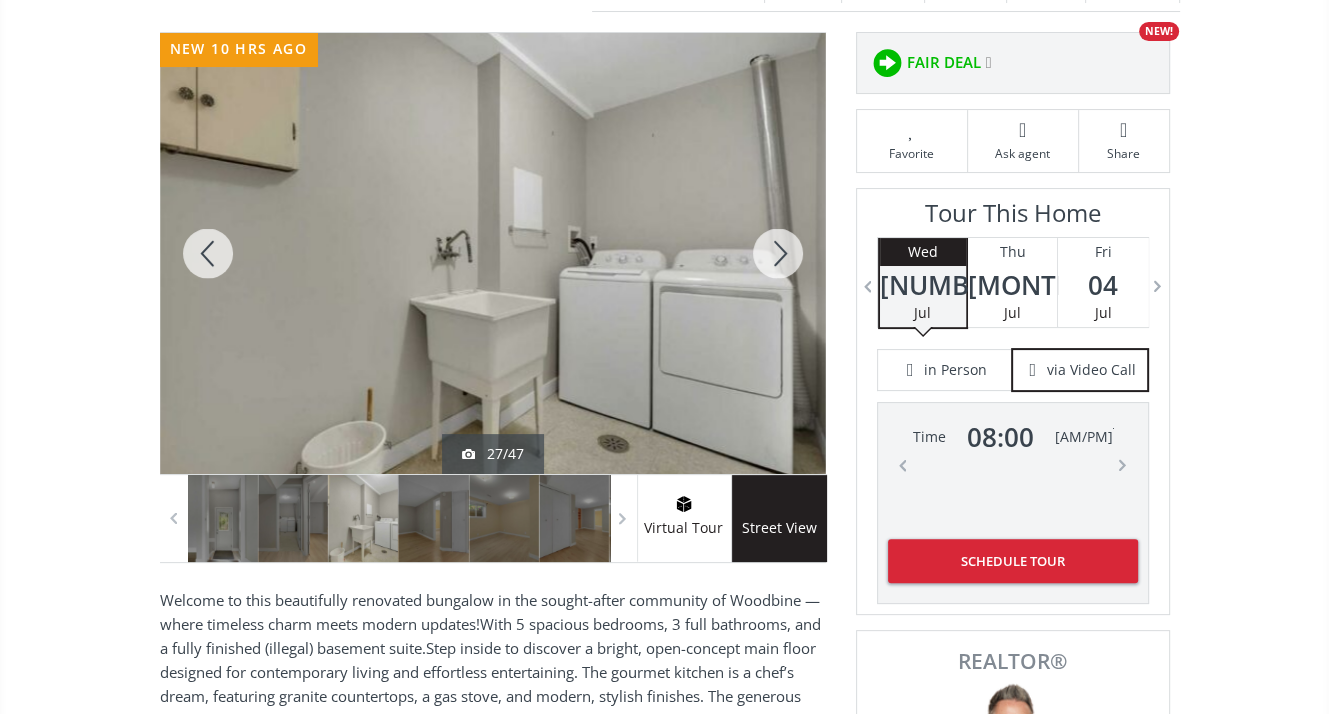 click at bounding box center (778, 253) 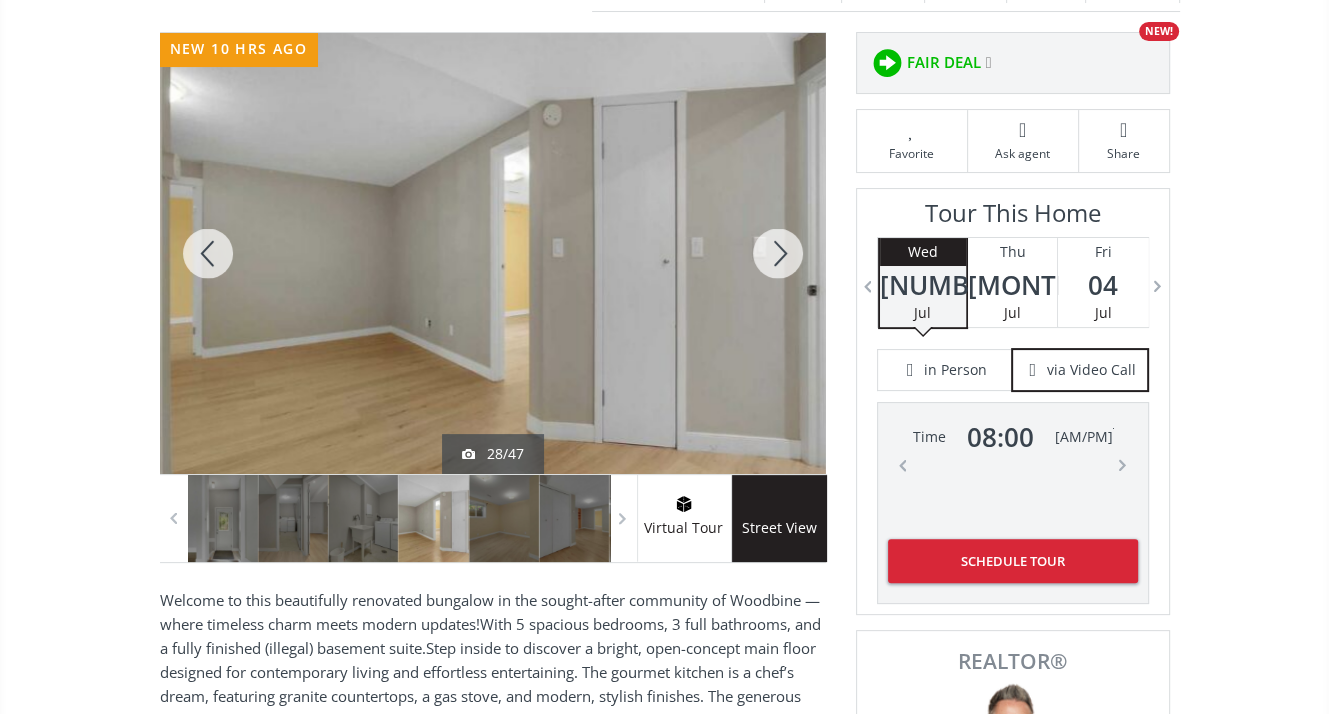 click at bounding box center [778, 253] 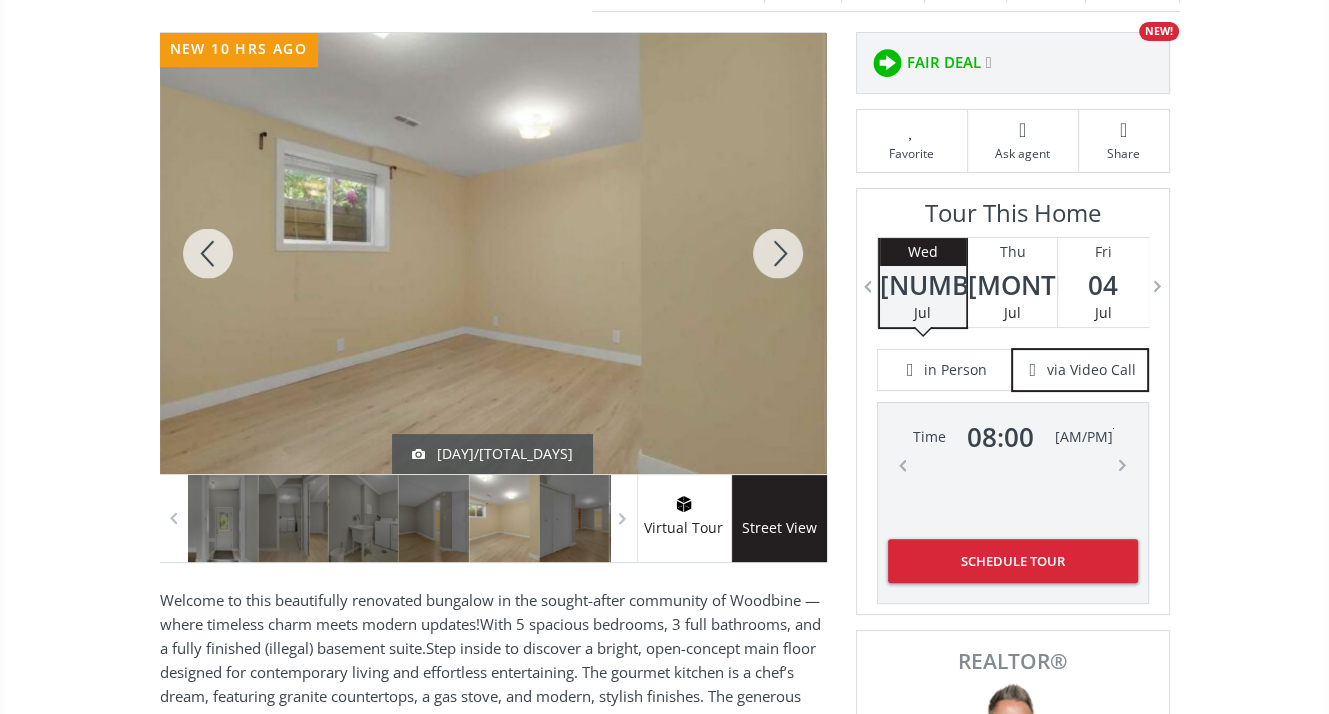 click at bounding box center (778, 253) 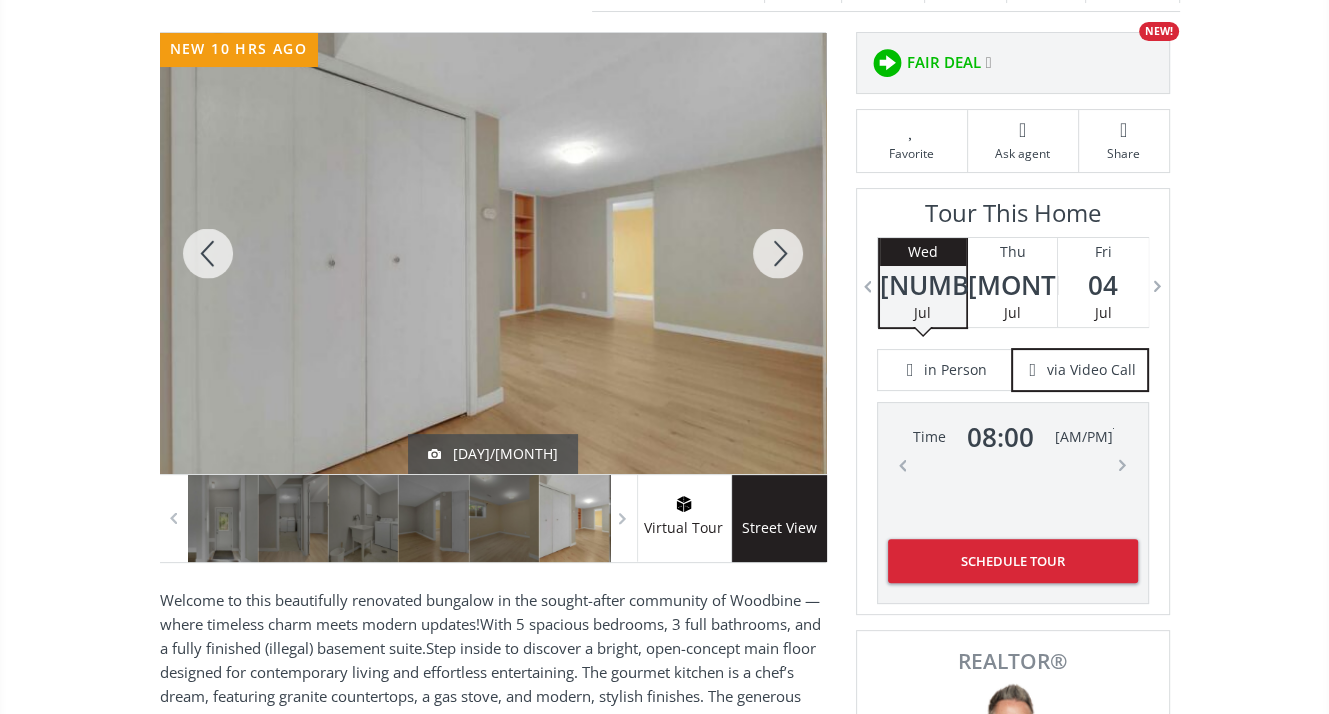 click at bounding box center [778, 253] 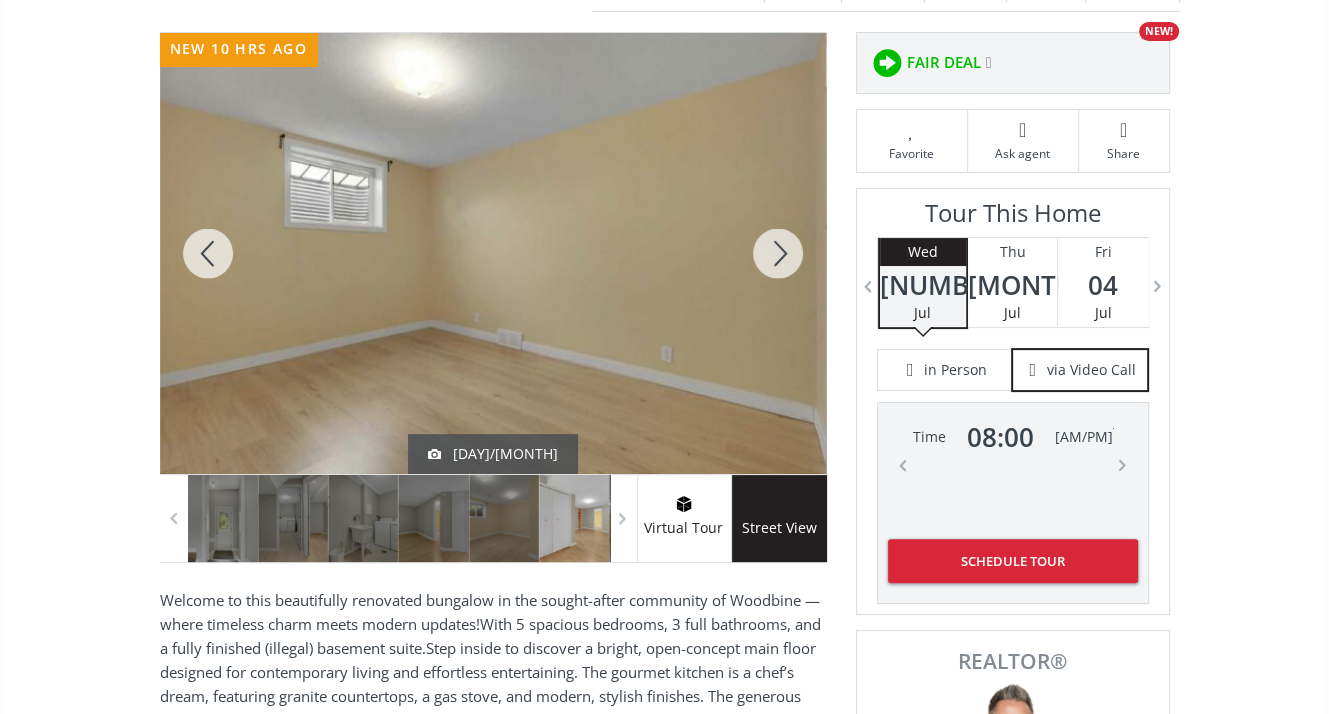 click at bounding box center [778, 253] 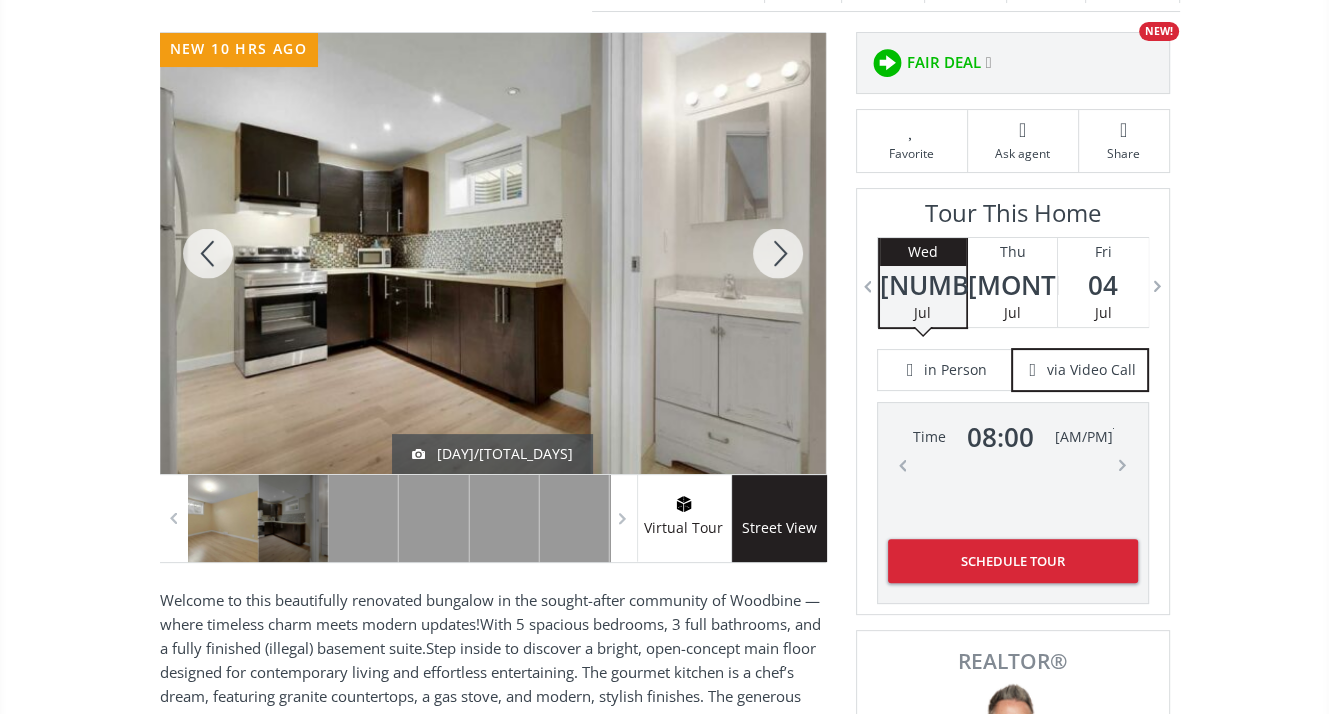 click at bounding box center [778, 253] 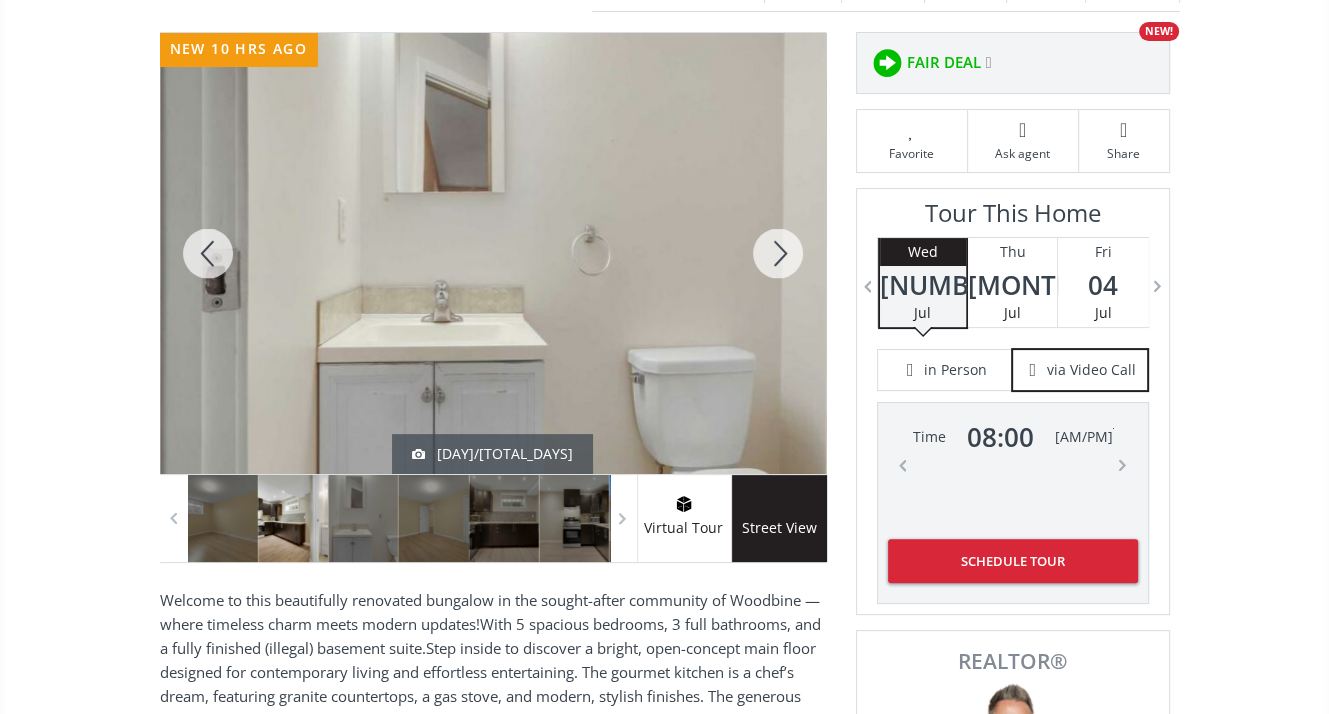 click at bounding box center [778, 253] 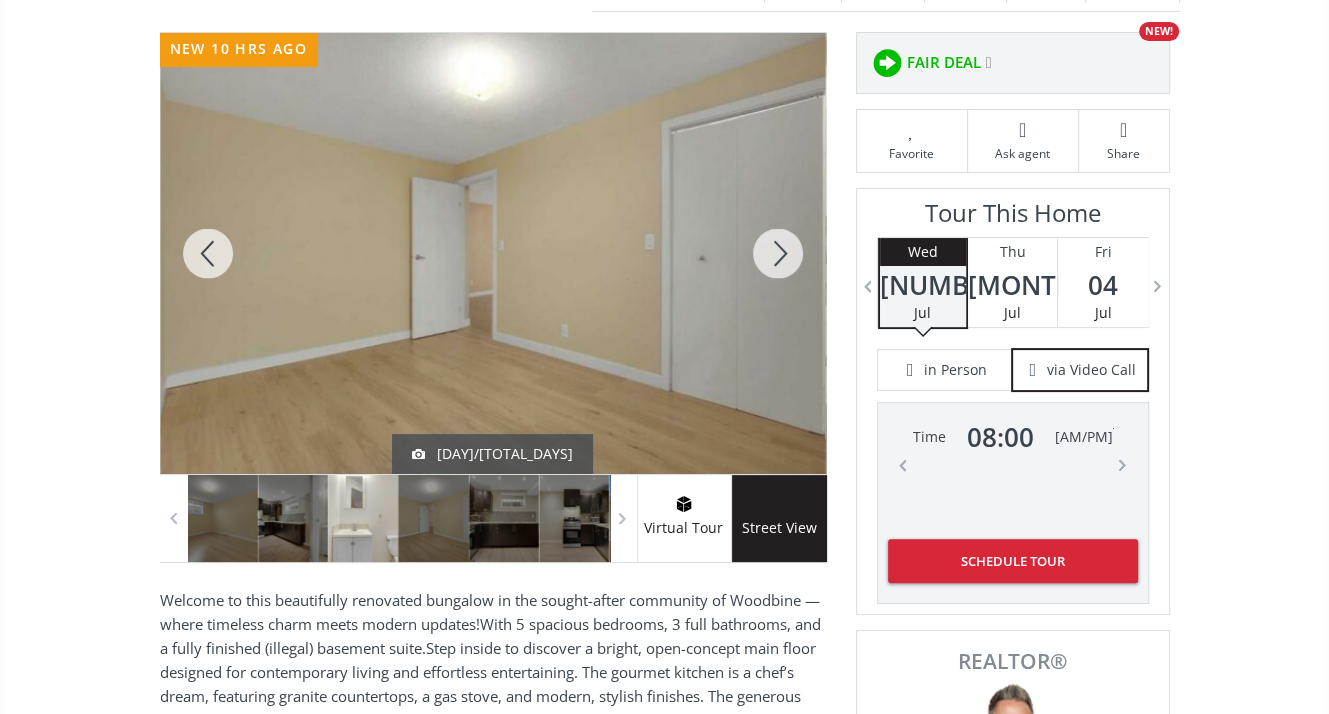 click at bounding box center [778, 253] 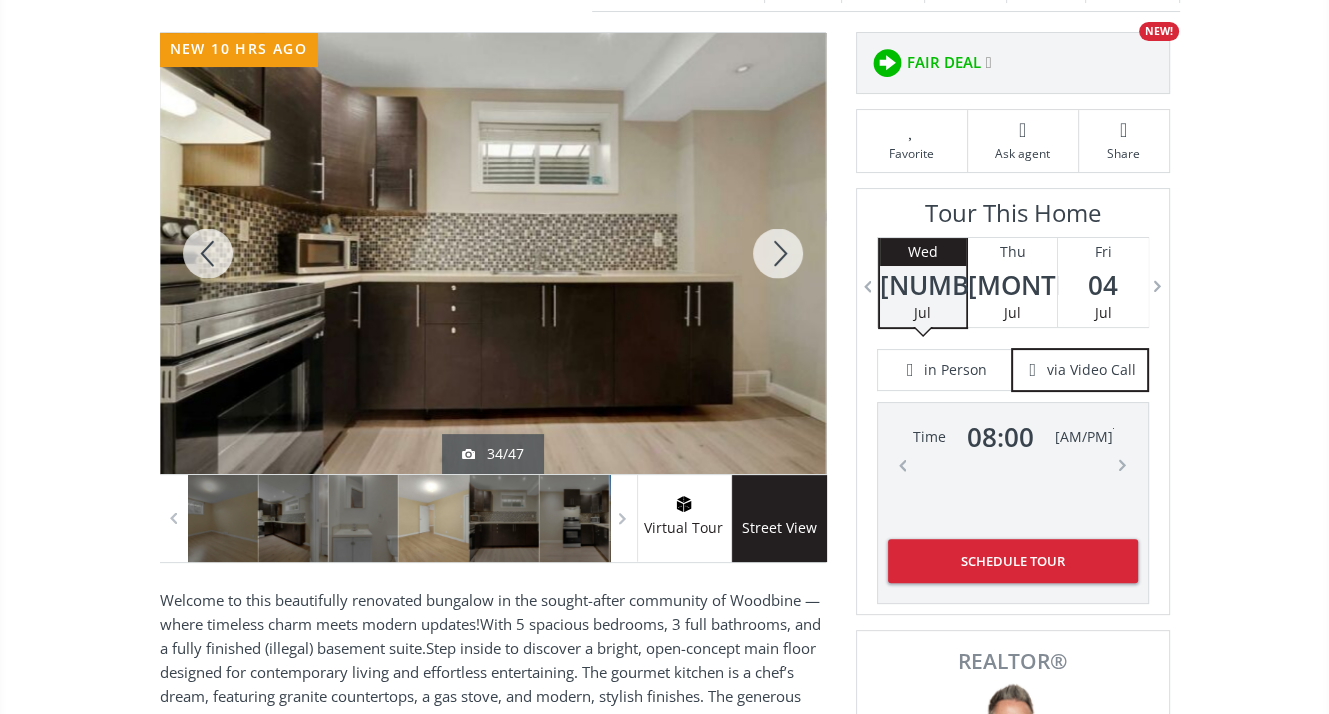 click at bounding box center [778, 253] 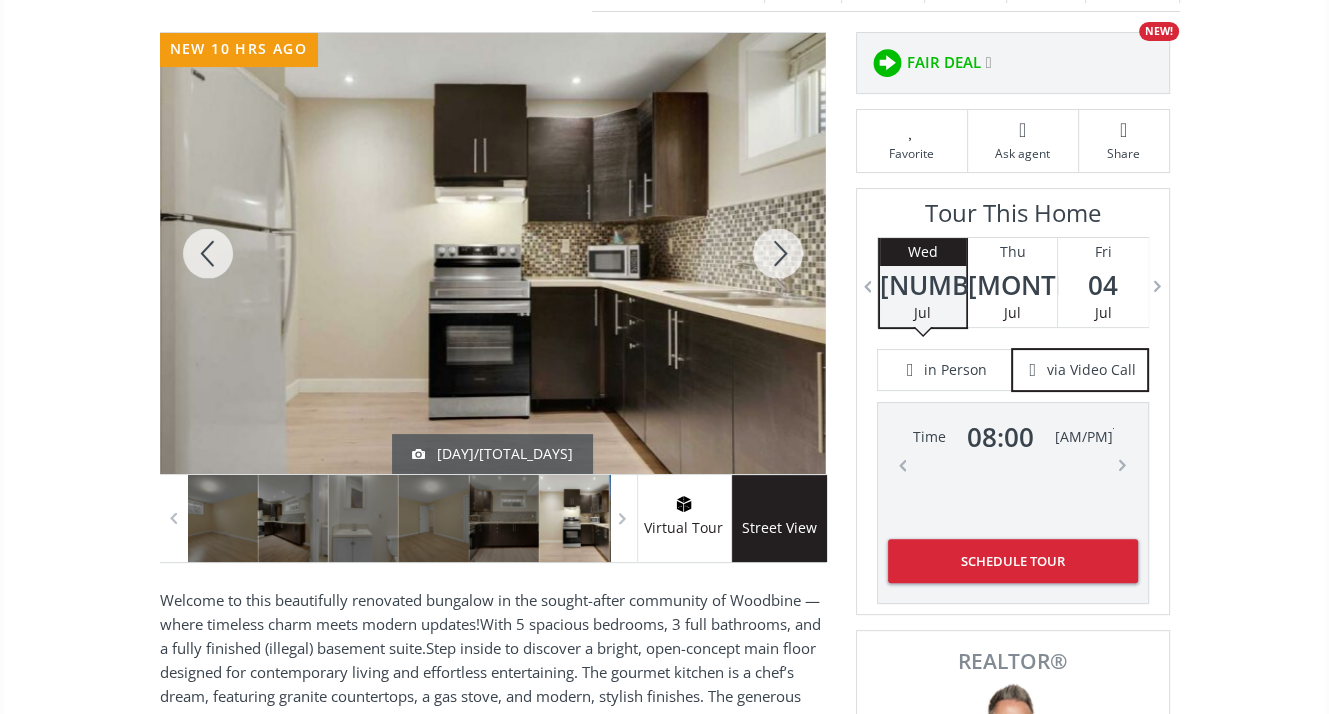 click at bounding box center (778, 253) 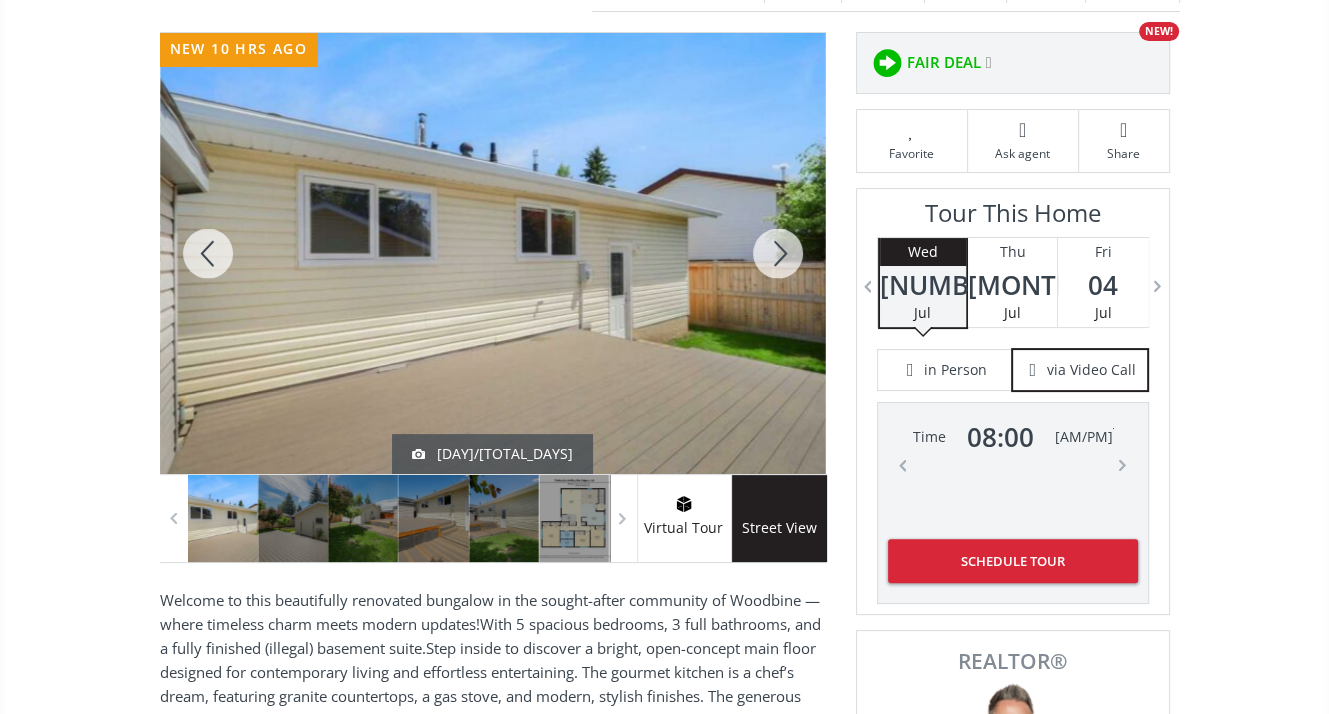 click at bounding box center [208, 253] 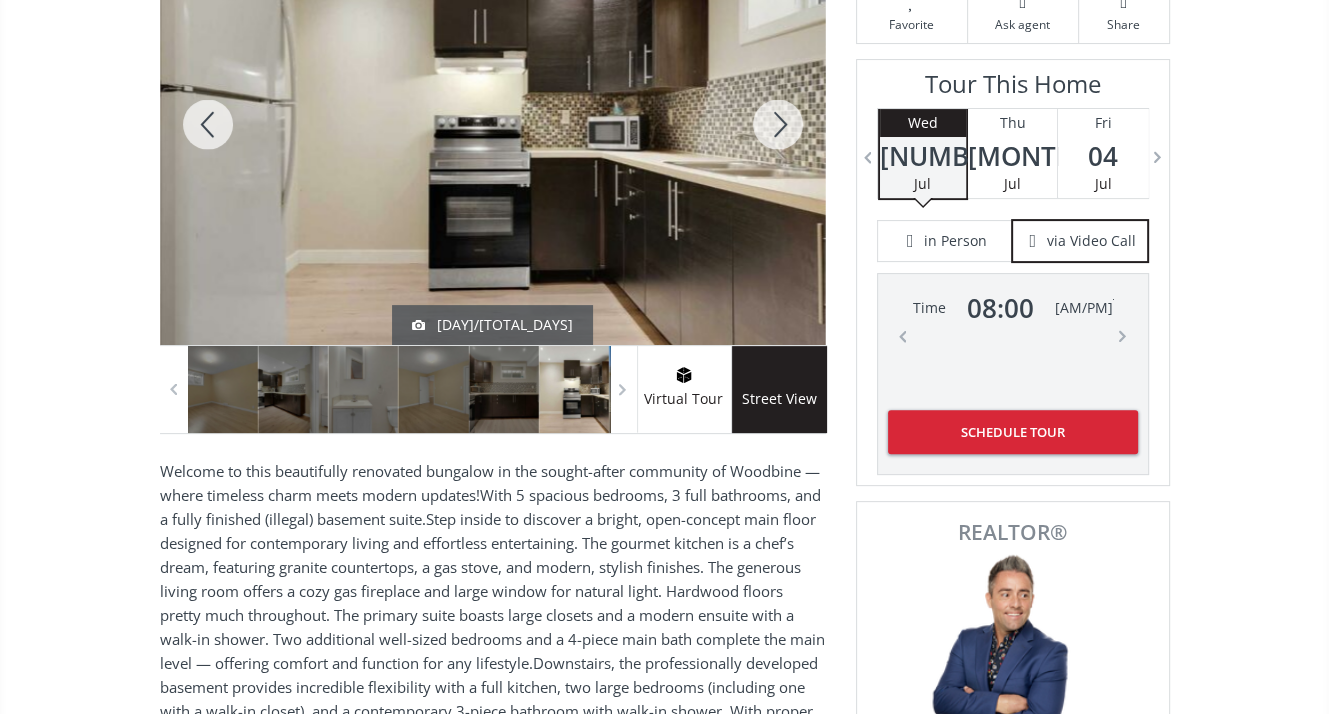 scroll, scrollTop: 400, scrollLeft: 0, axis: vertical 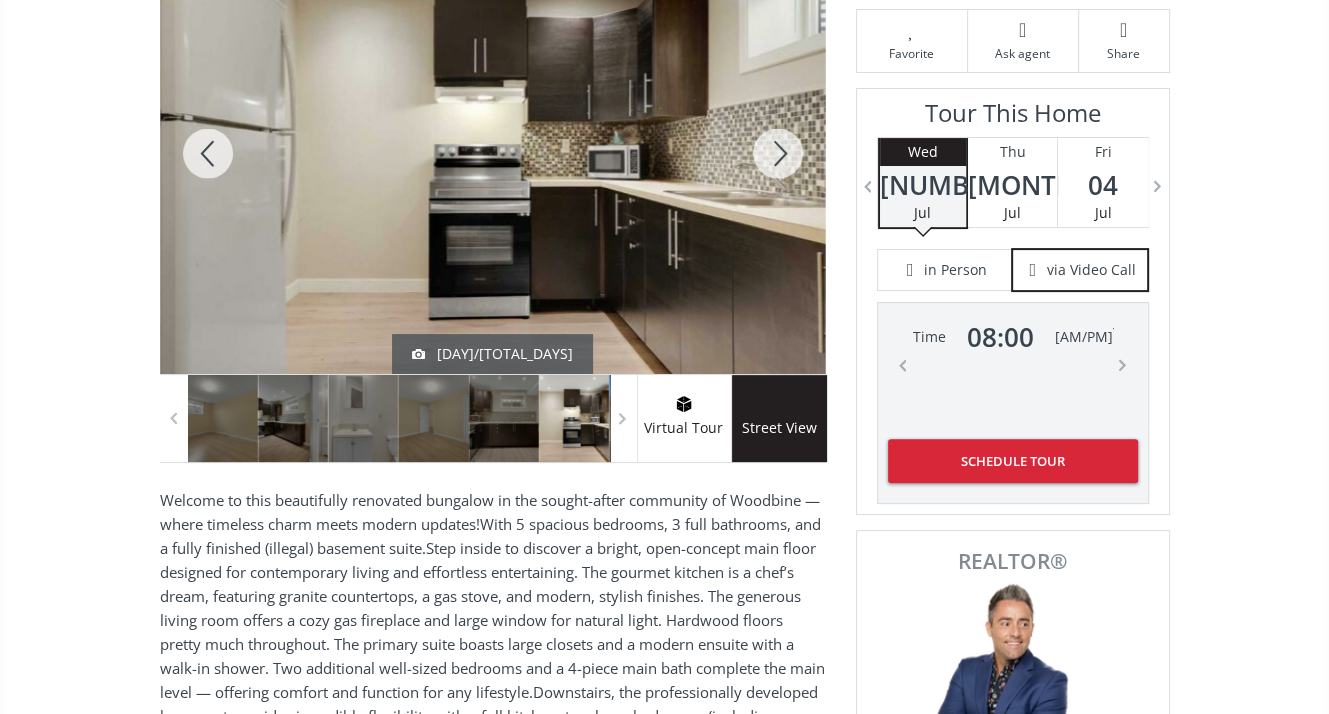 click at bounding box center (778, 153) 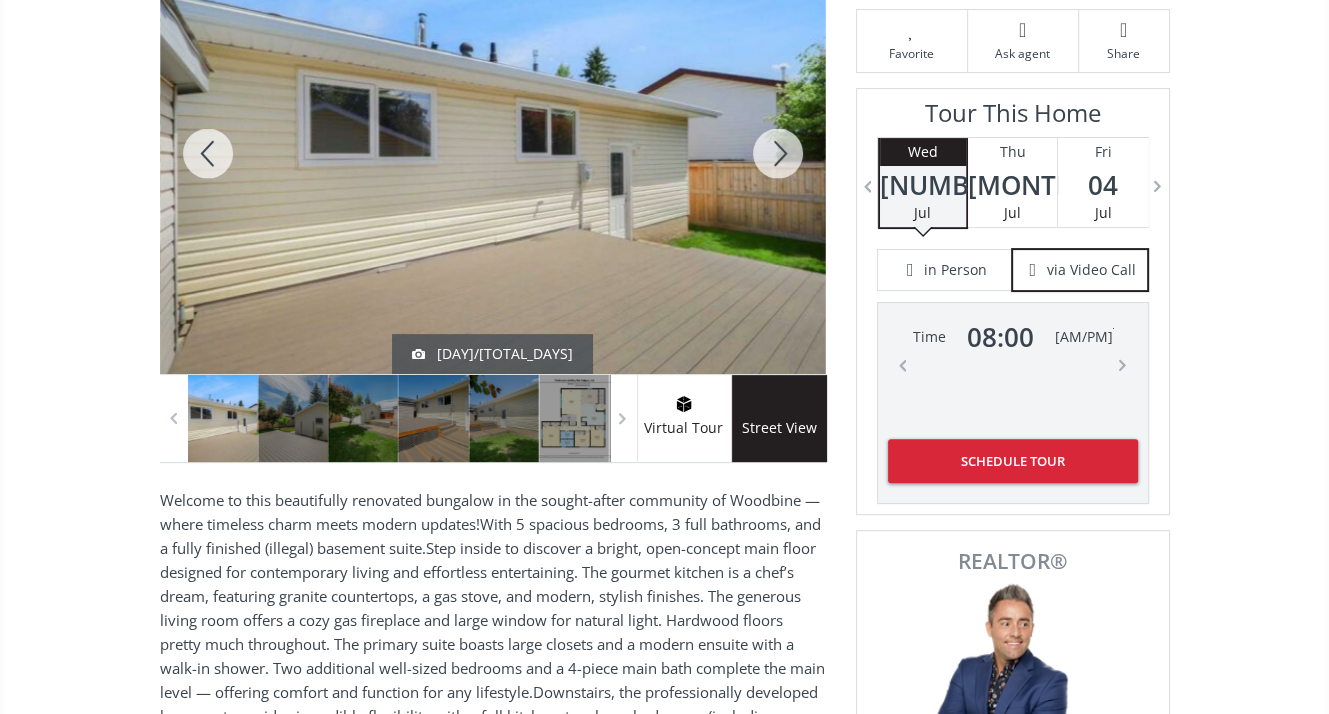 click at bounding box center [778, 153] 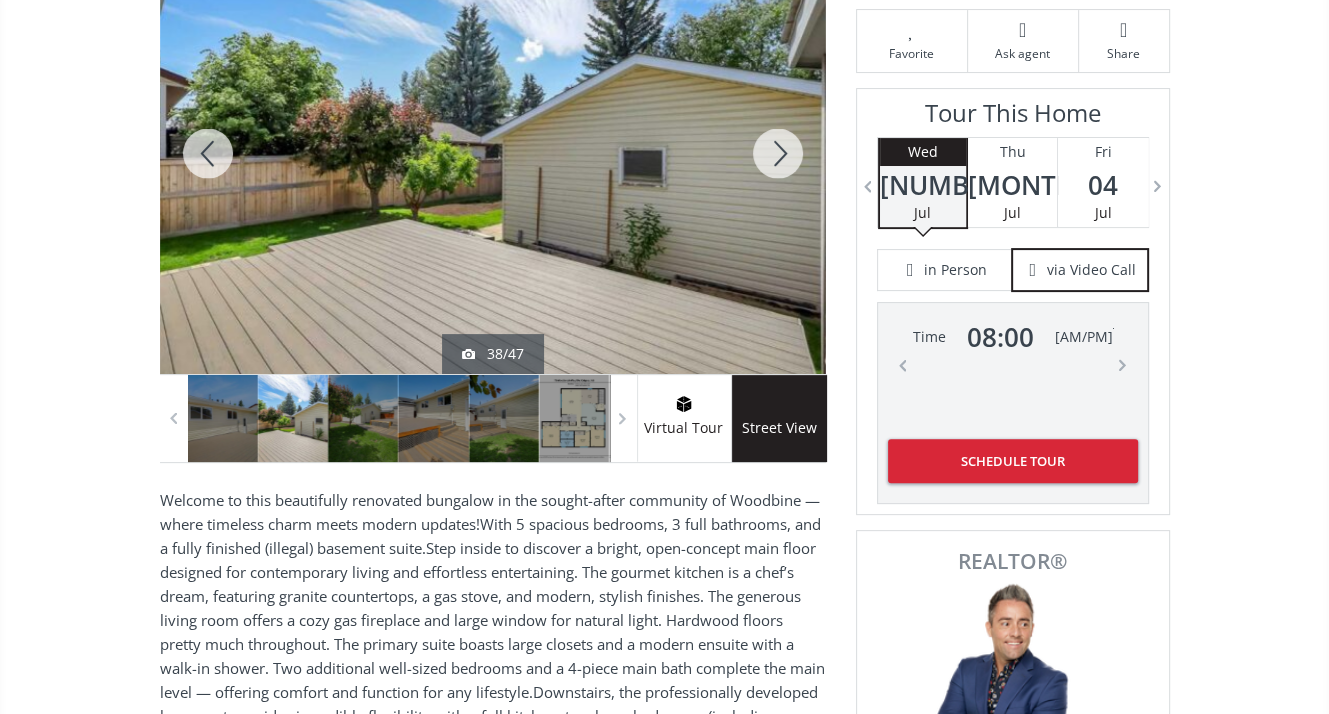 click at bounding box center (778, 153) 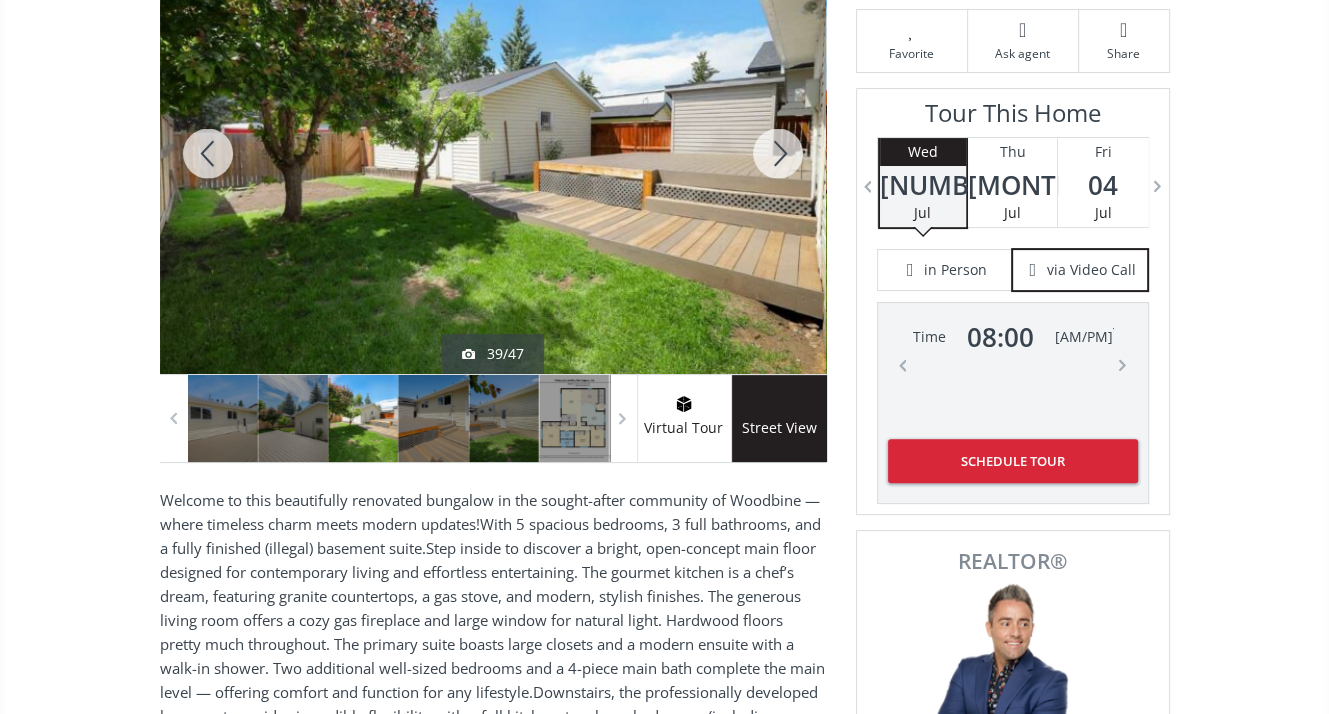 click at bounding box center [778, 153] 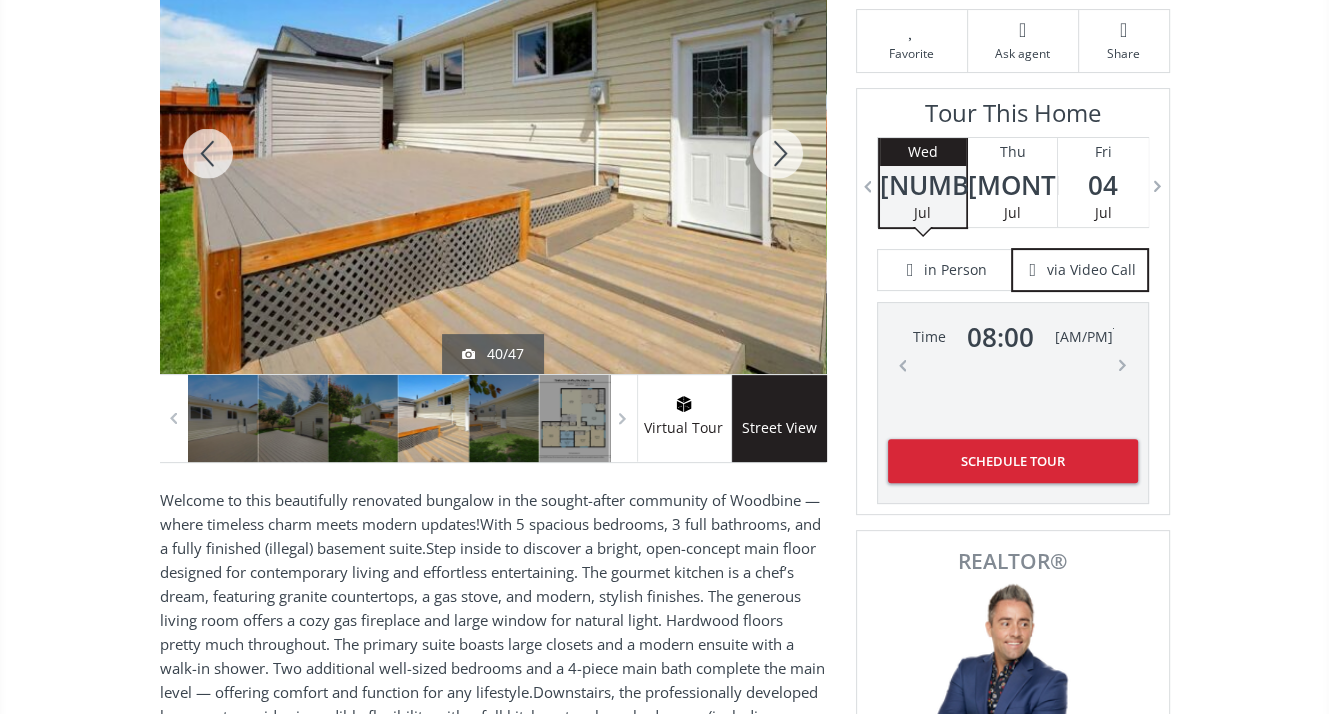 click at bounding box center [778, 153] 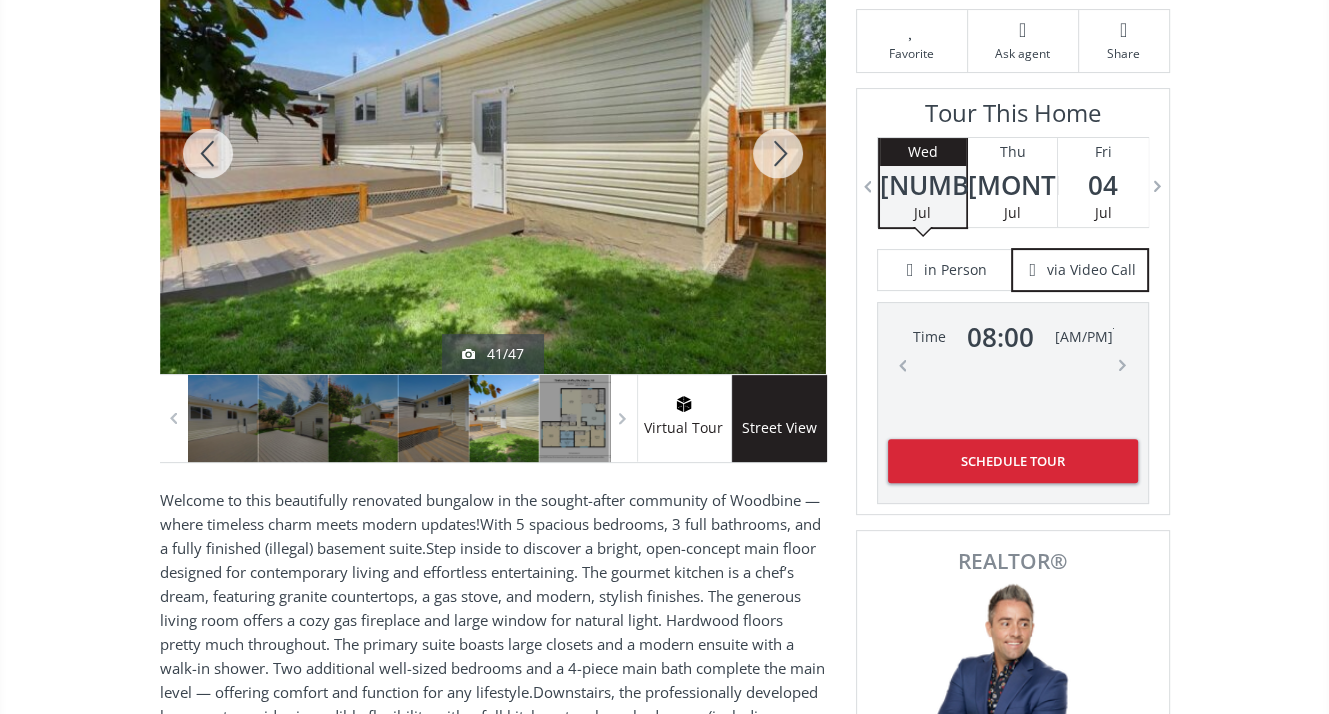 click at bounding box center (778, 153) 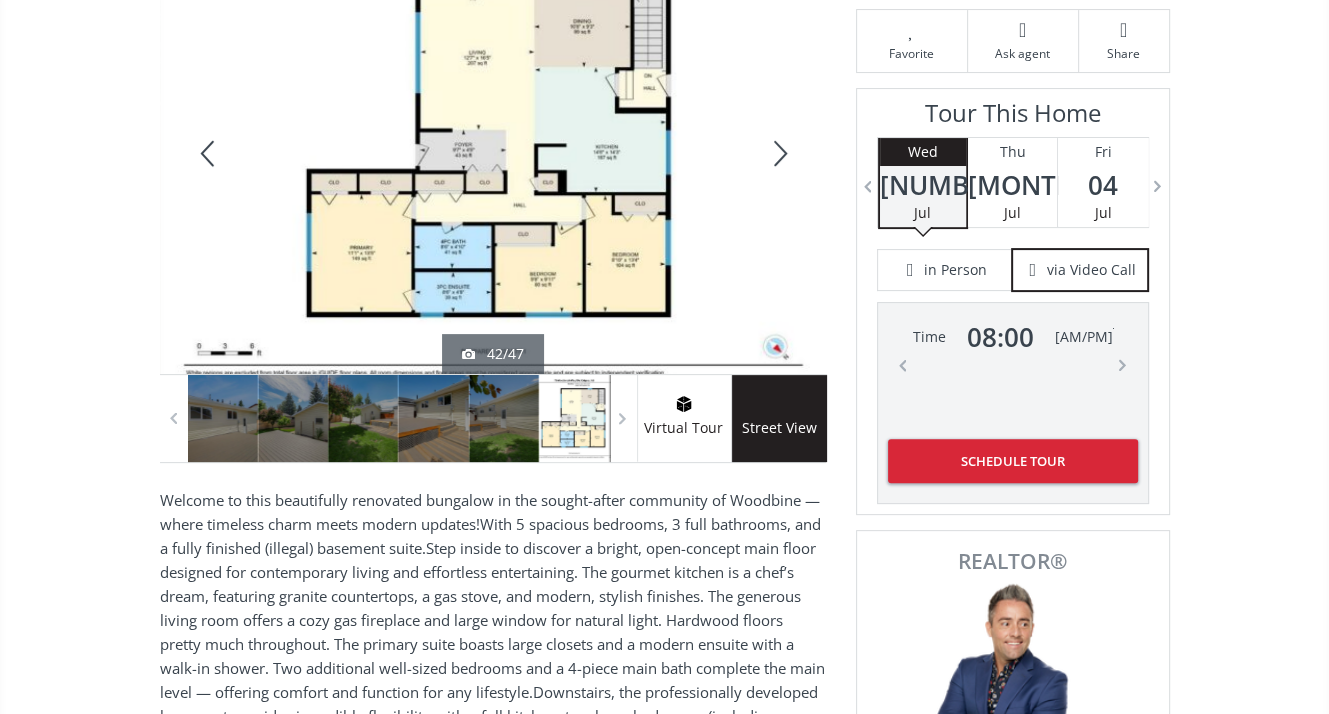 click at bounding box center (778, 153) 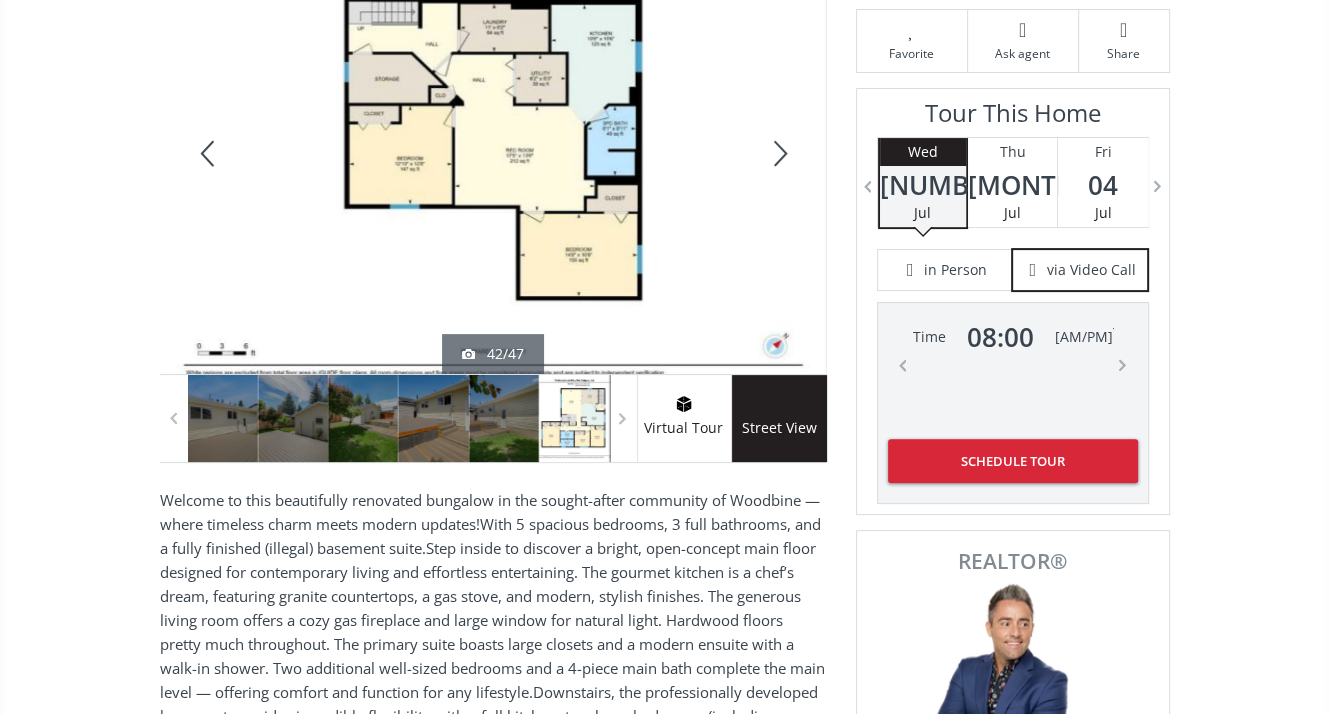 click at bounding box center [778, 153] 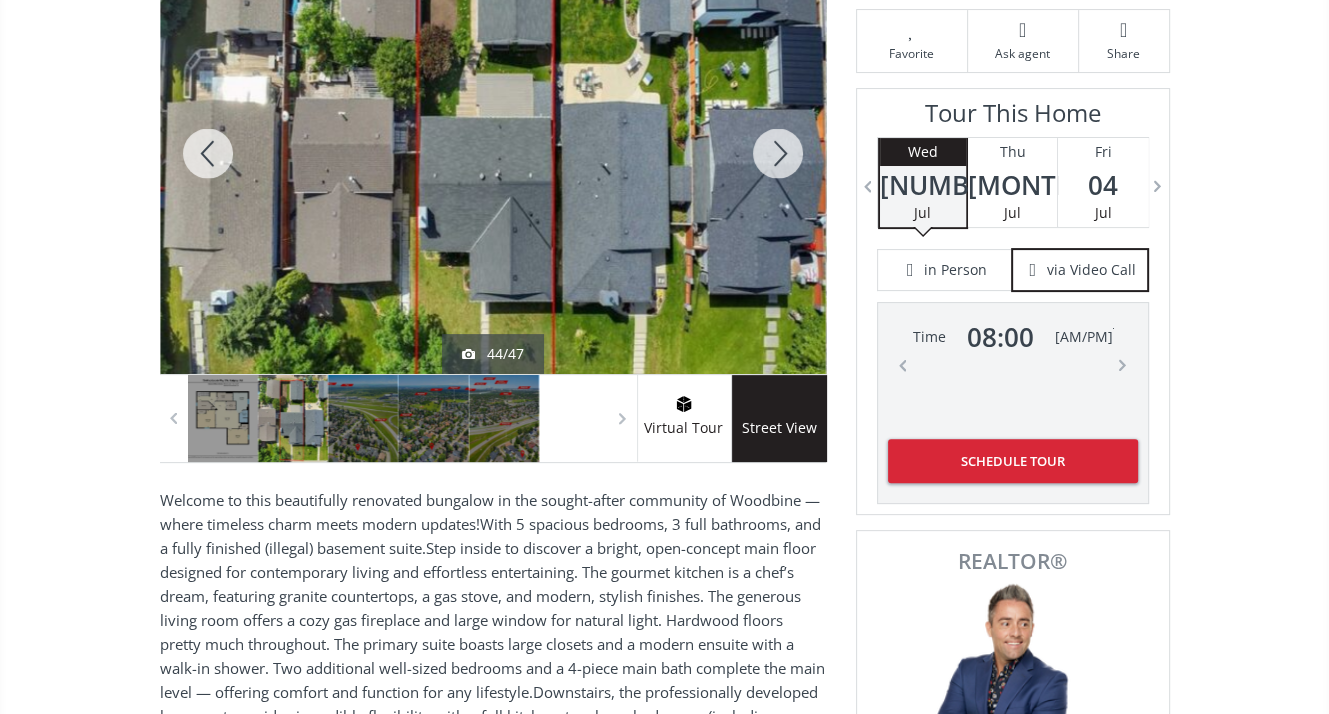 click at bounding box center (778, 153) 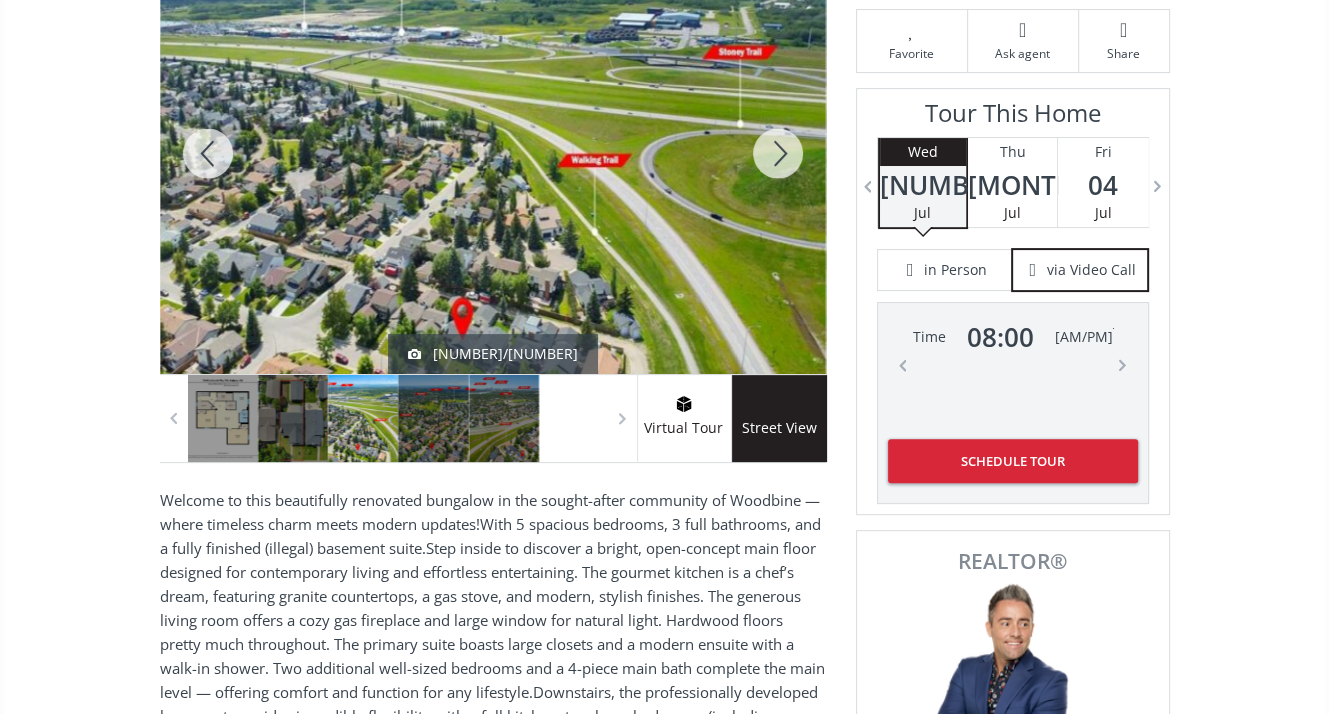 click at bounding box center (778, 153) 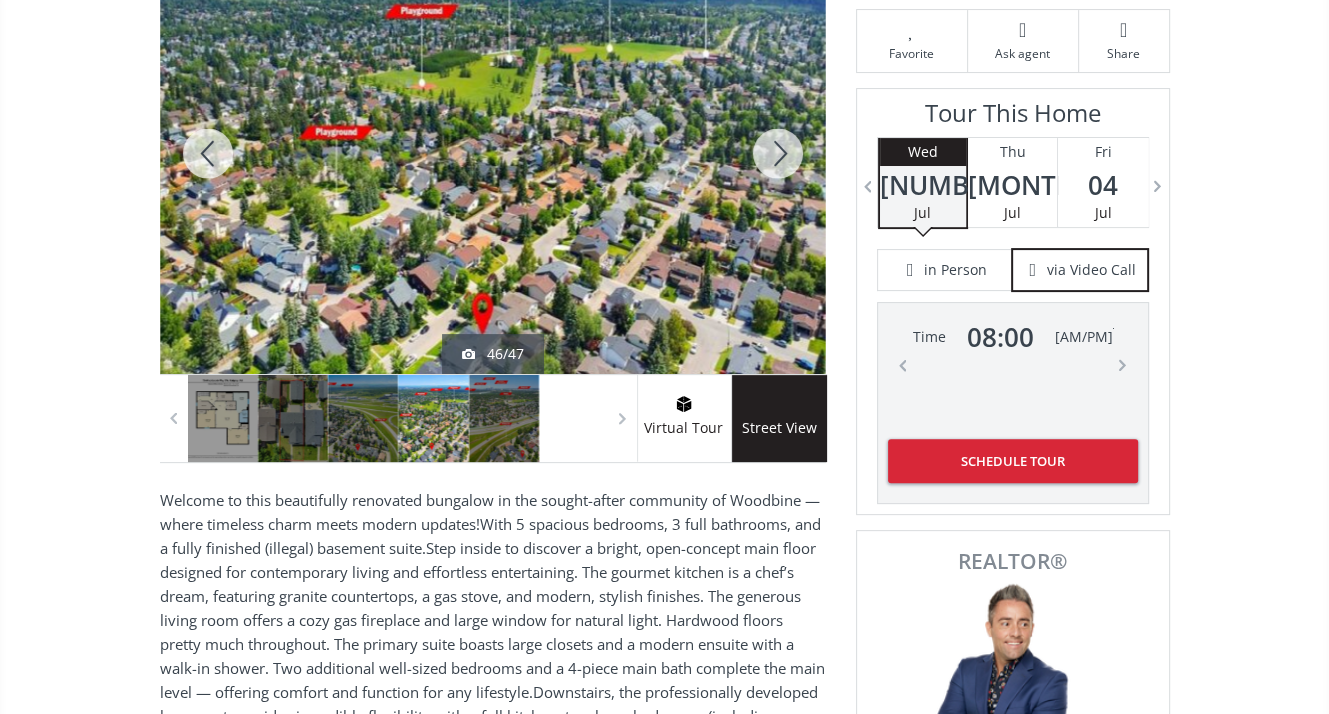 click at bounding box center (778, 153) 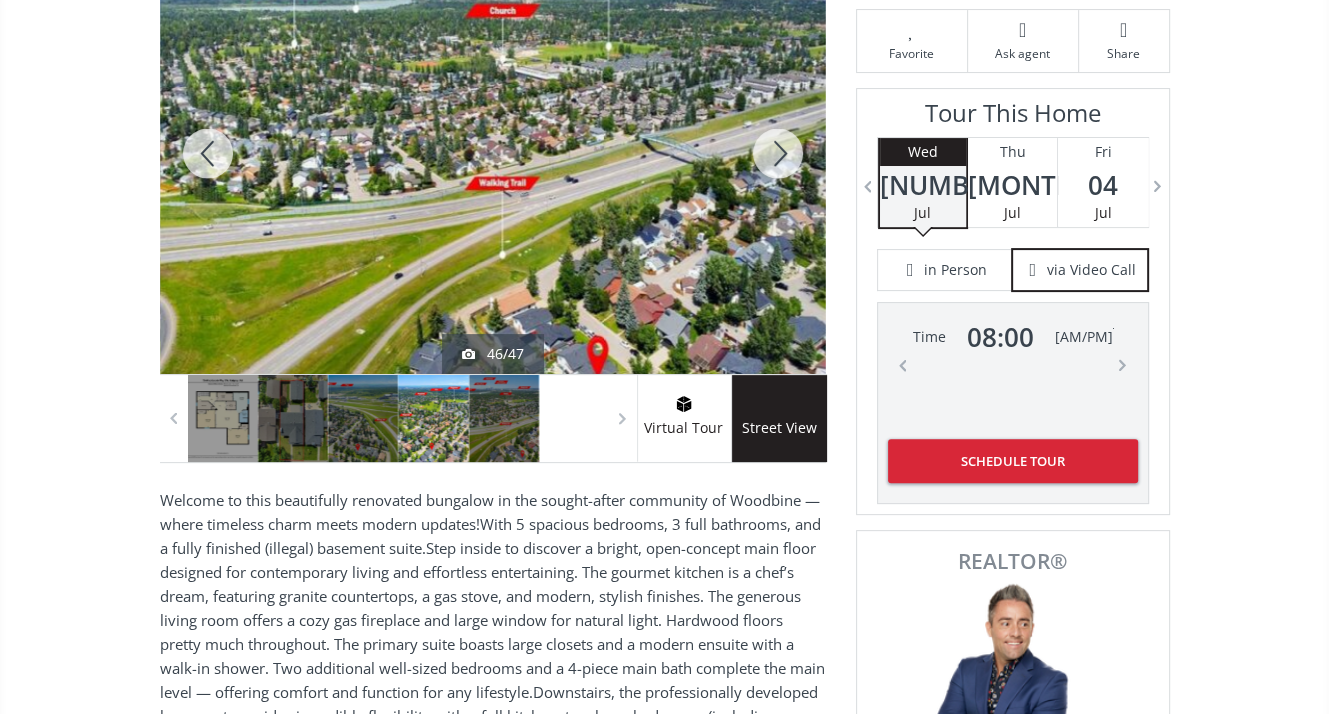 click at bounding box center [778, 153] 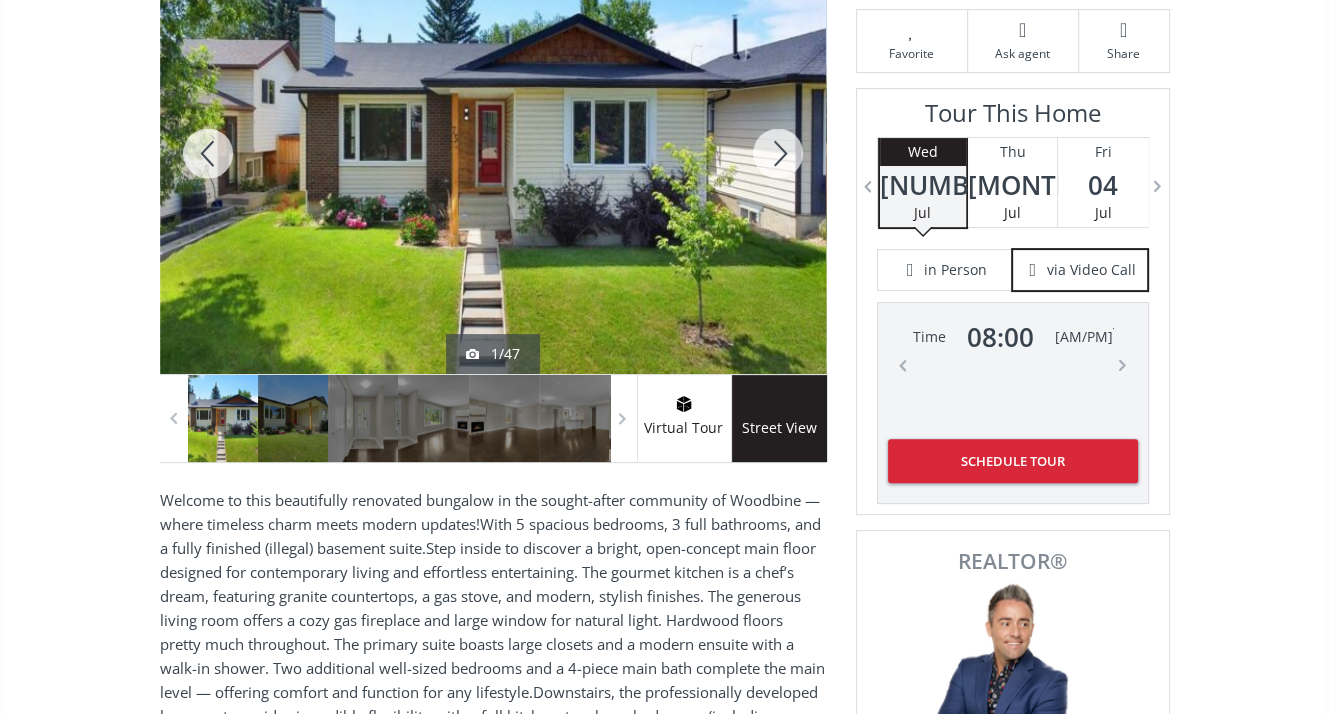 click at bounding box center (778, 153) 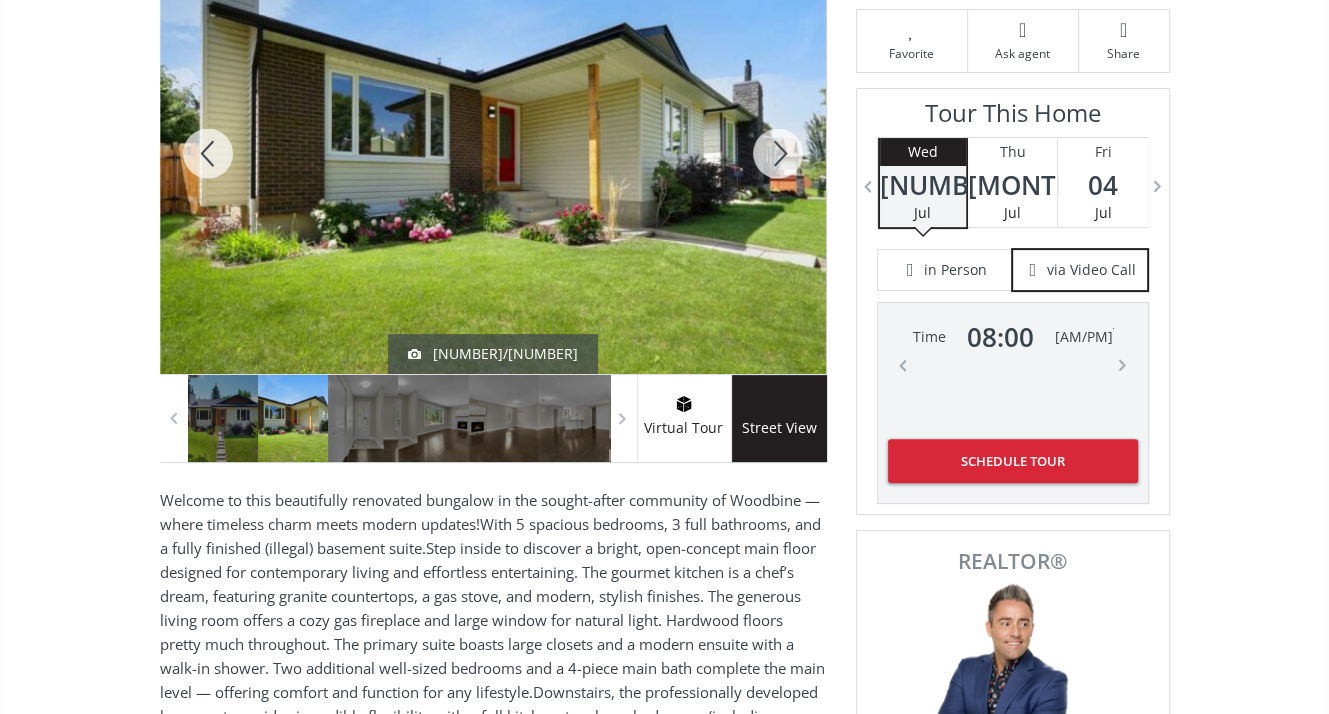 click at bounding box center [778, 153] 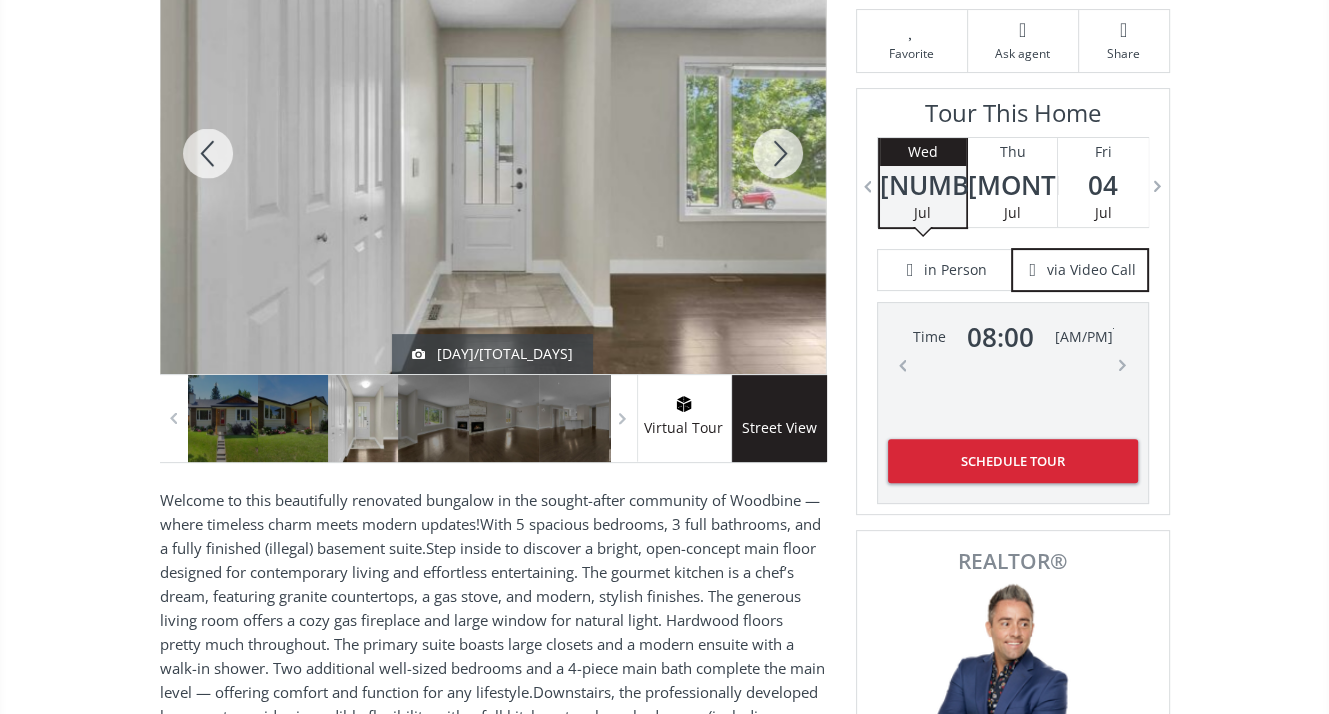 click at bounding box center [778, 153] 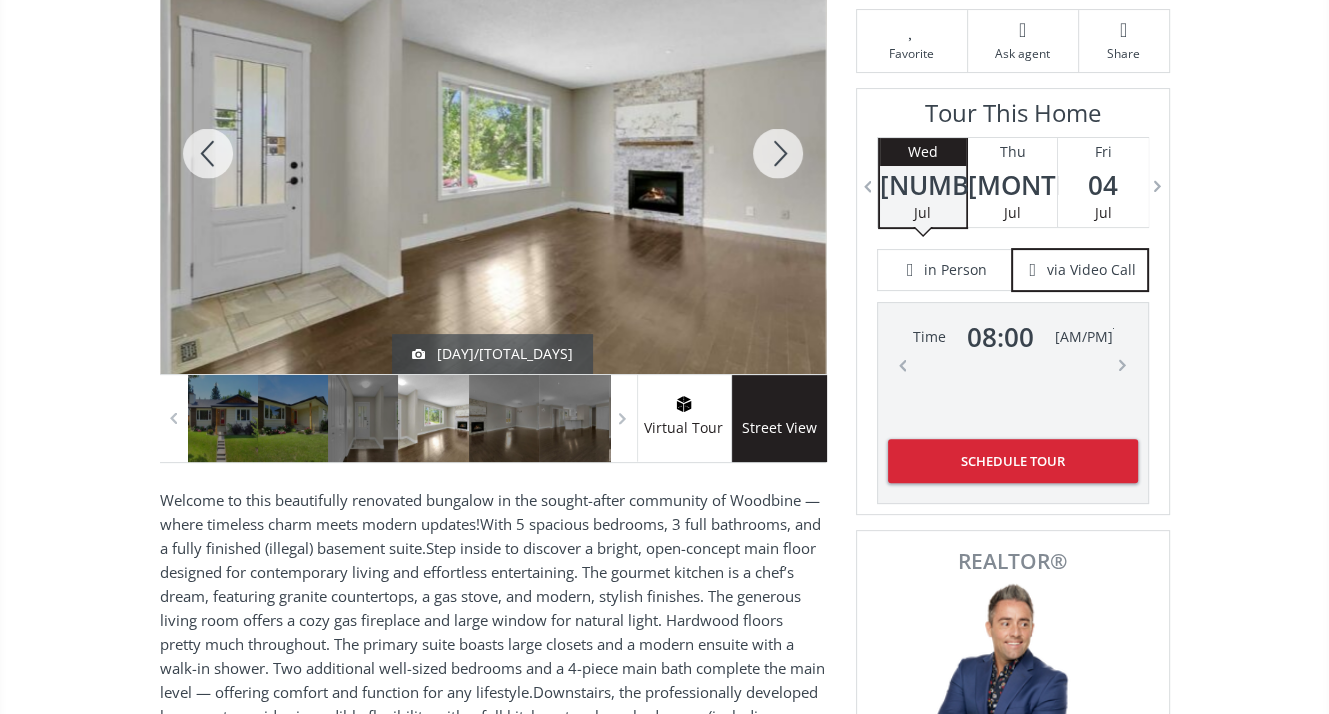 click at bounding box center (208, 153) 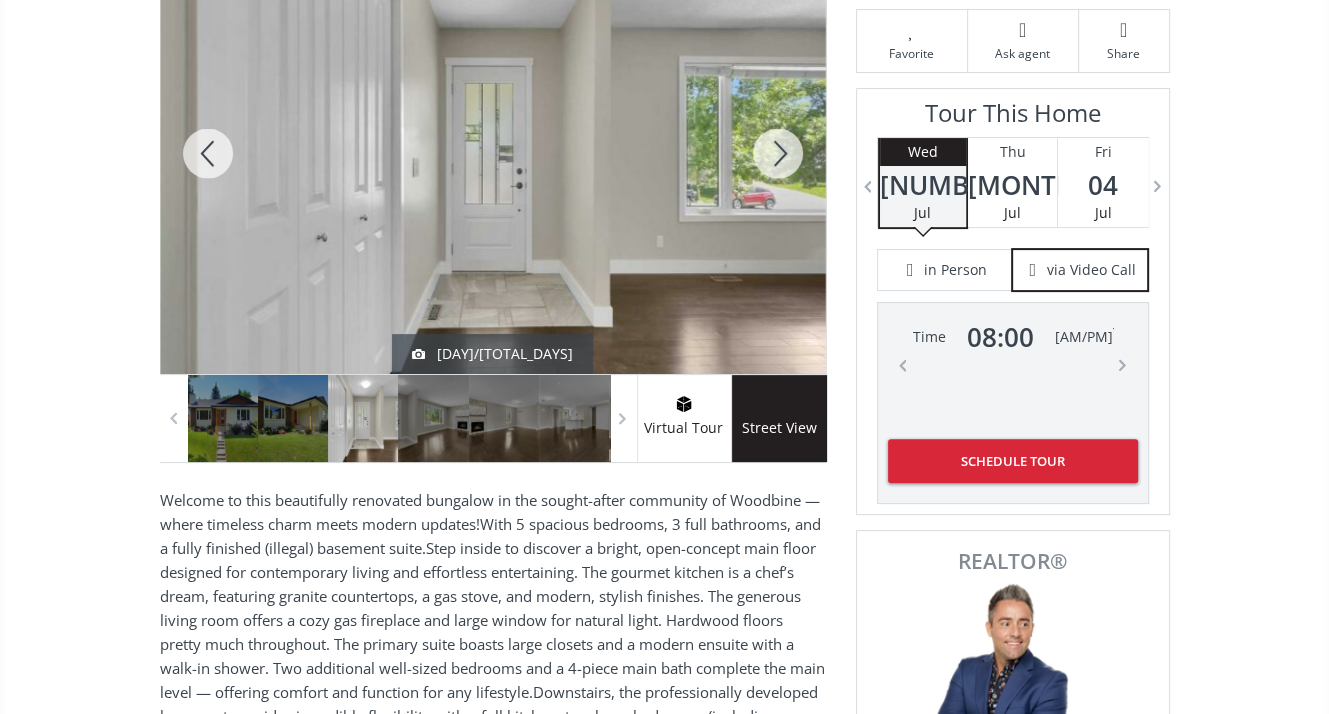 click at bounding box center (778, 153) 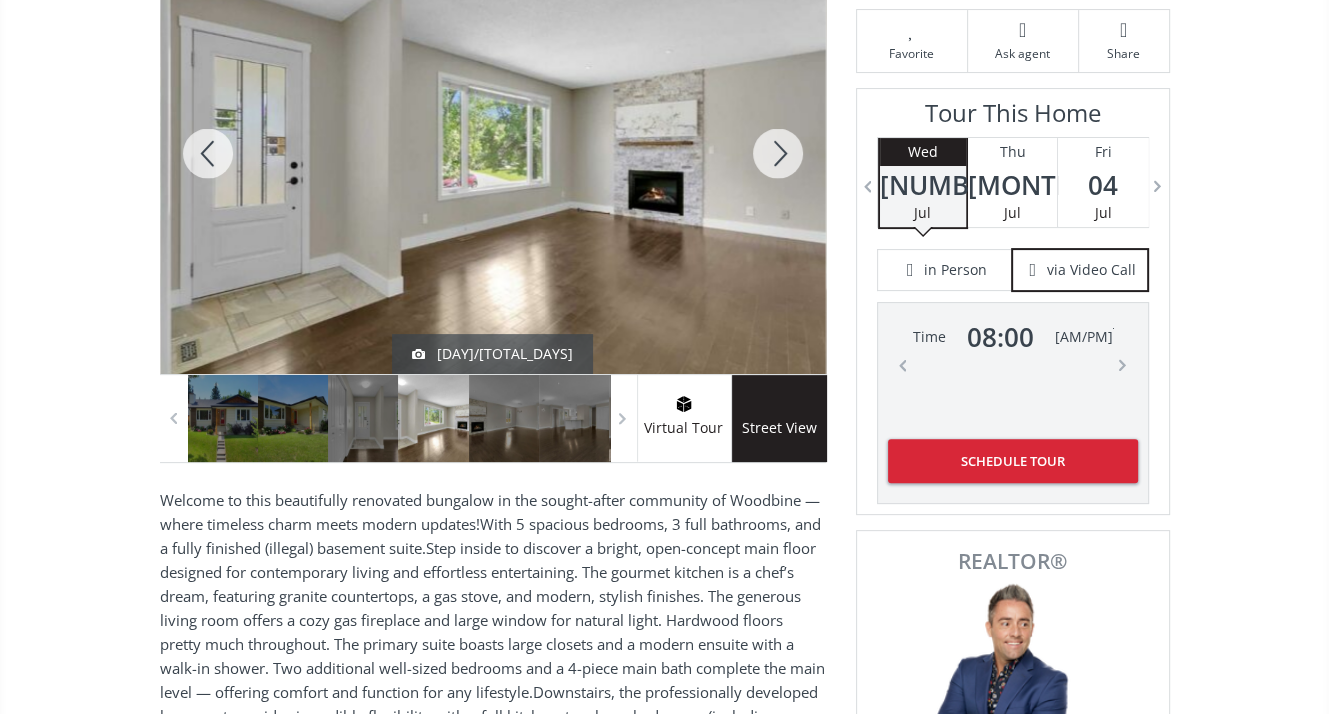 click at bounding box center [778, 153] 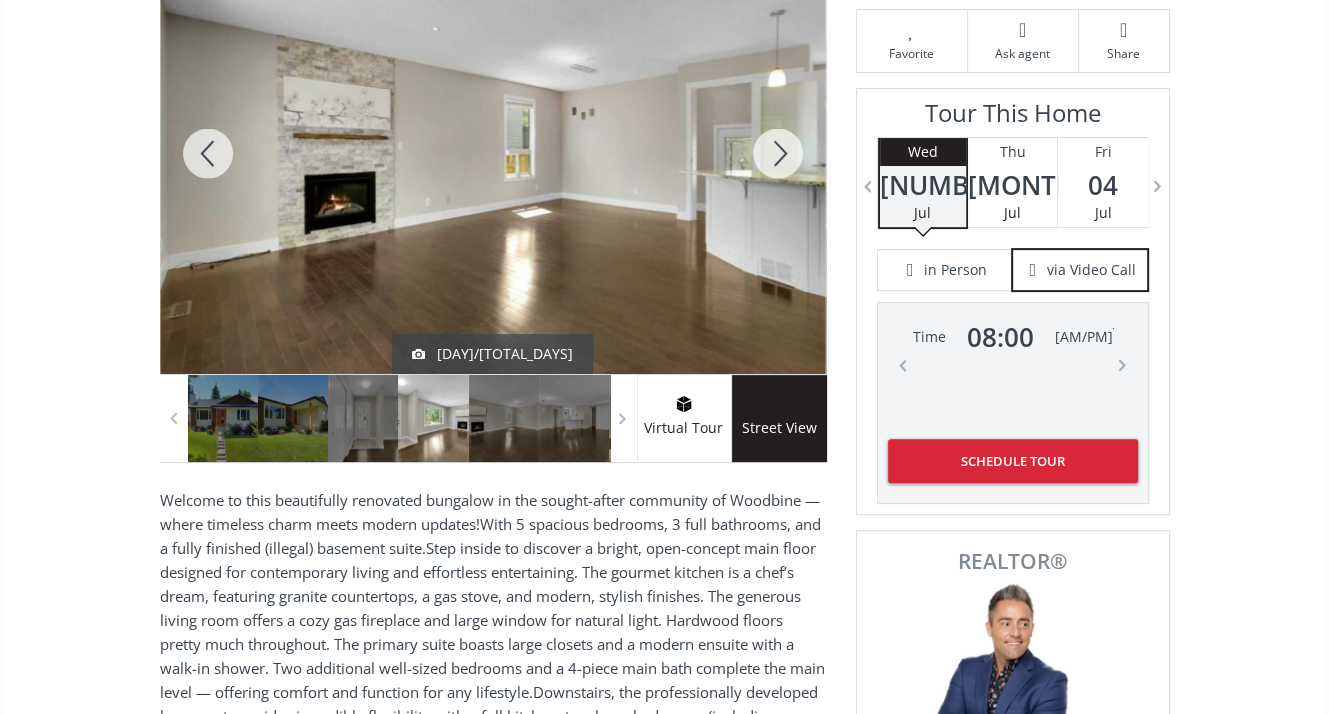 click at bounding box center (778, 153) 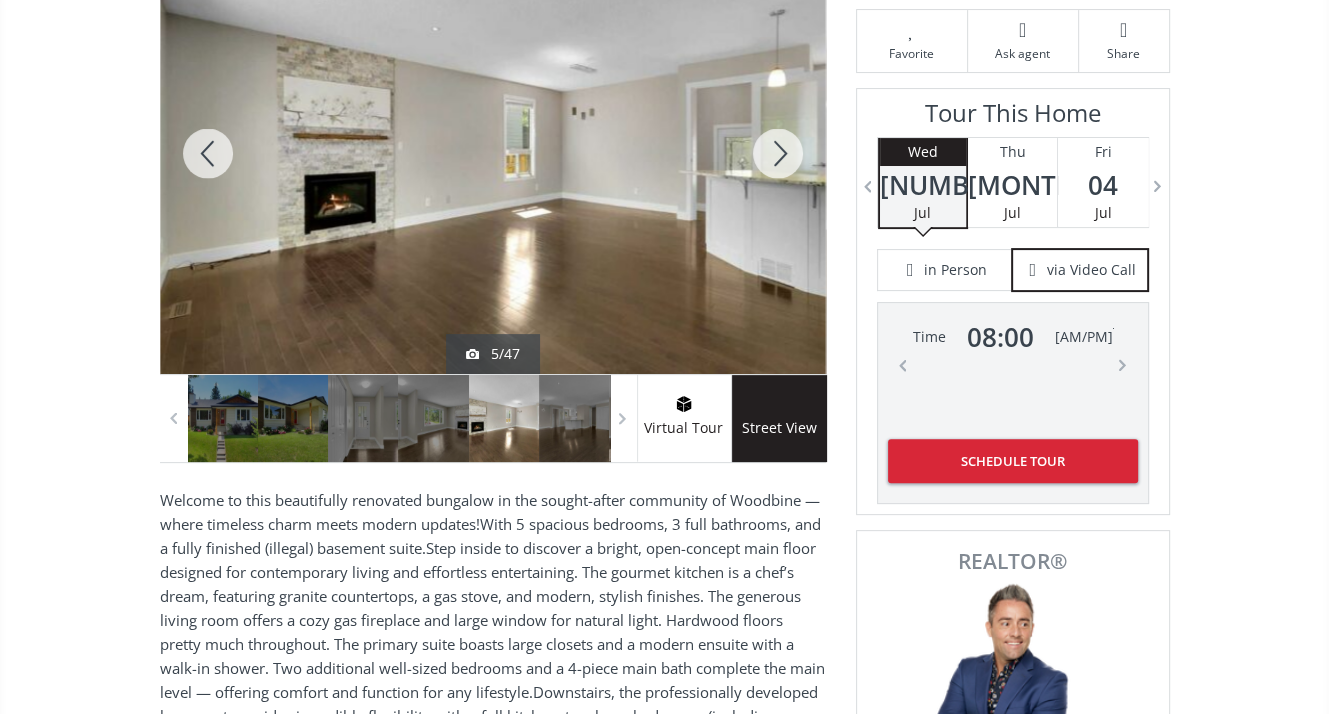 click at bounding box center [778, 153] 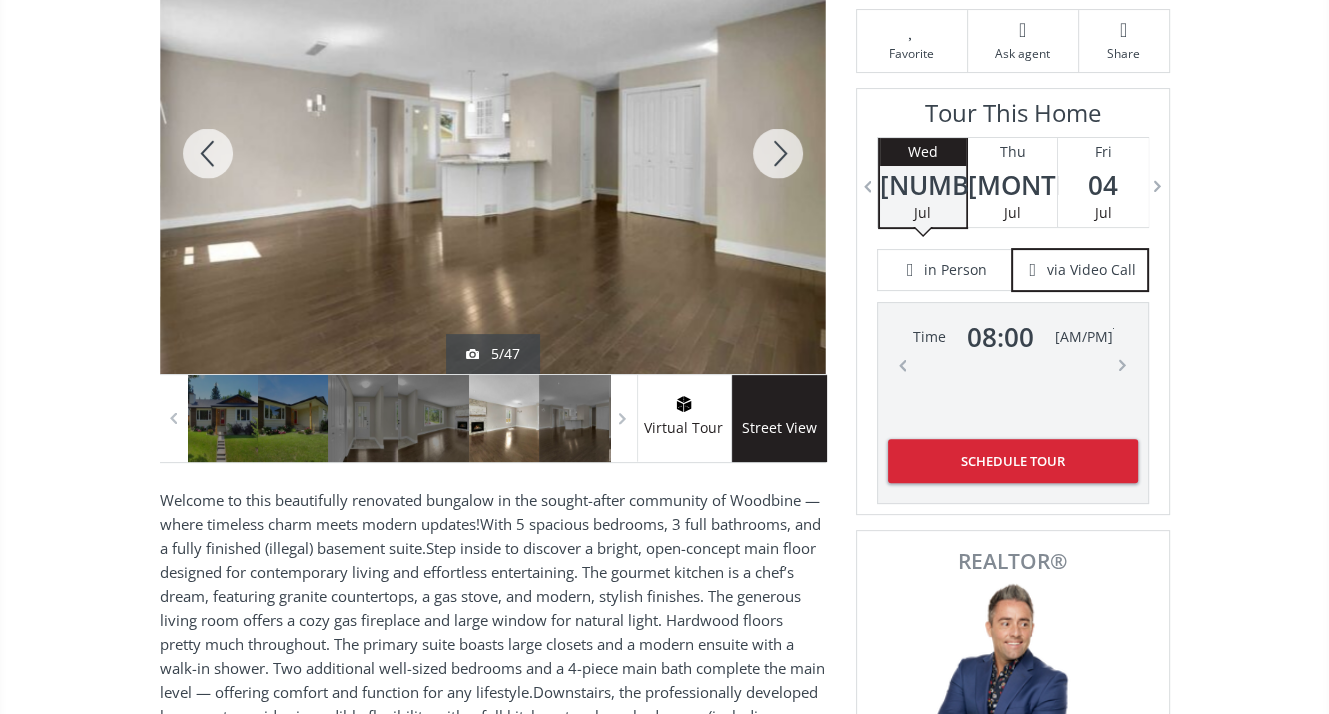 click at bounding box center [778, 153] 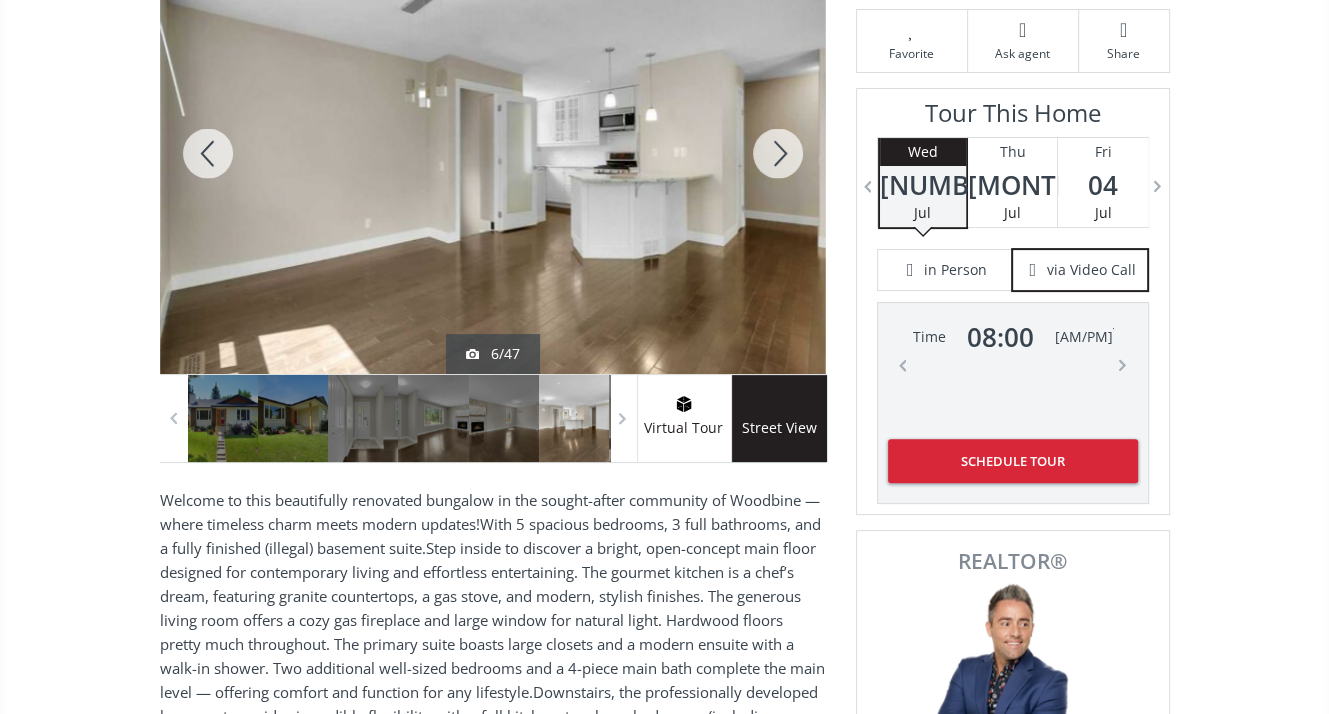 click at bounding box center [778, 153] 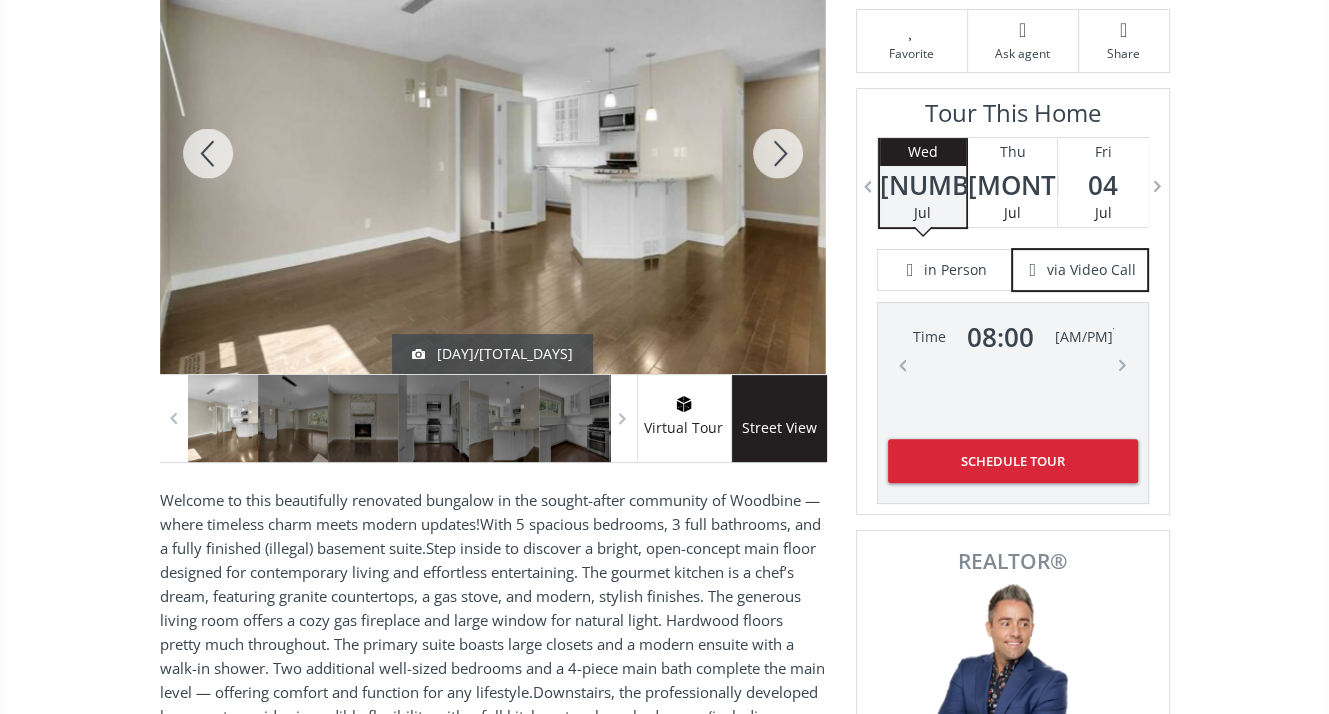 click at bounding box center (778, 153) 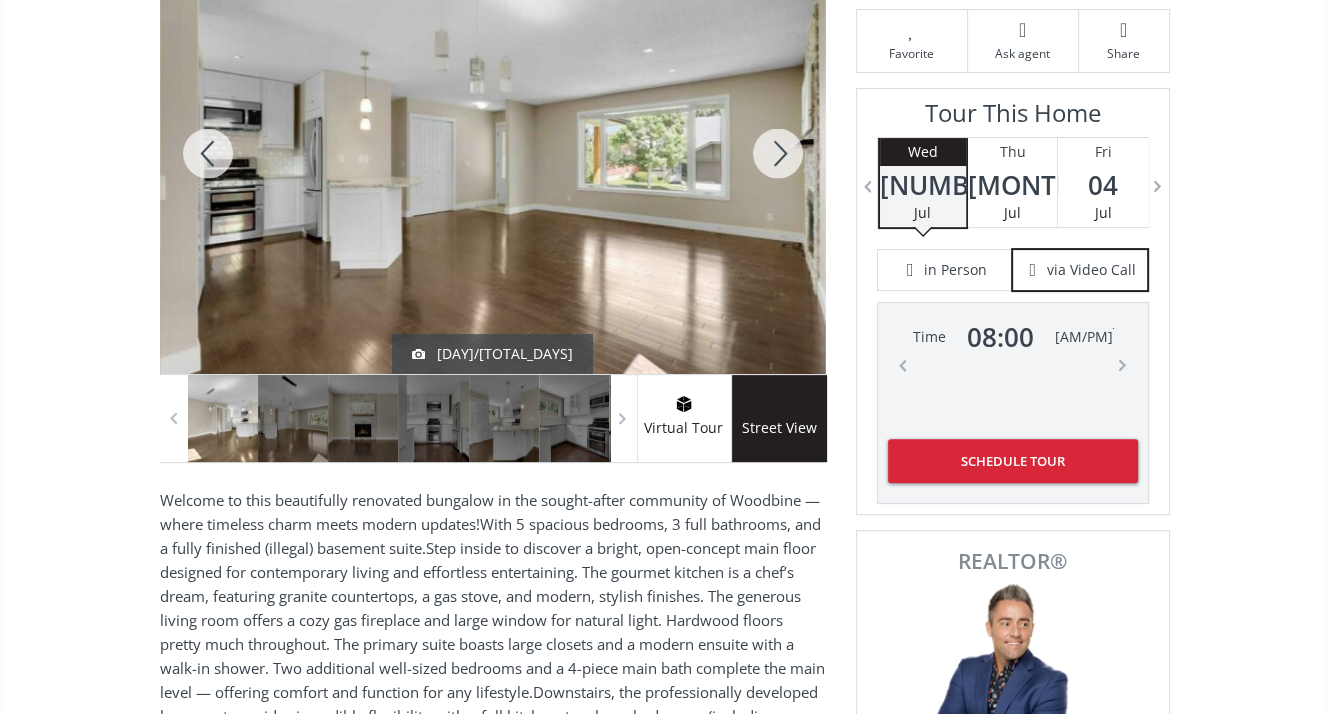 click at bounding box center (778, 153) 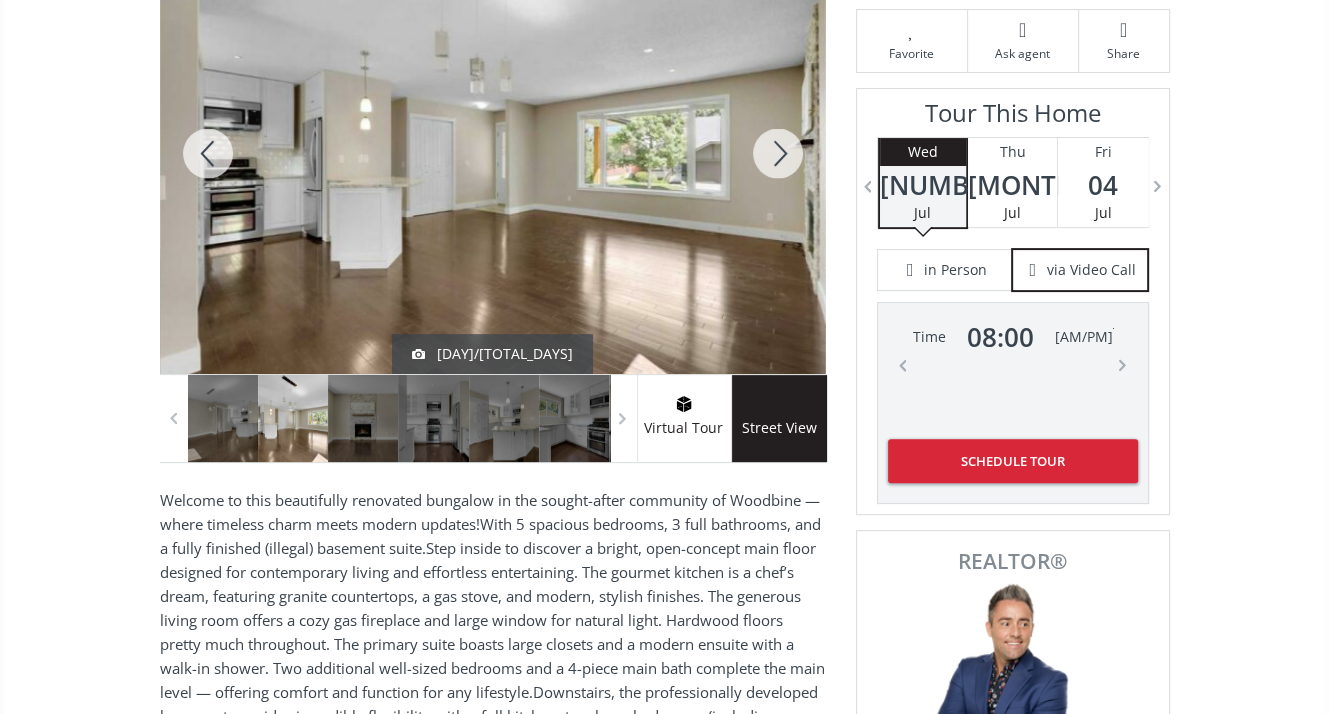 click at bounding box center [778, 153] 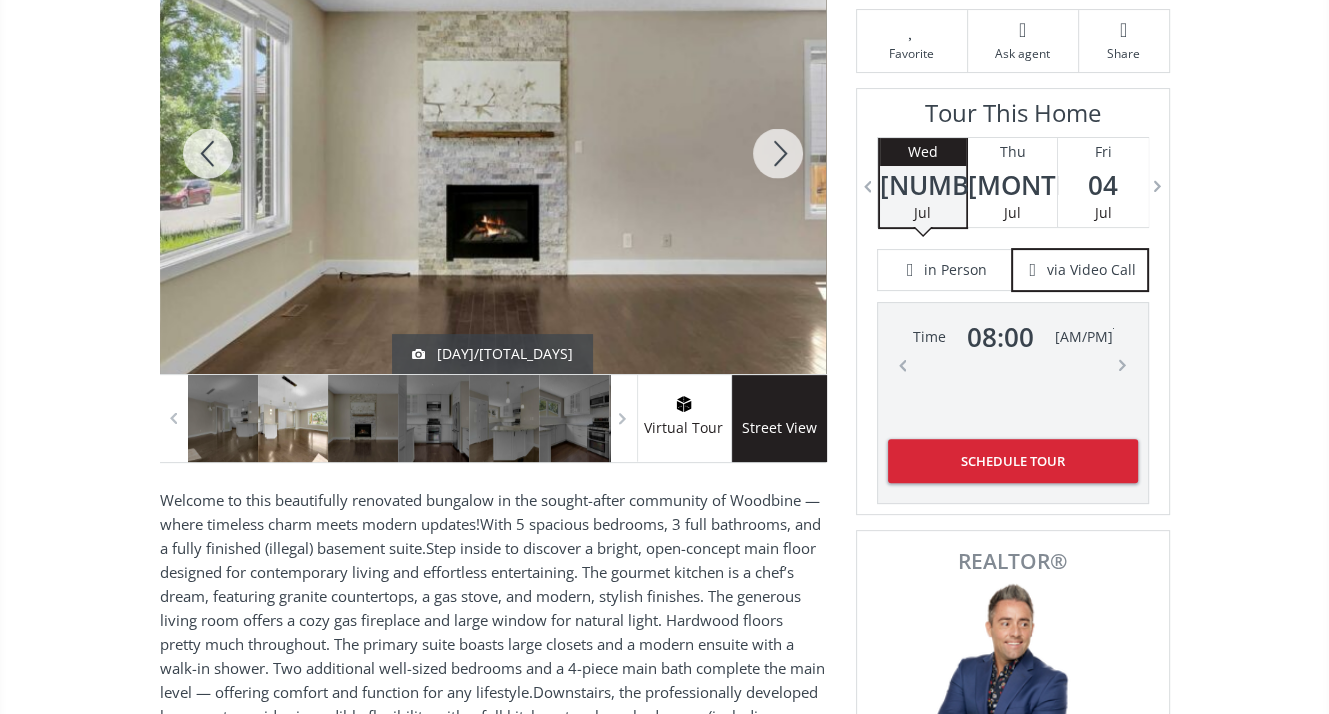 click at bounding box center [778, 153] 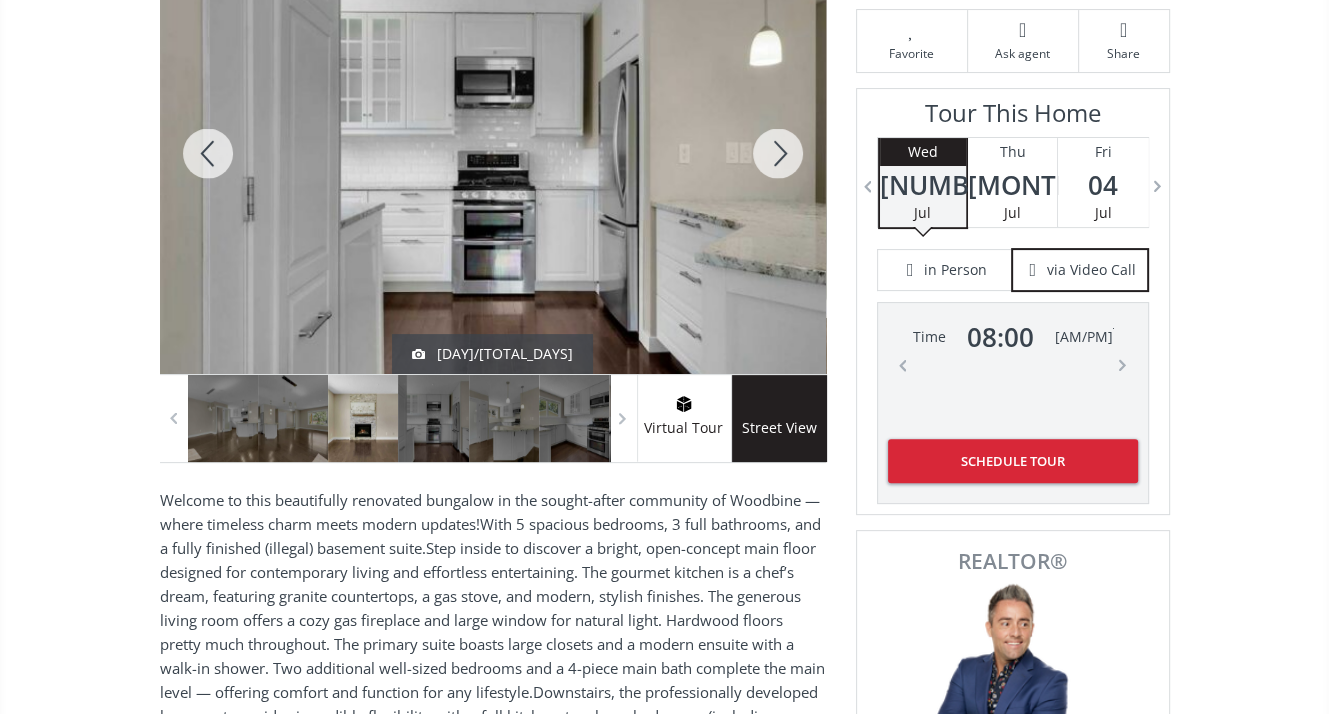 click at bounding box center [778, 153] 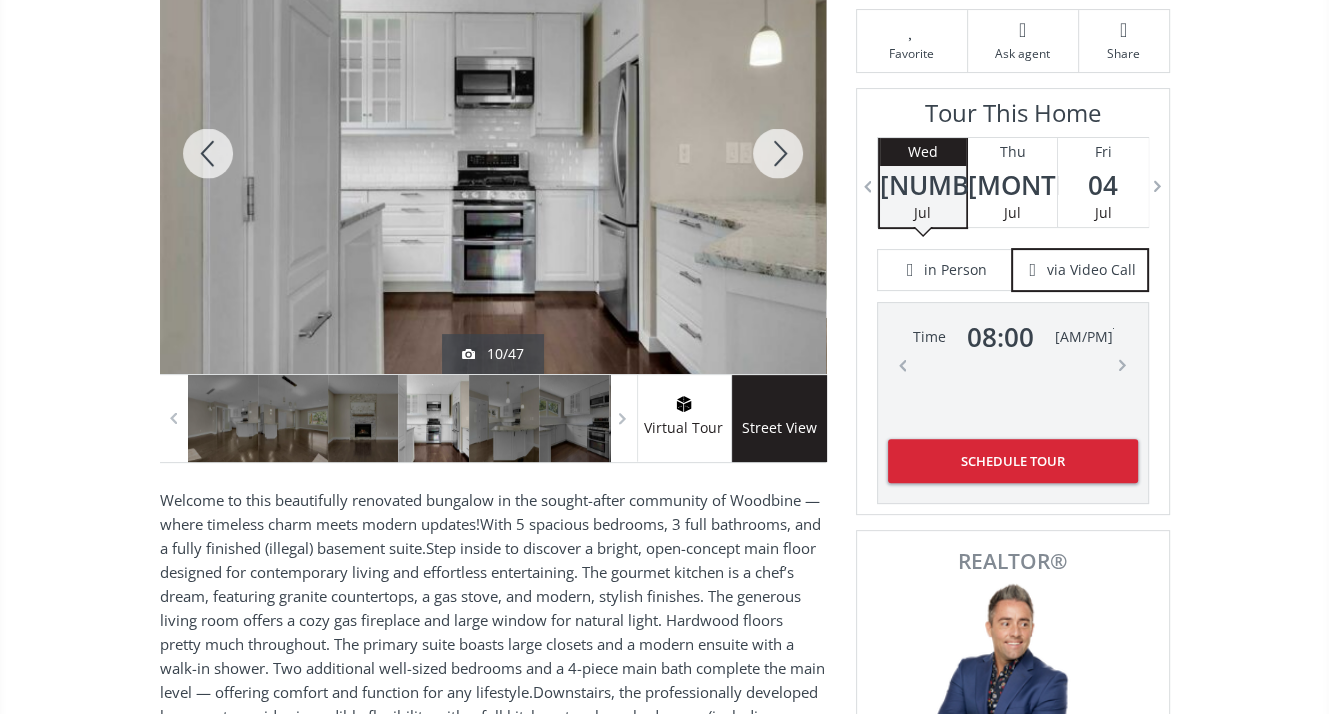 click at bounding box center [778, 153] 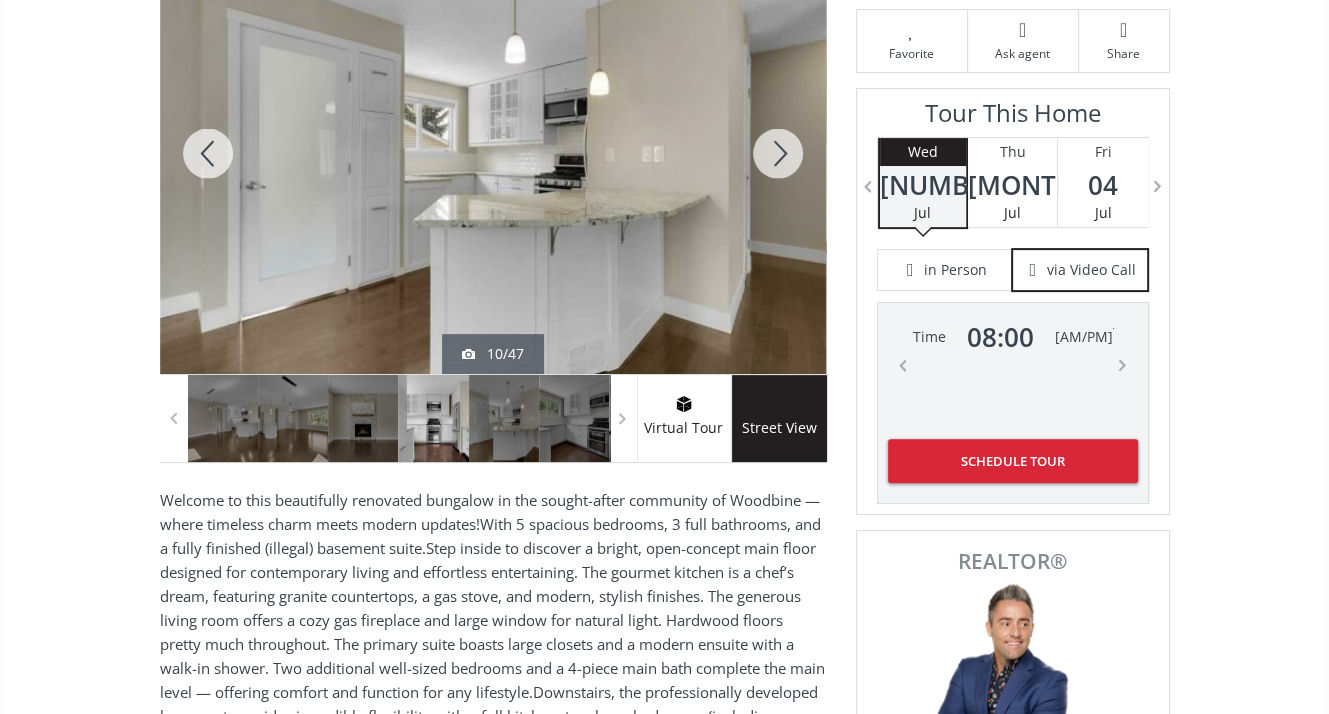 click at bounding box center (778, 153) 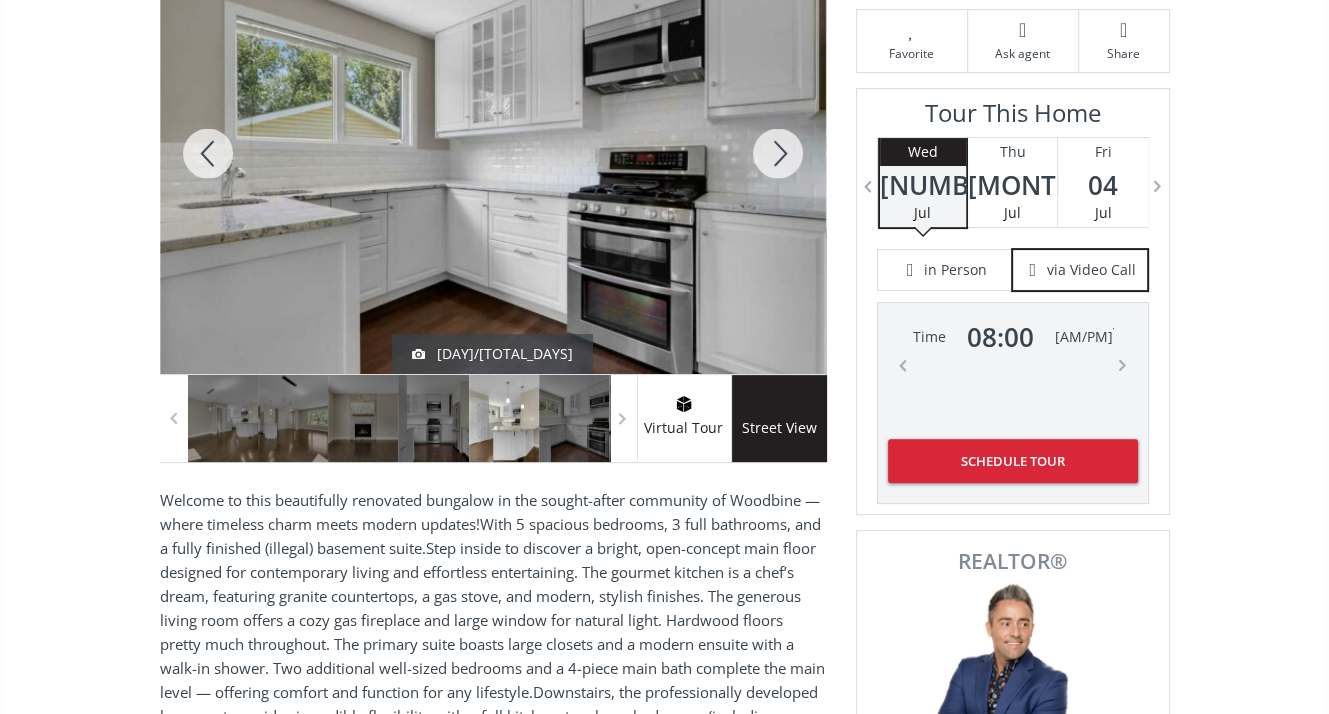 click at bounding box center (778, 153) 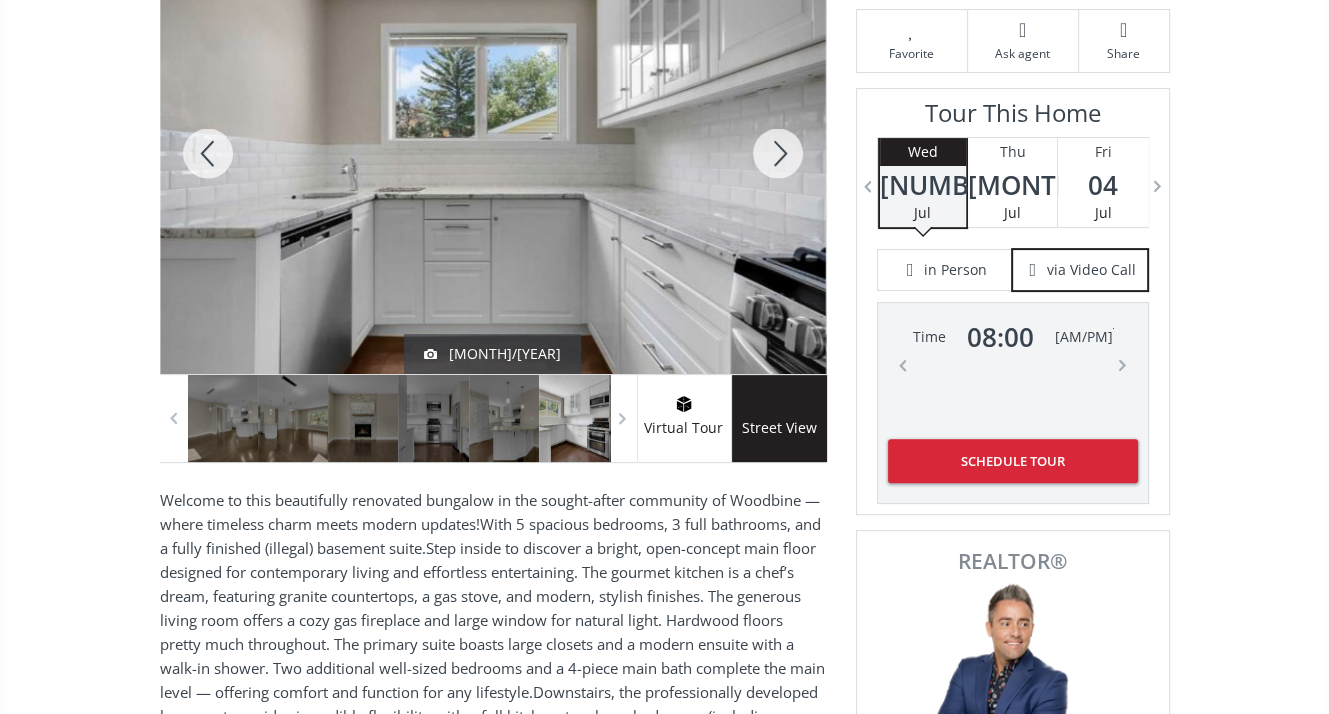 click at bounding box center (778, 153) 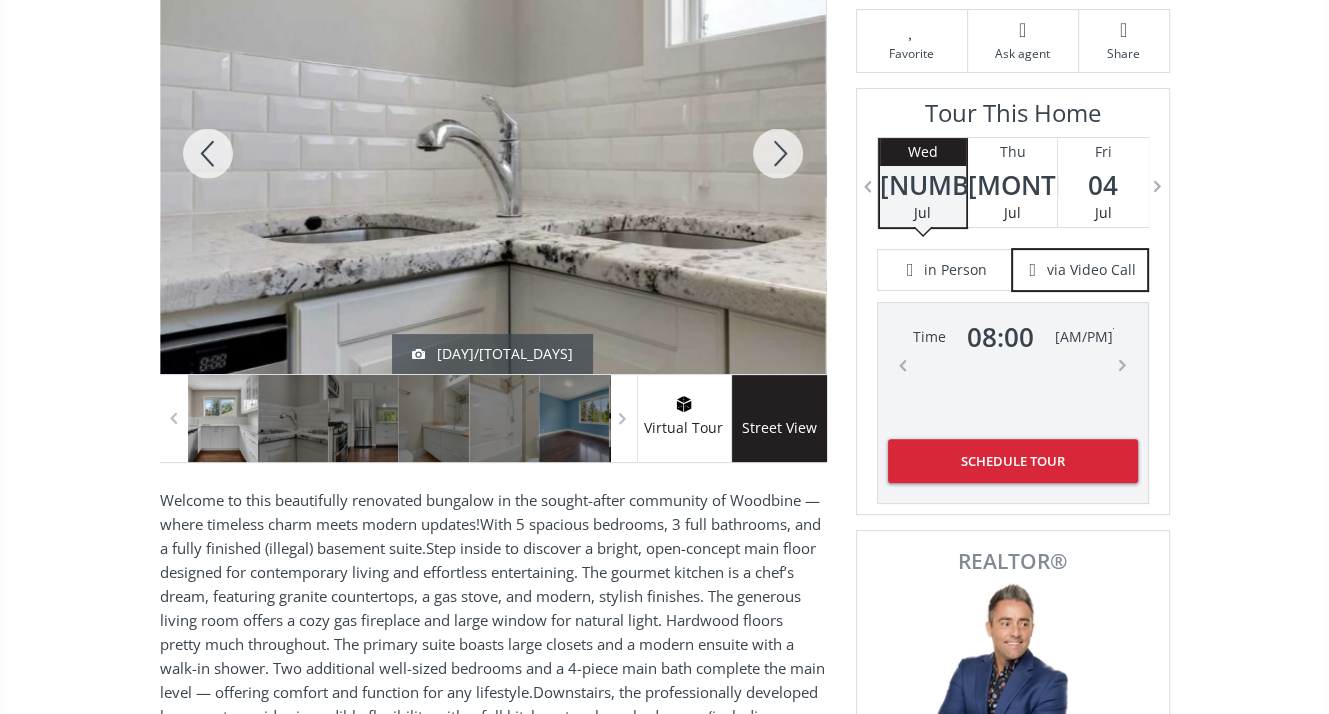click at bounding box center [778, 153] 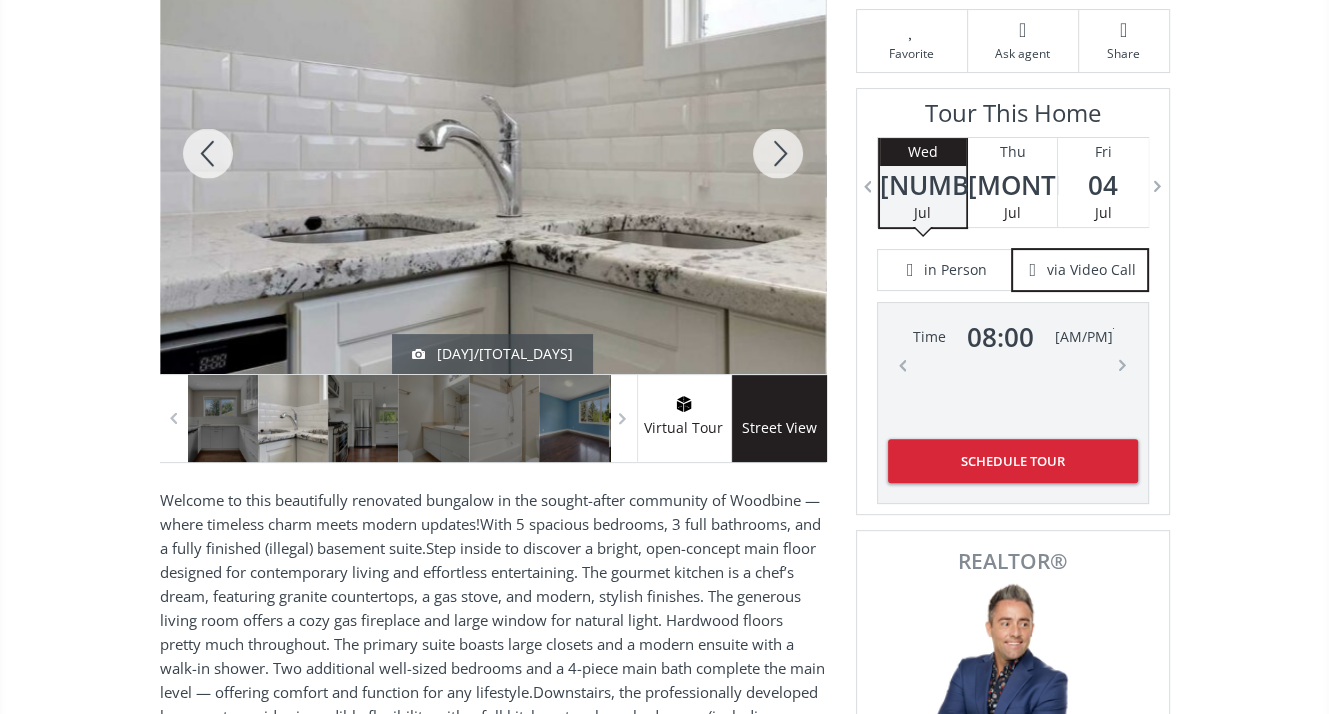 click at bounding box center (778, 153) 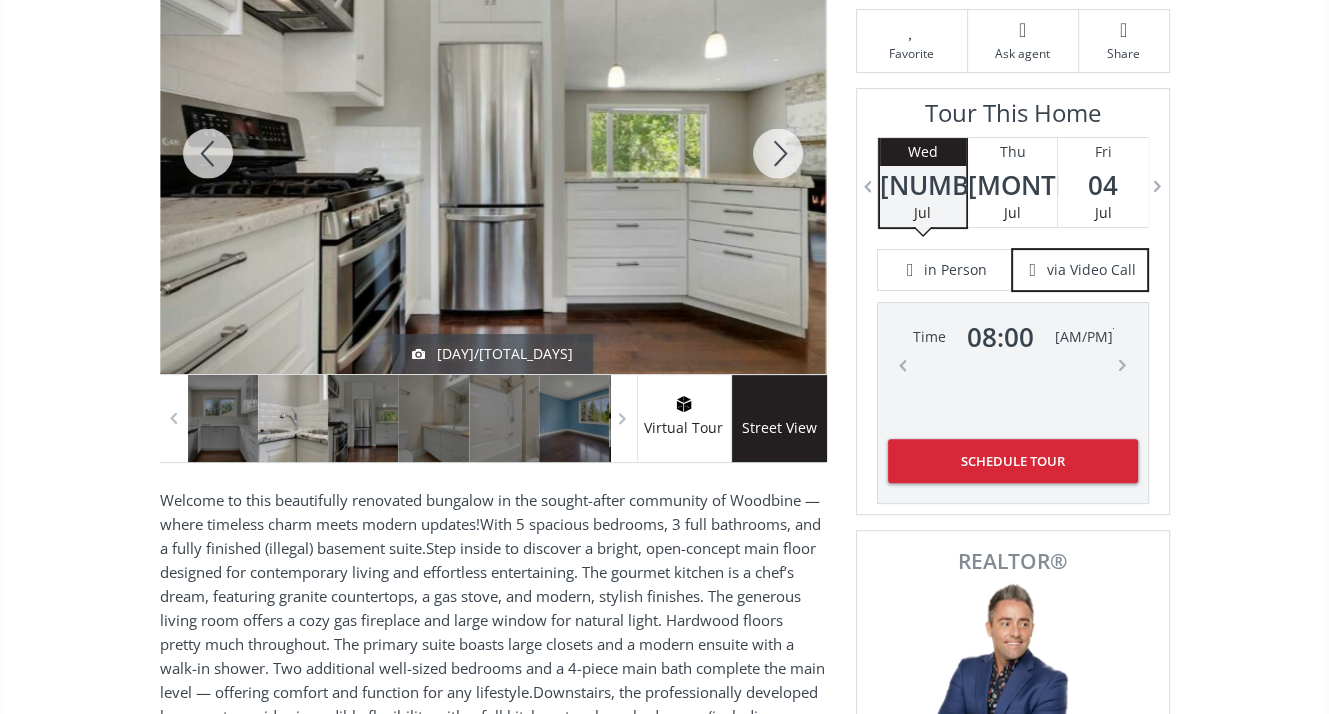 click at bounding box center (778, 153) 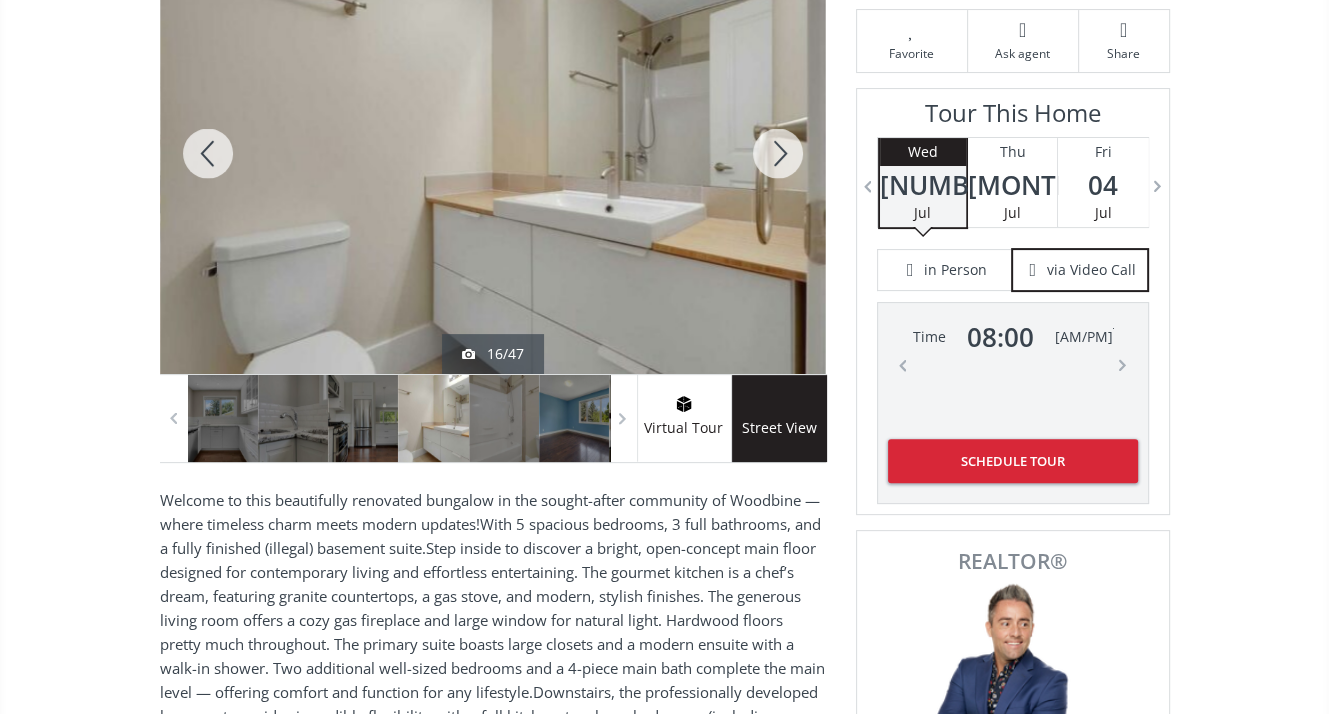 click at bounding box center [778, 153] 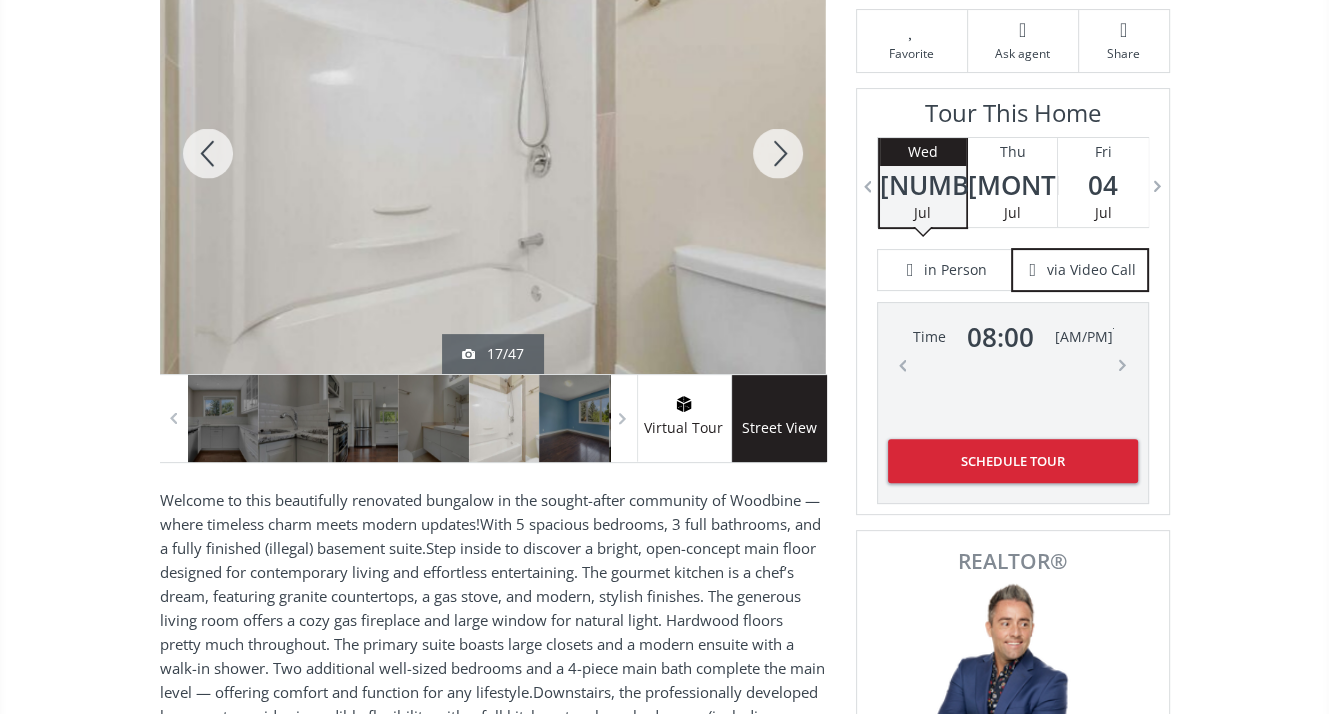 click at bounding box center (778, 153) 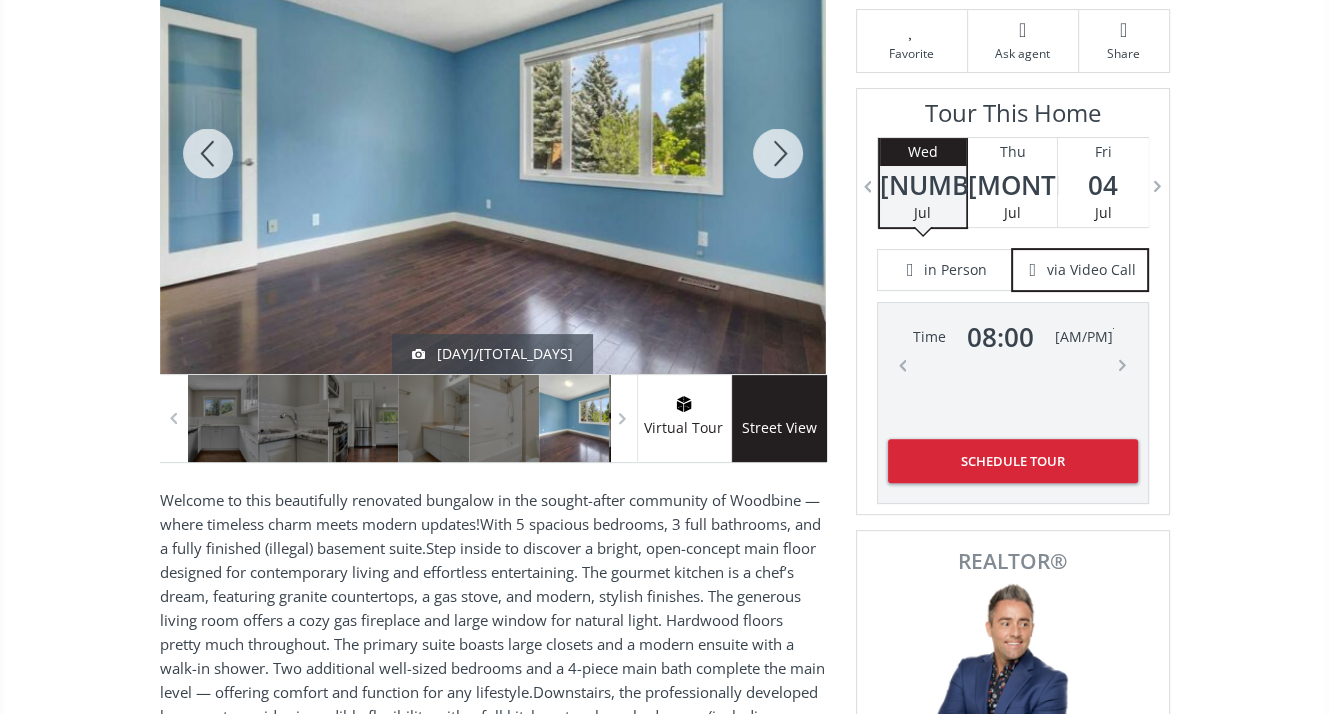 click at bounding box center [778, 153] 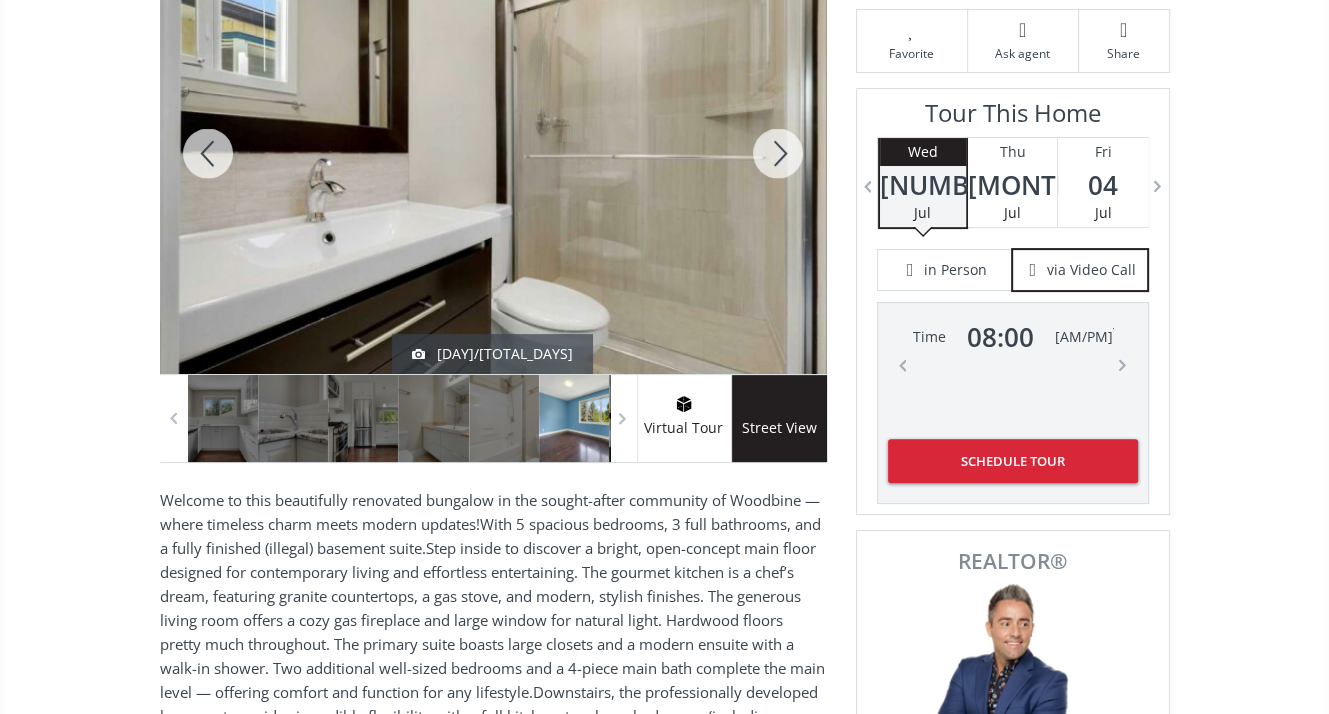 click at bounding box center (778, 153) 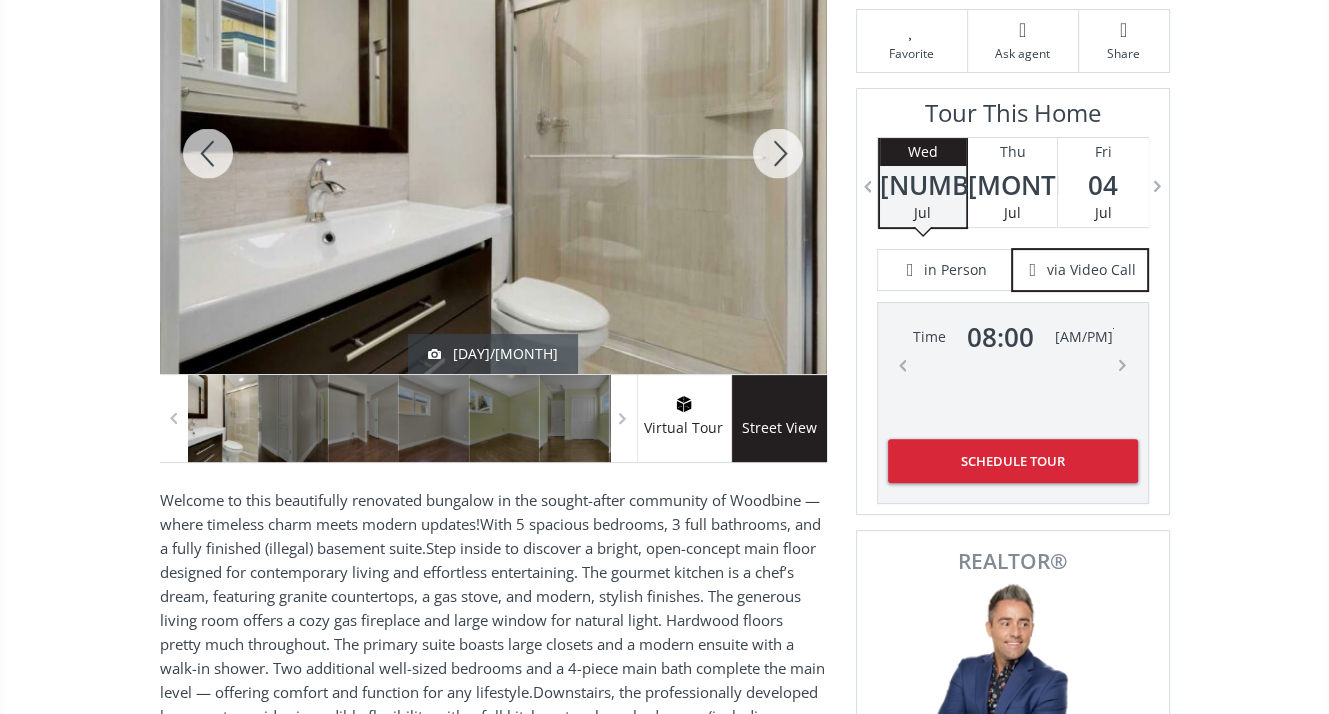 click at bounding box center [778, 153] 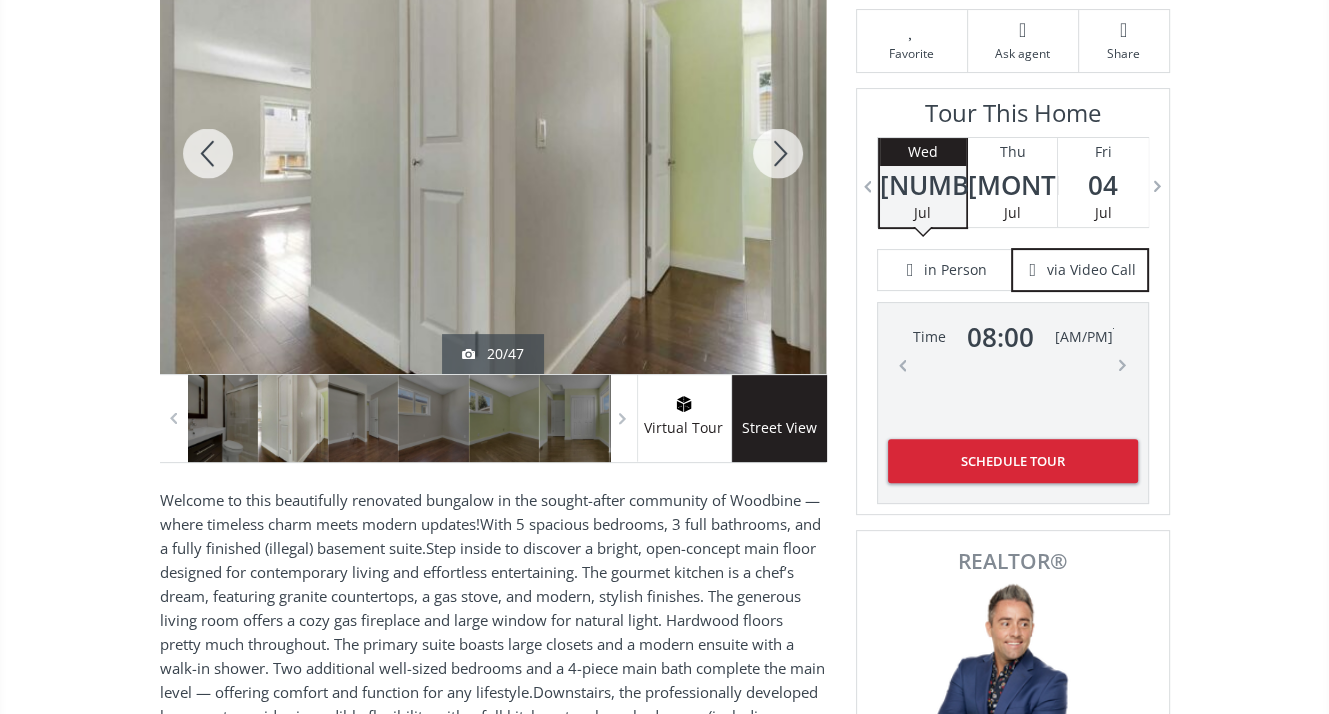 click at bounding box center (778, 153) 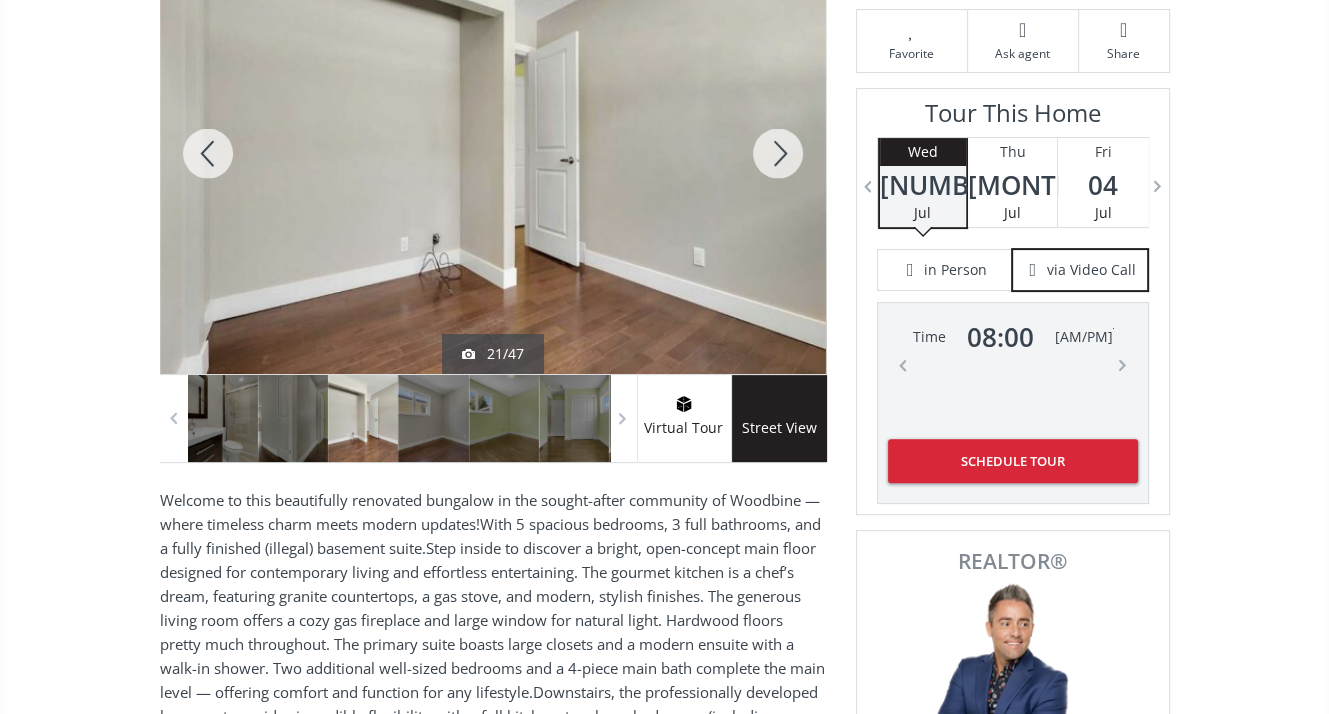 click at bounding box center [778, 153] 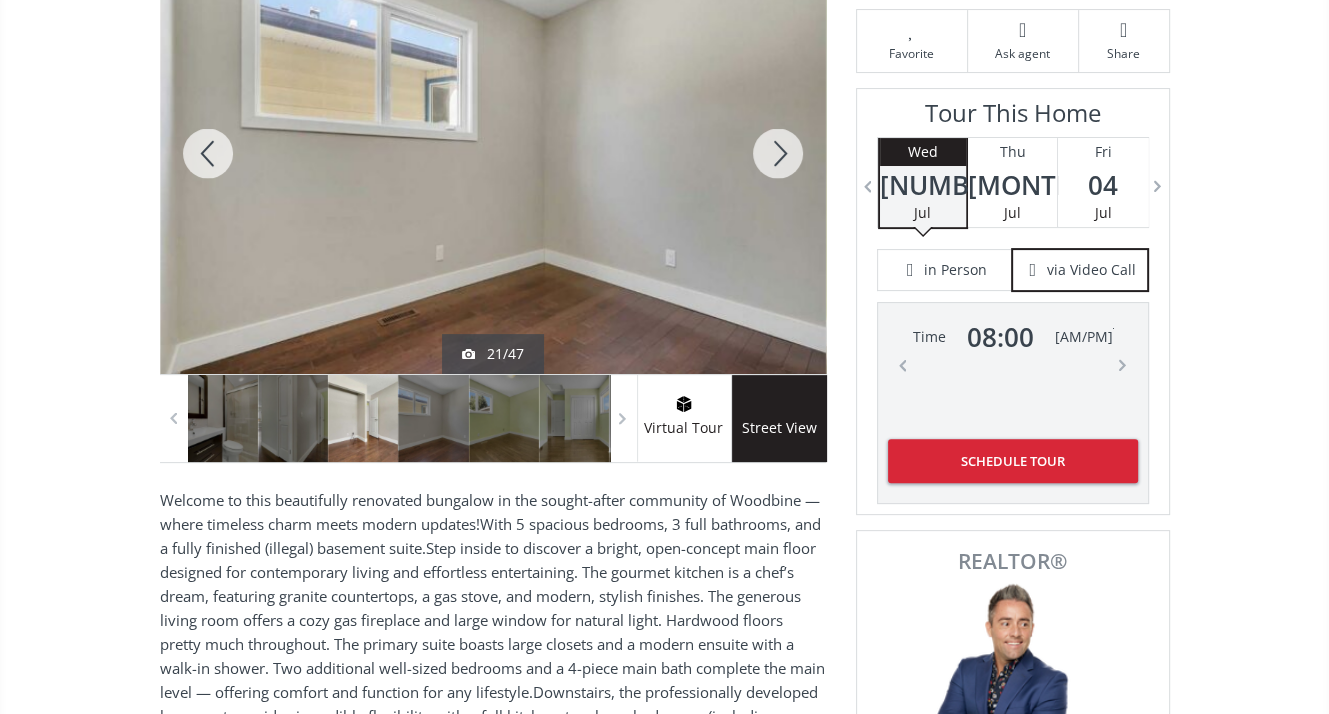 click at bounding box center (778, 153) 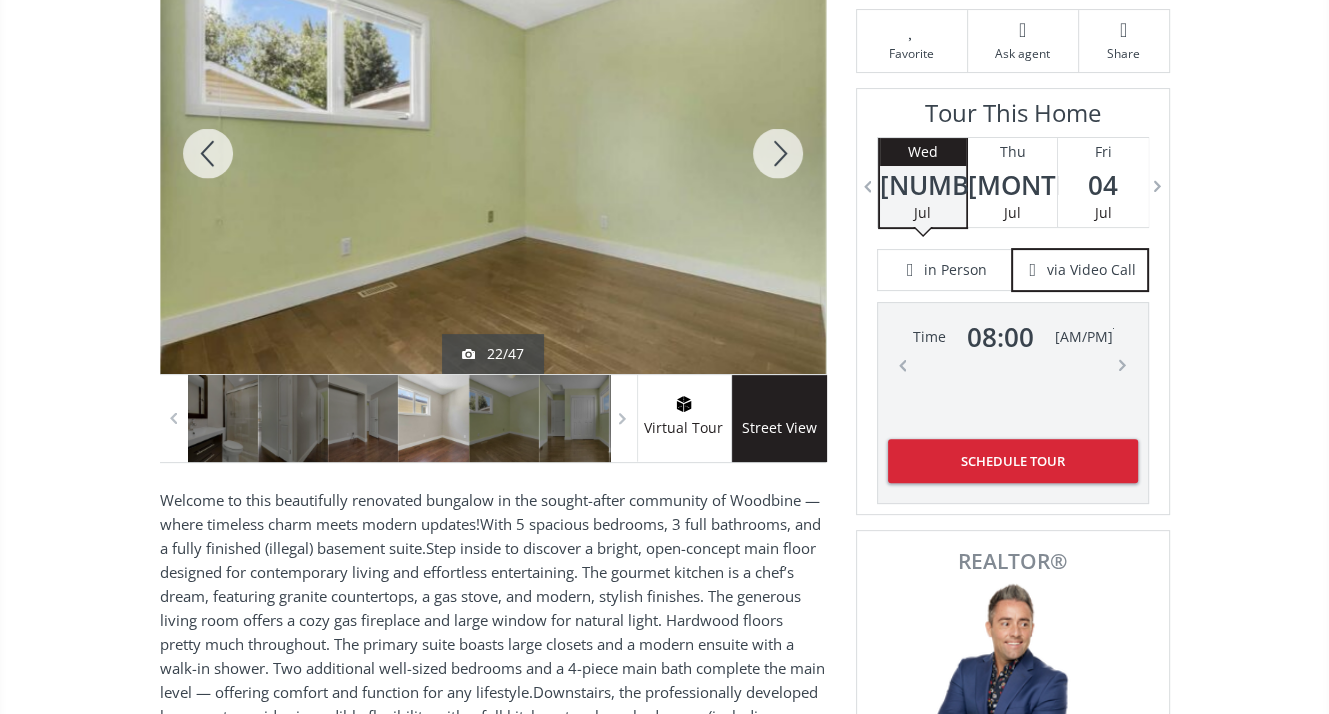 click at bounding box center (778, 153) 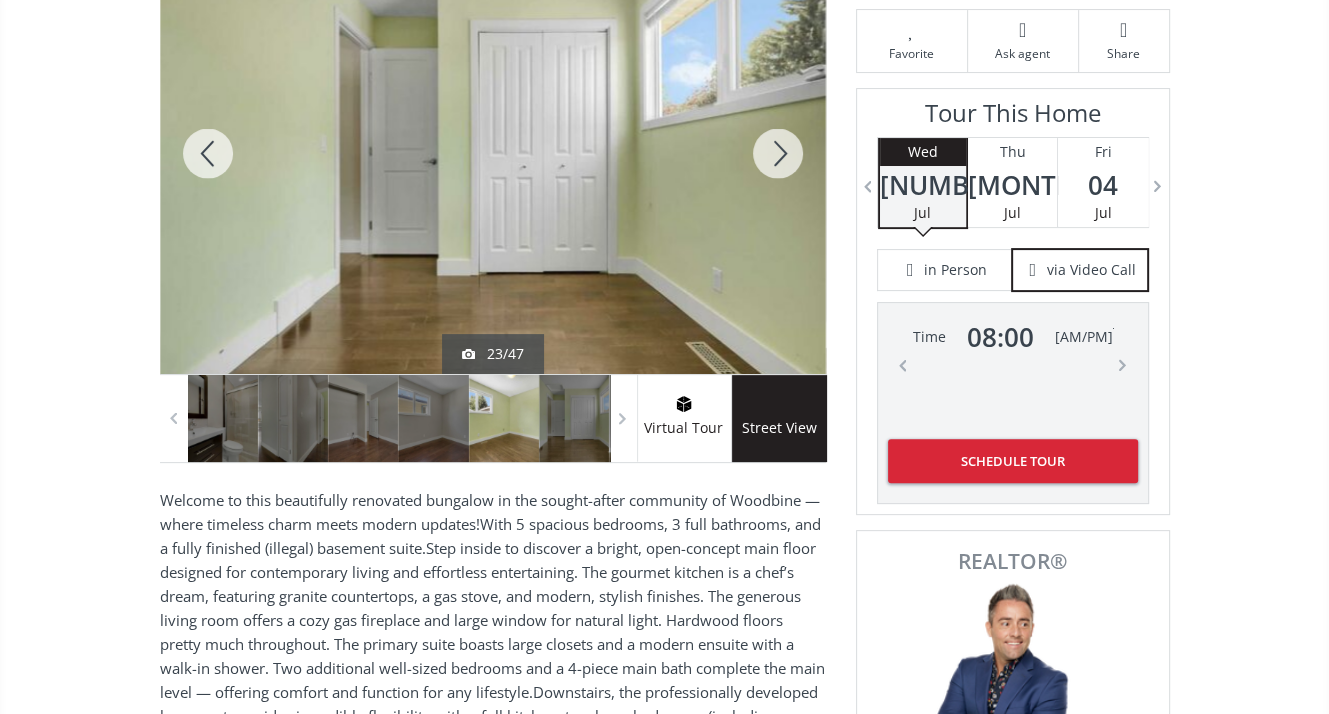 click at bounding box center (778, 153) 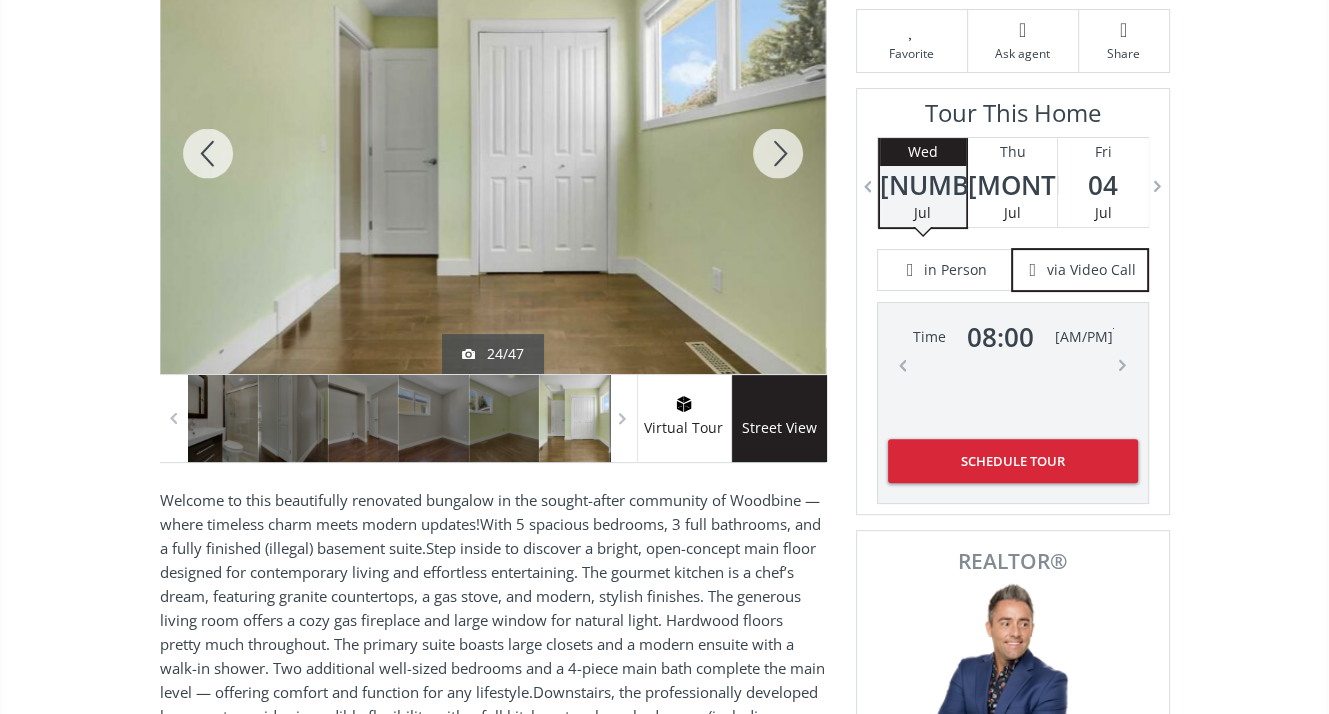 click at bounding box center [778, 153] 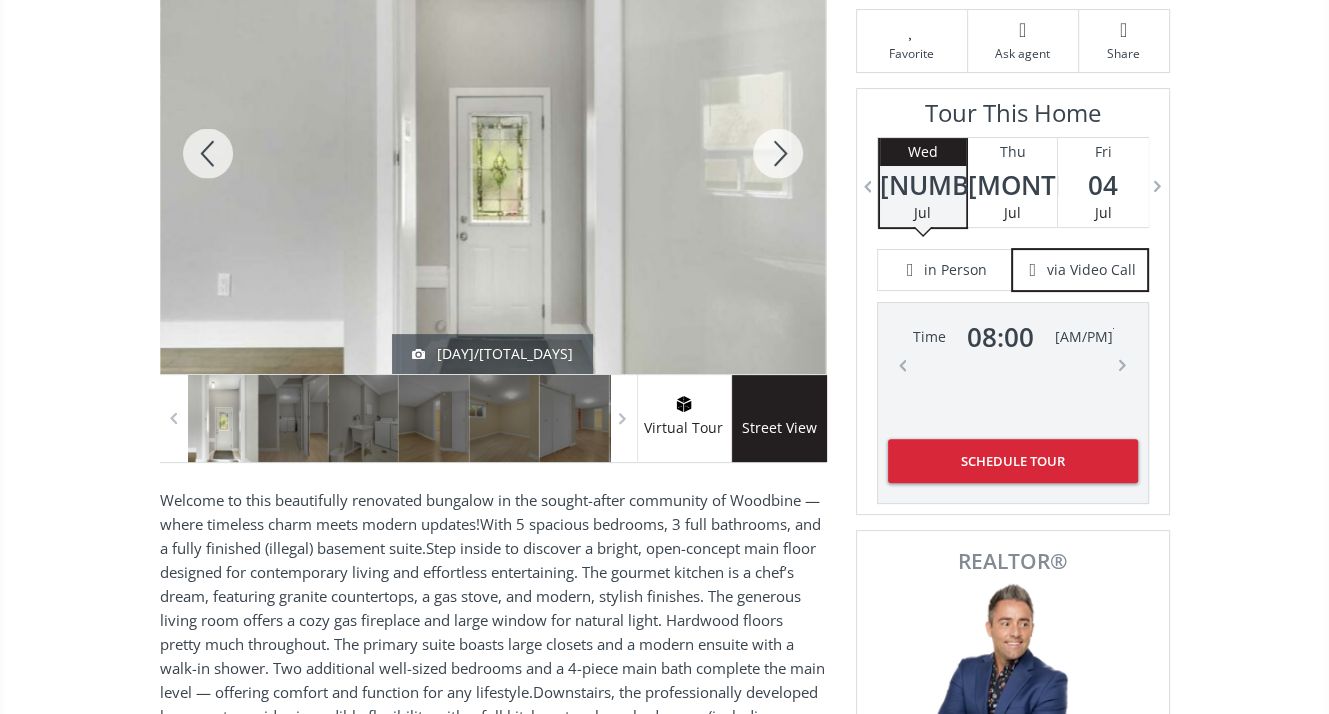 click at bounding box center [778, 153] 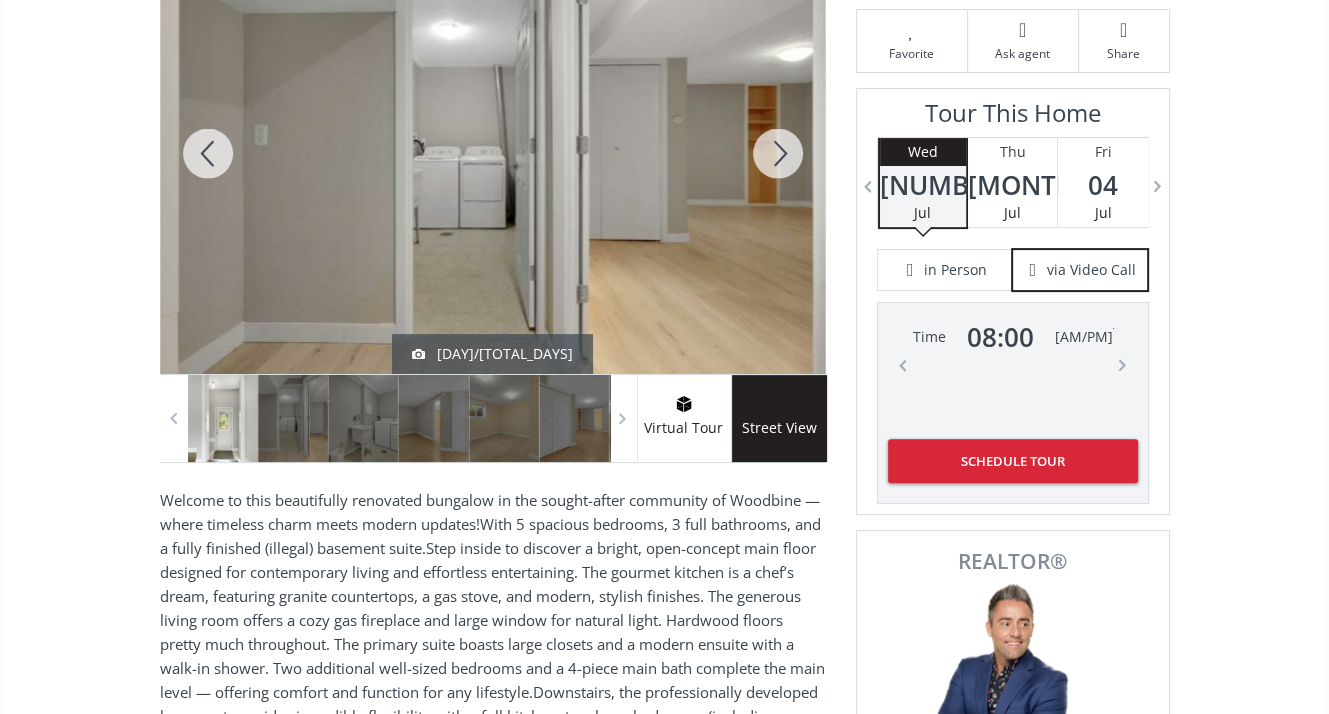 click at bounding box center (778, 153) 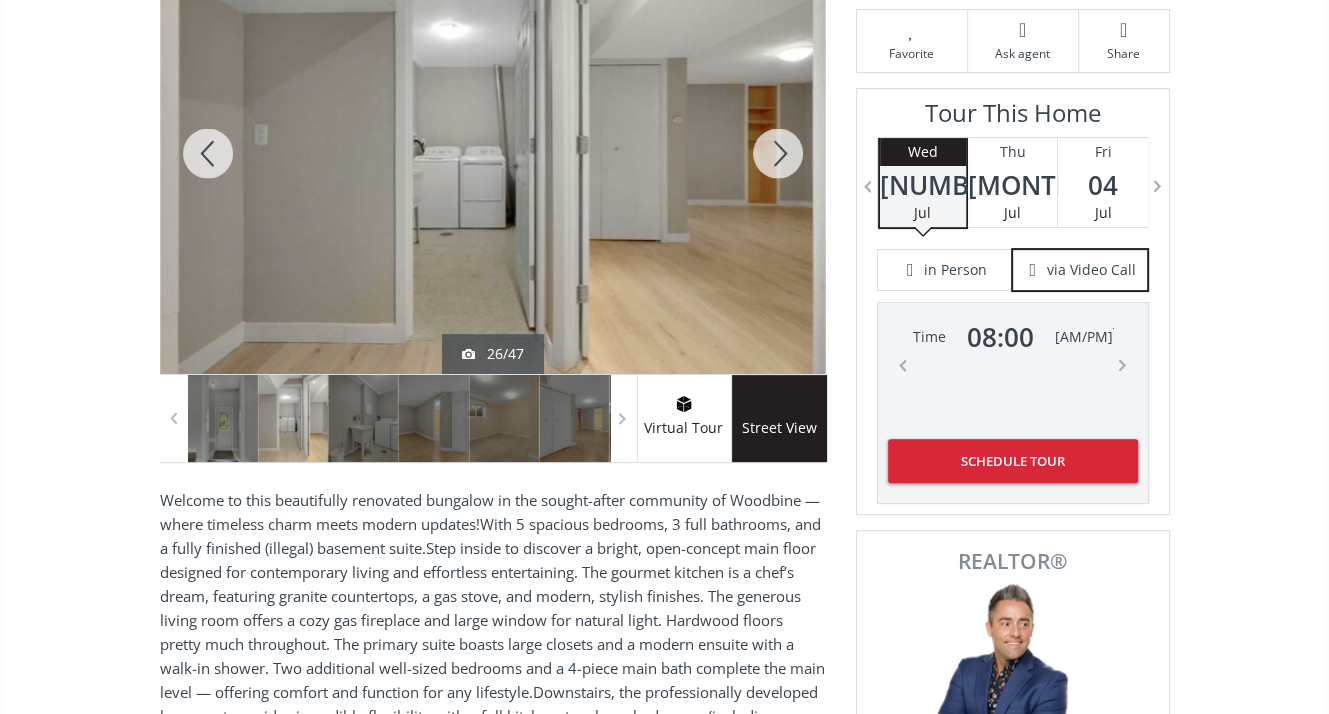 click at bounding box center (778, 153) 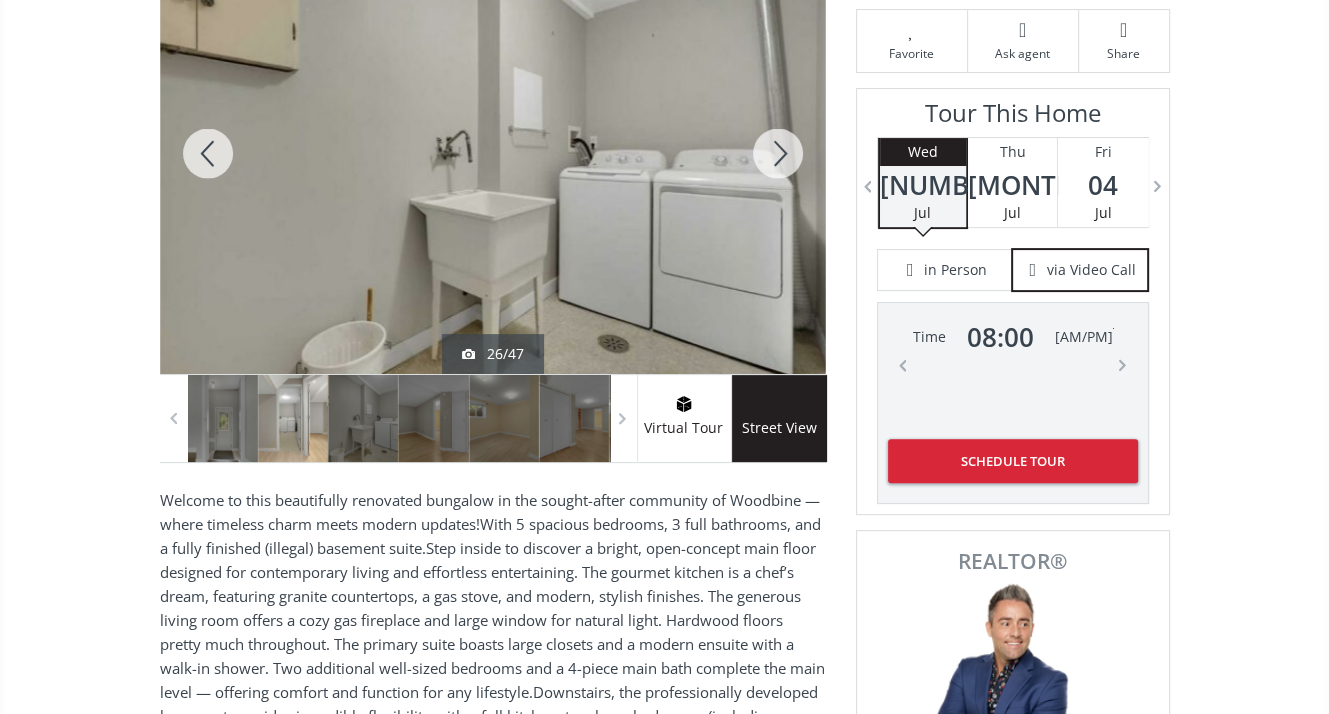 click at bounding box center [778, 153] 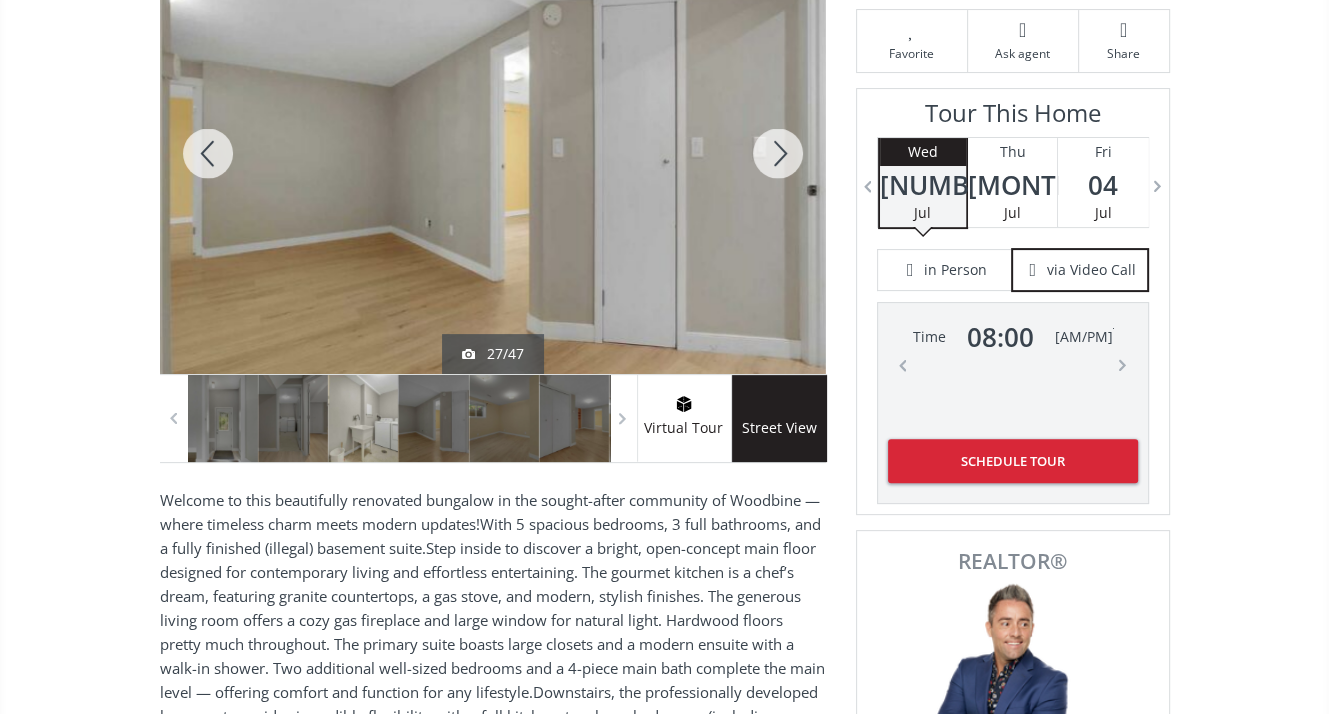 click at bounding box center [778, 153] 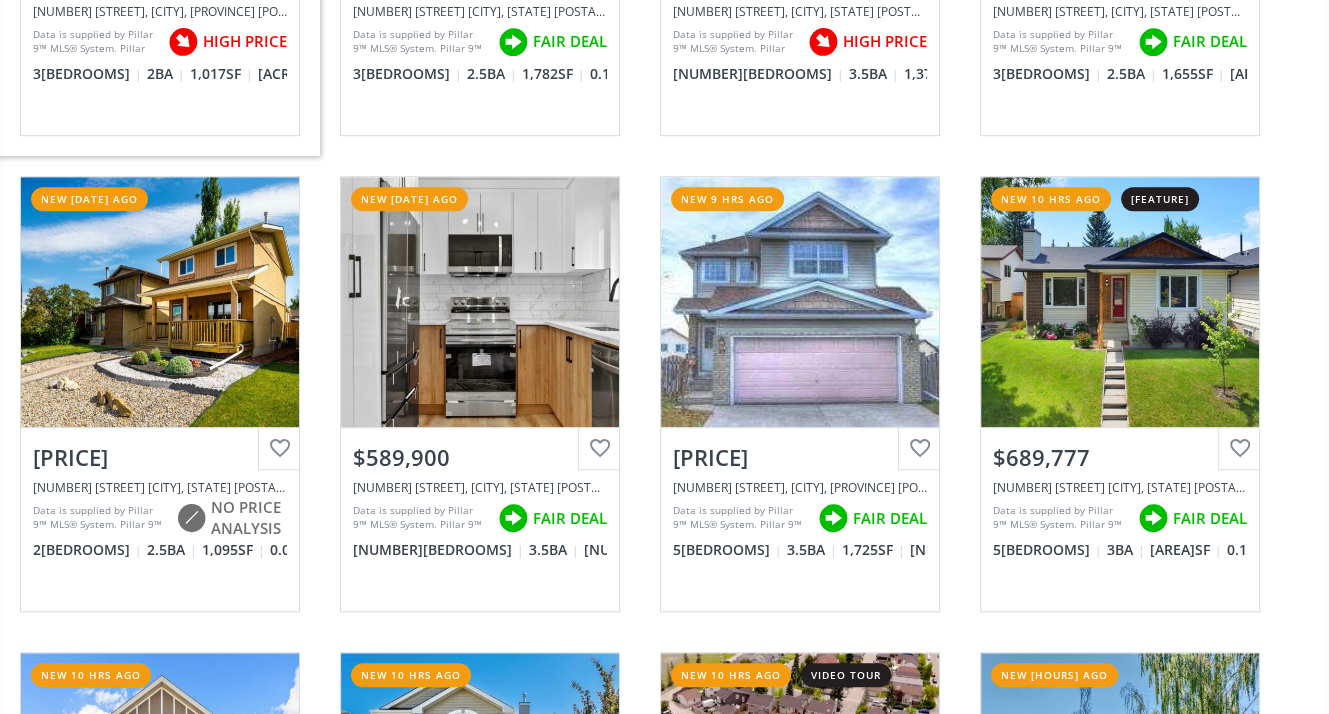 scroll, scrollTop: 1100, scrollLeft: 0, axis: vertical 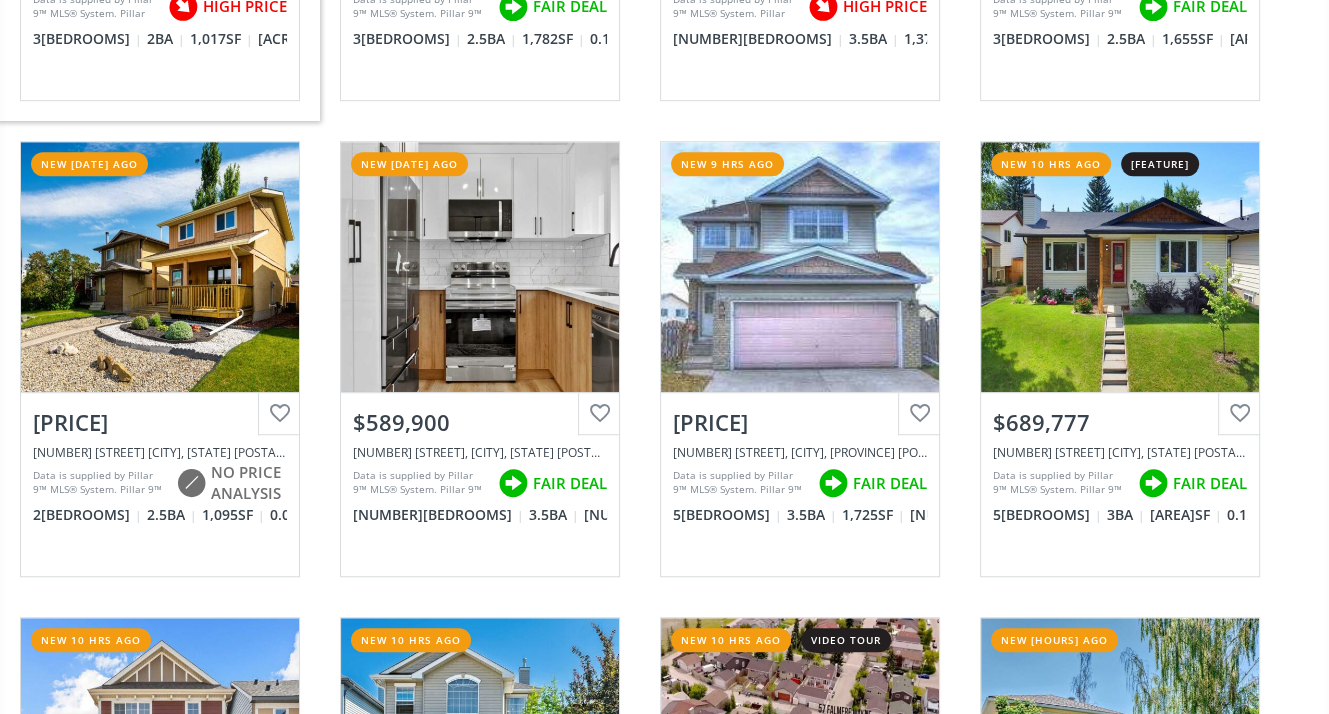 click on "[PRICE]" at bounding box center (160, 422) 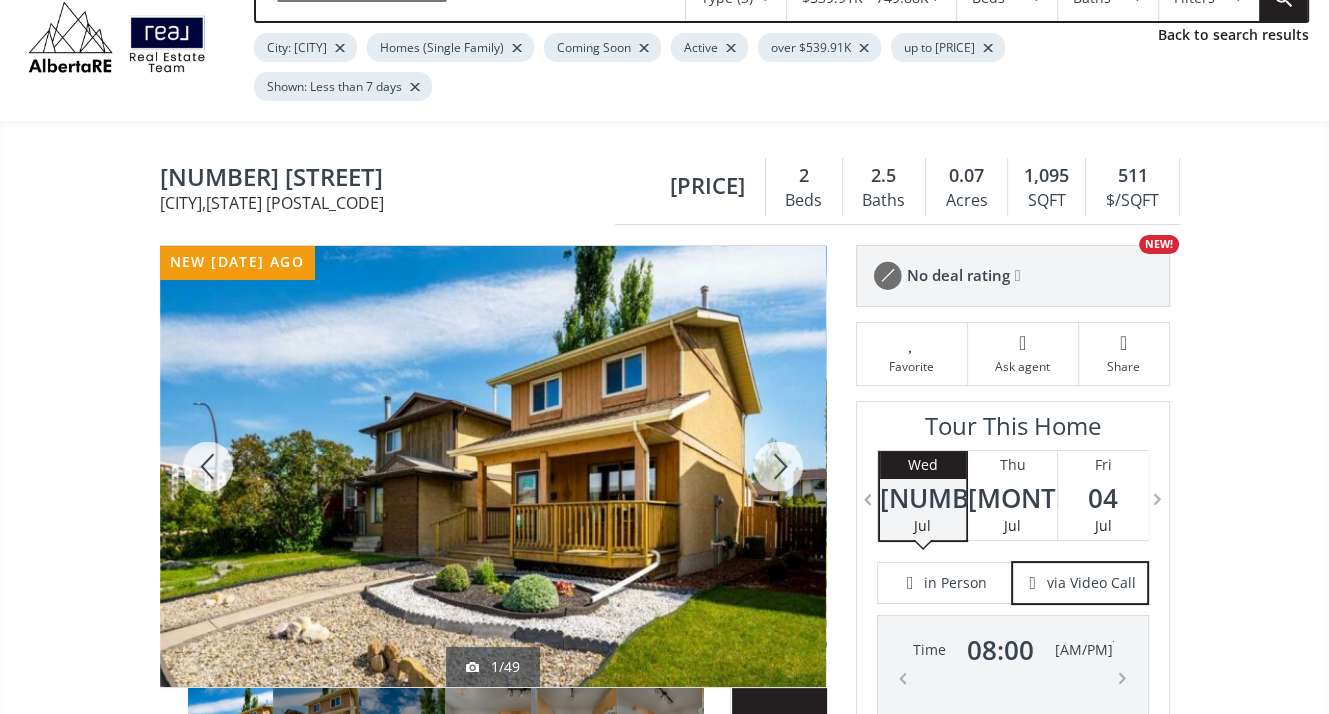 scroll, scrollTop: 0, scrollLeft: 0, axis: both 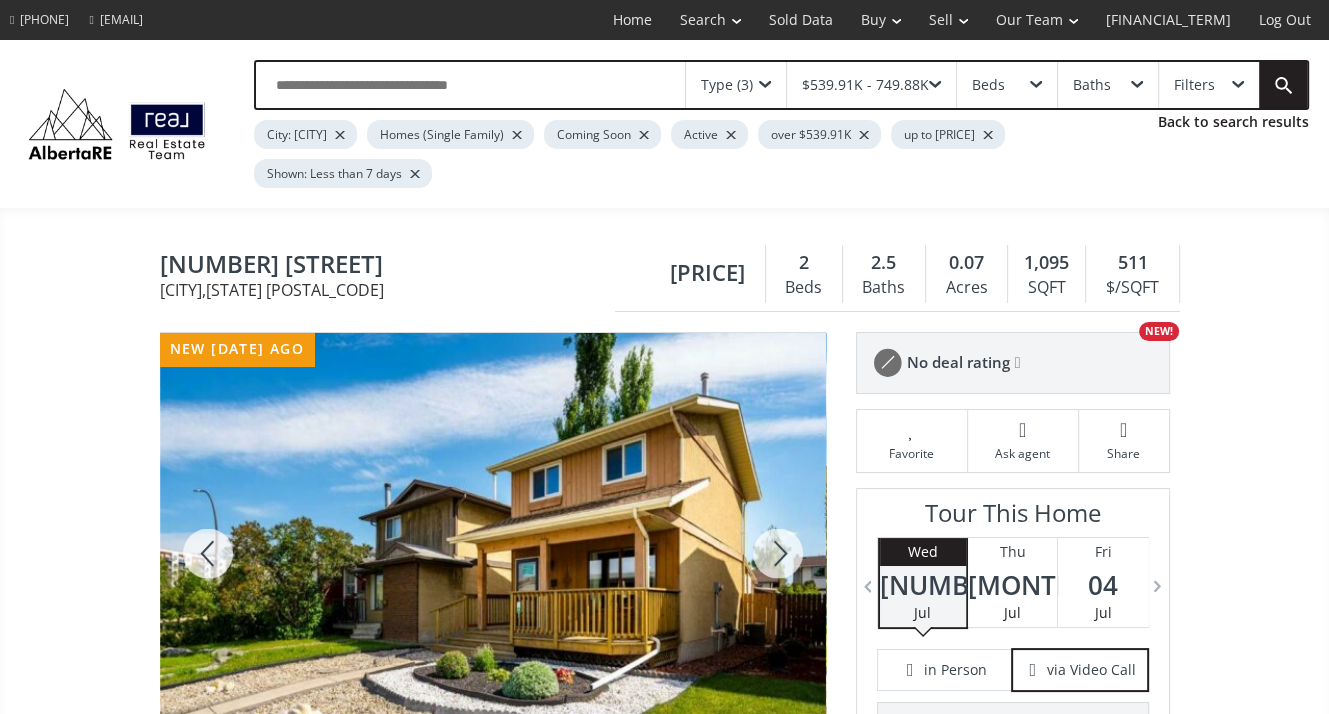 click at bounding box center (778, 553) 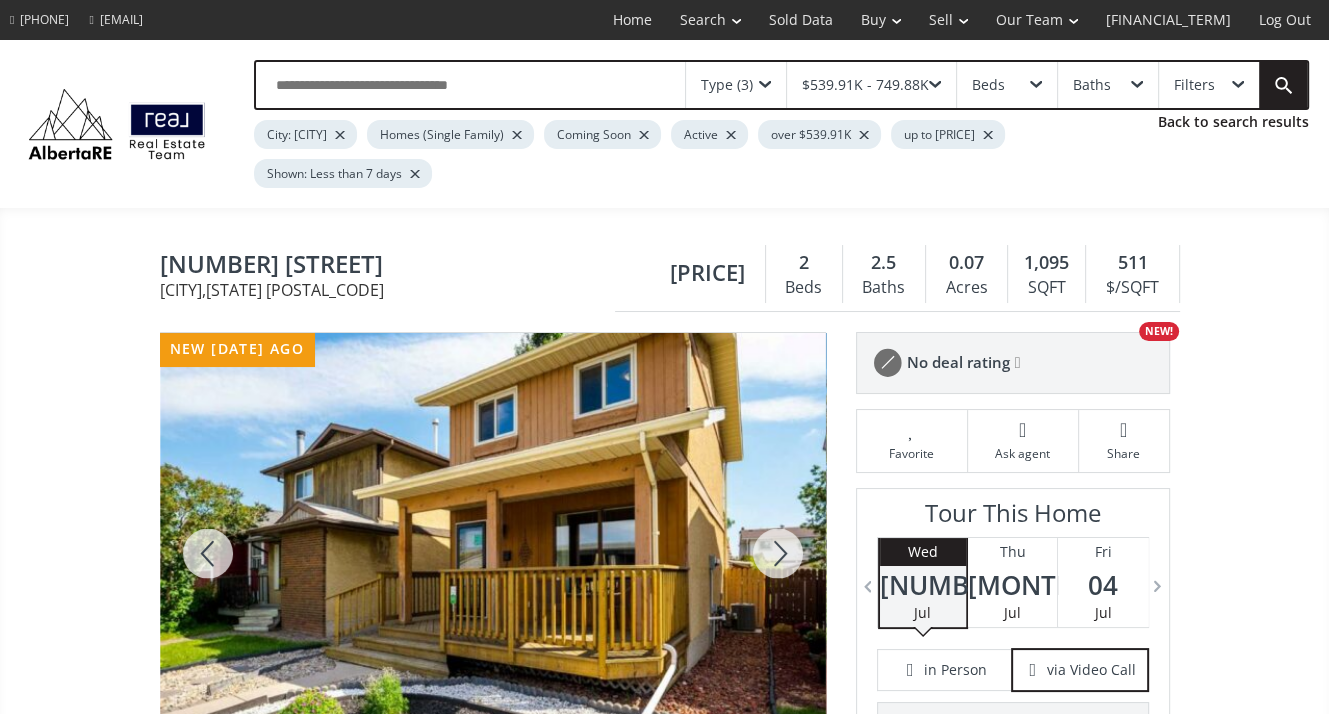 click at bounding box center (778, 553) 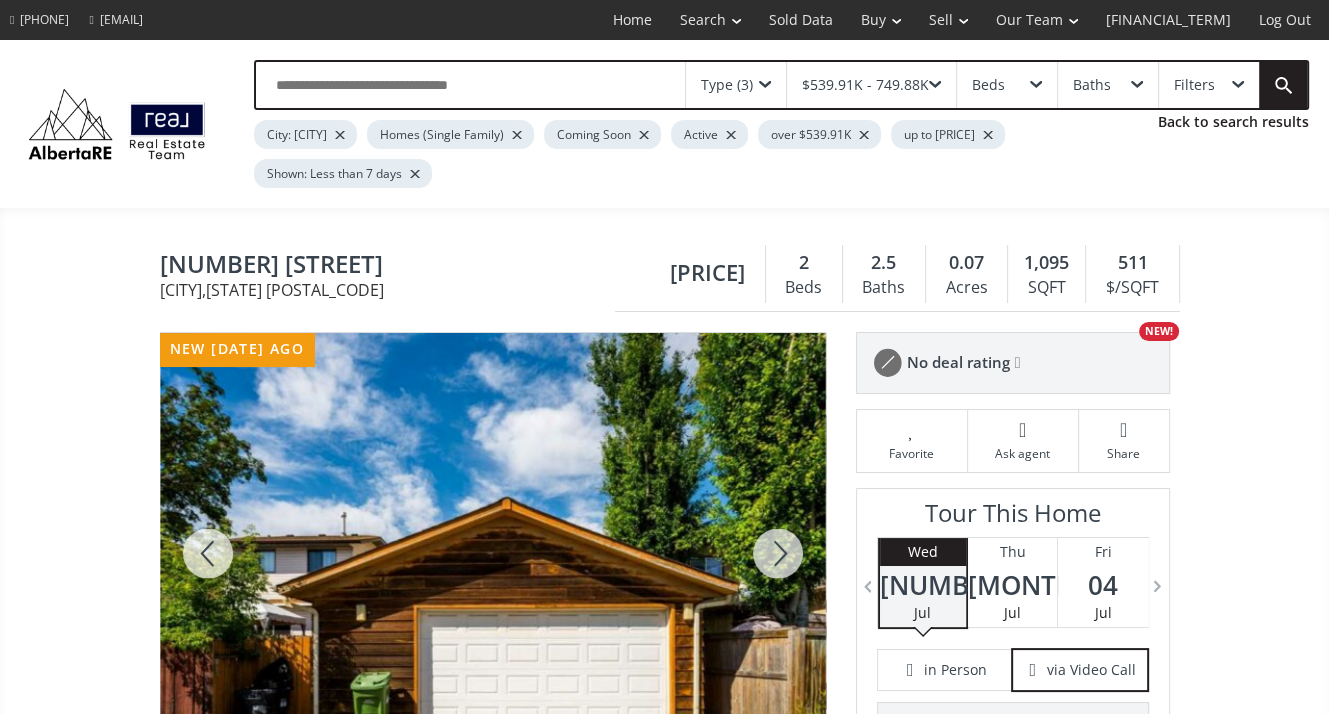 click at bounding box center (778, 553) 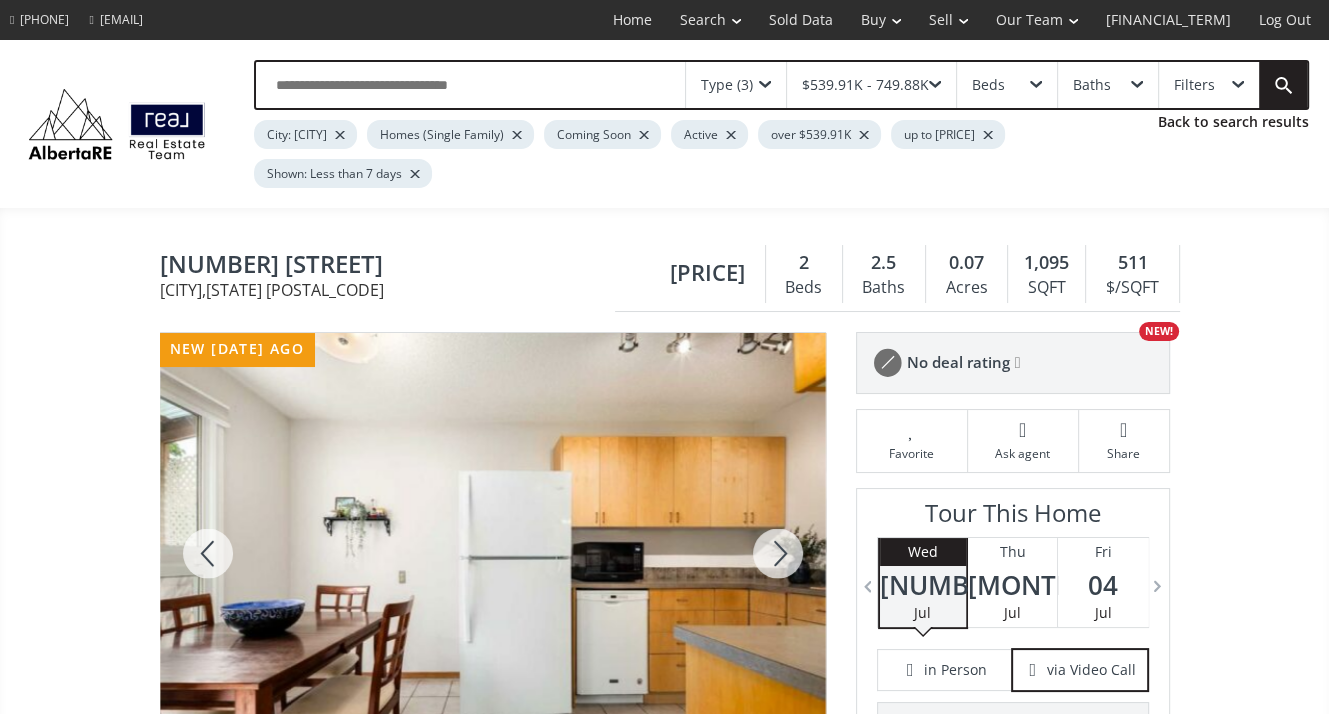 click at bounding box center [778, 553] 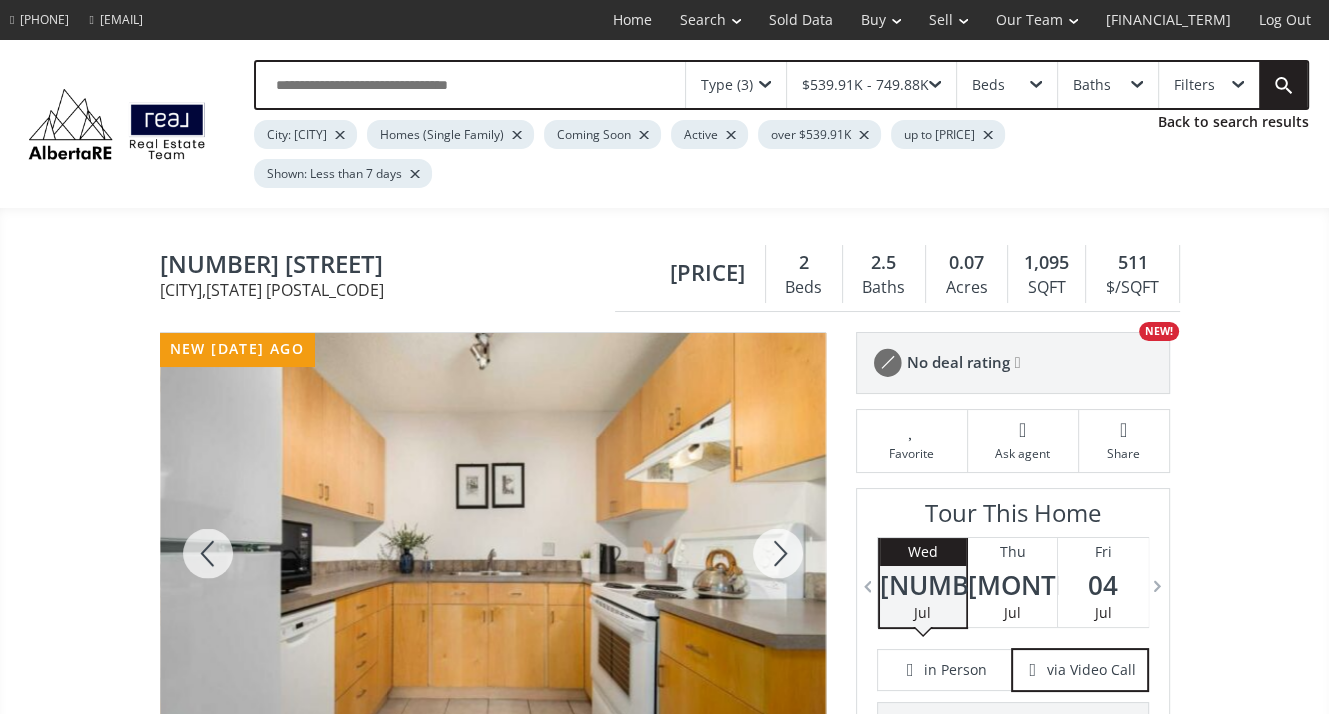 click at bounding box center (778, 553) 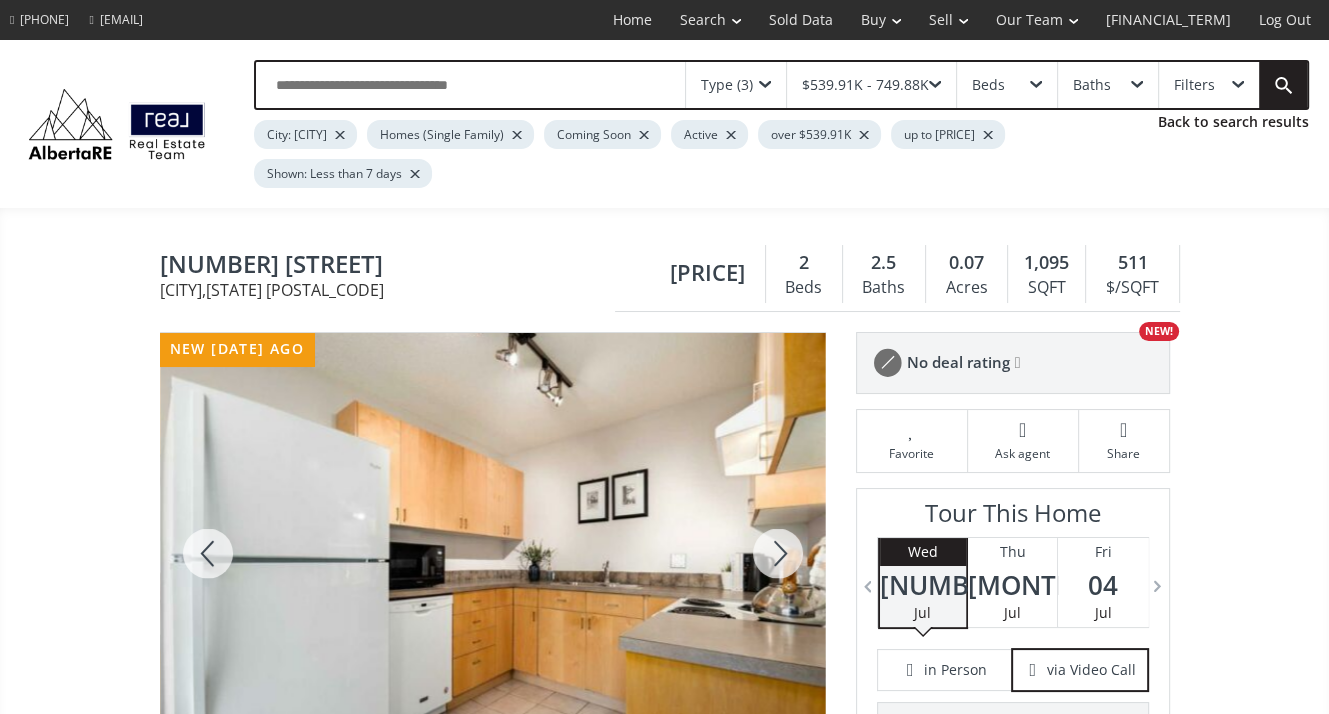 click at bounding box center [778, 553] 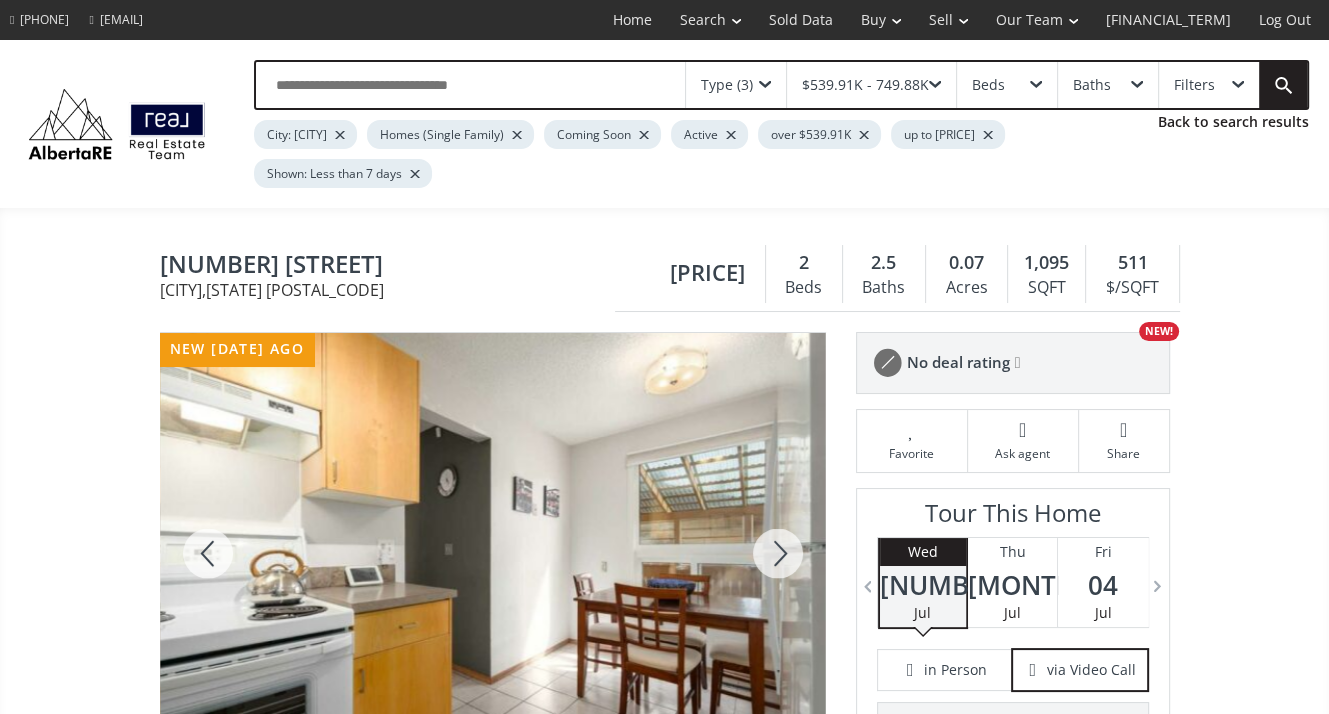 click at bounding box center [778, 553] 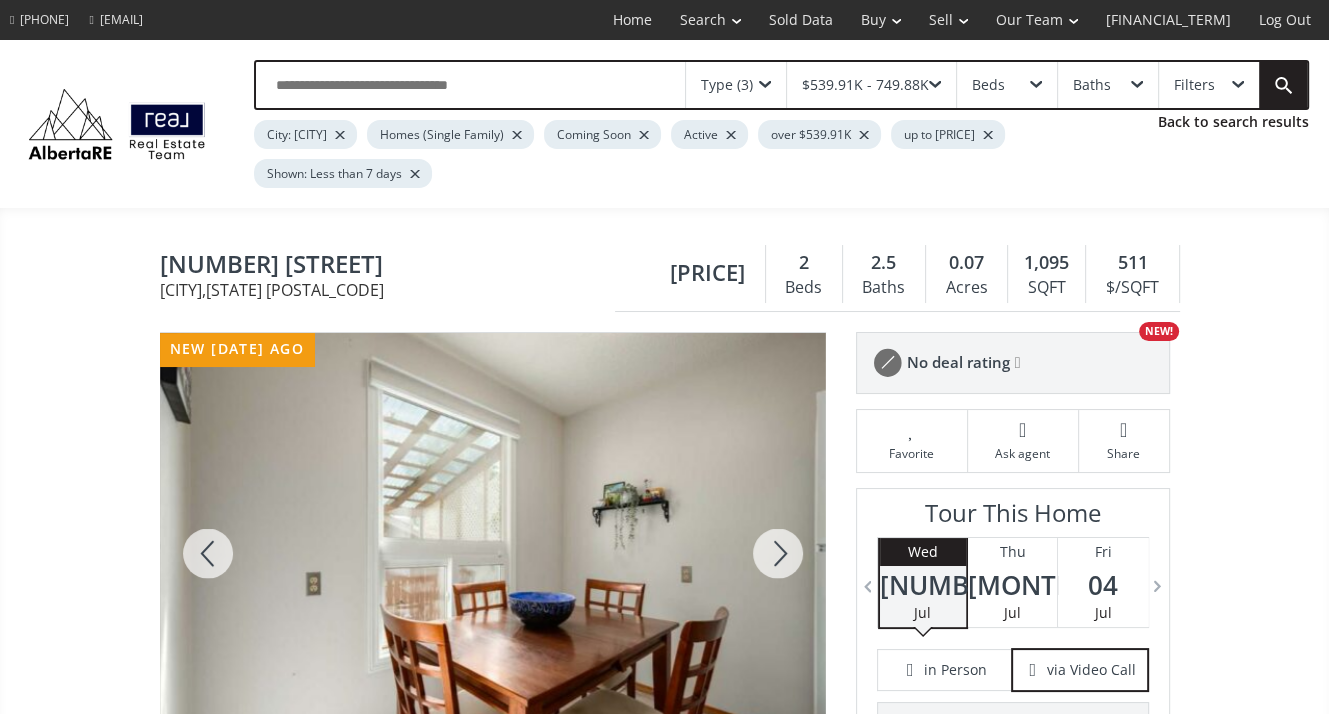 click at bounding box center (778, 553) 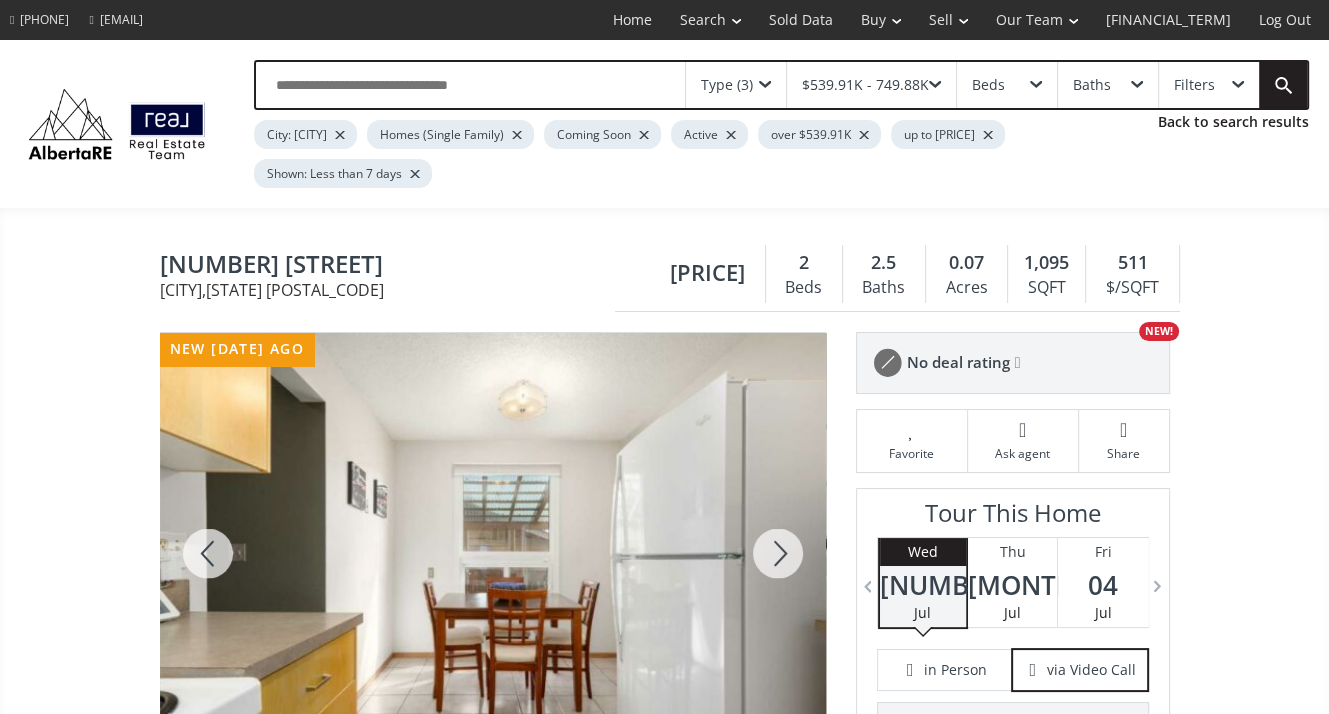 click at bounding box center (778, 553) 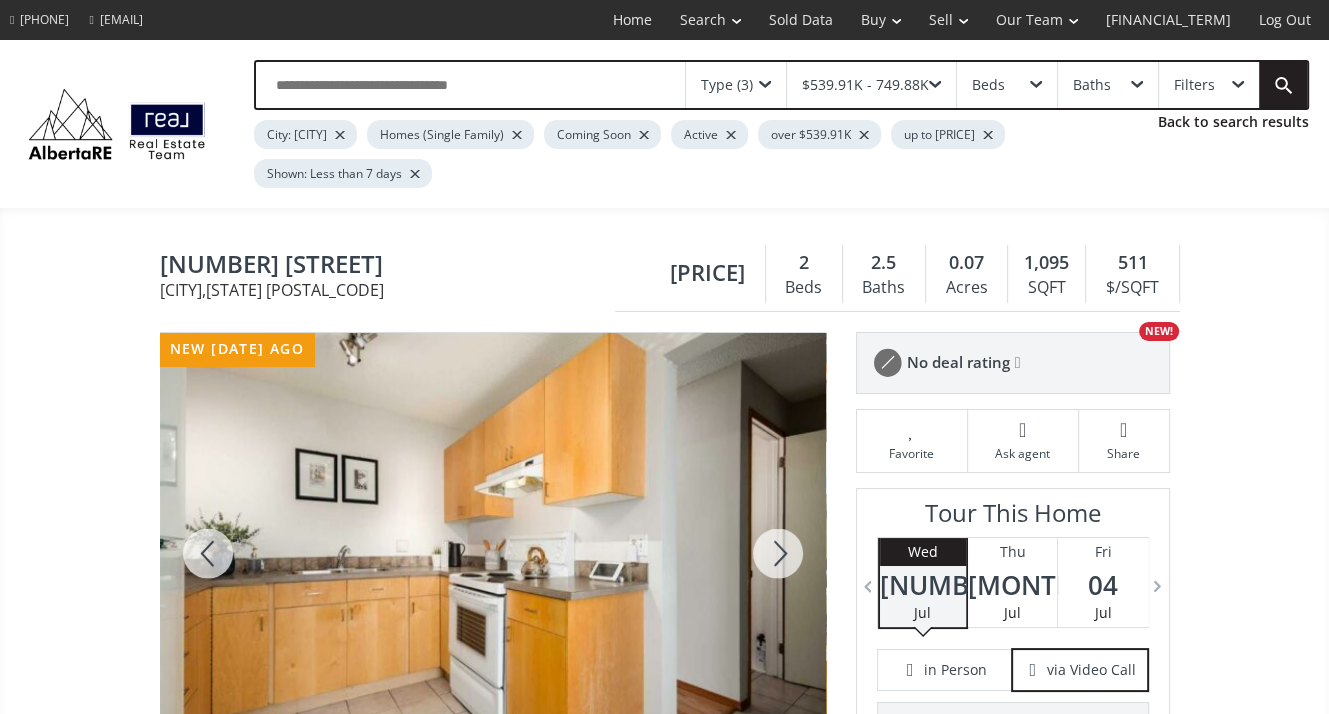 click at bounding box center (778, 553) 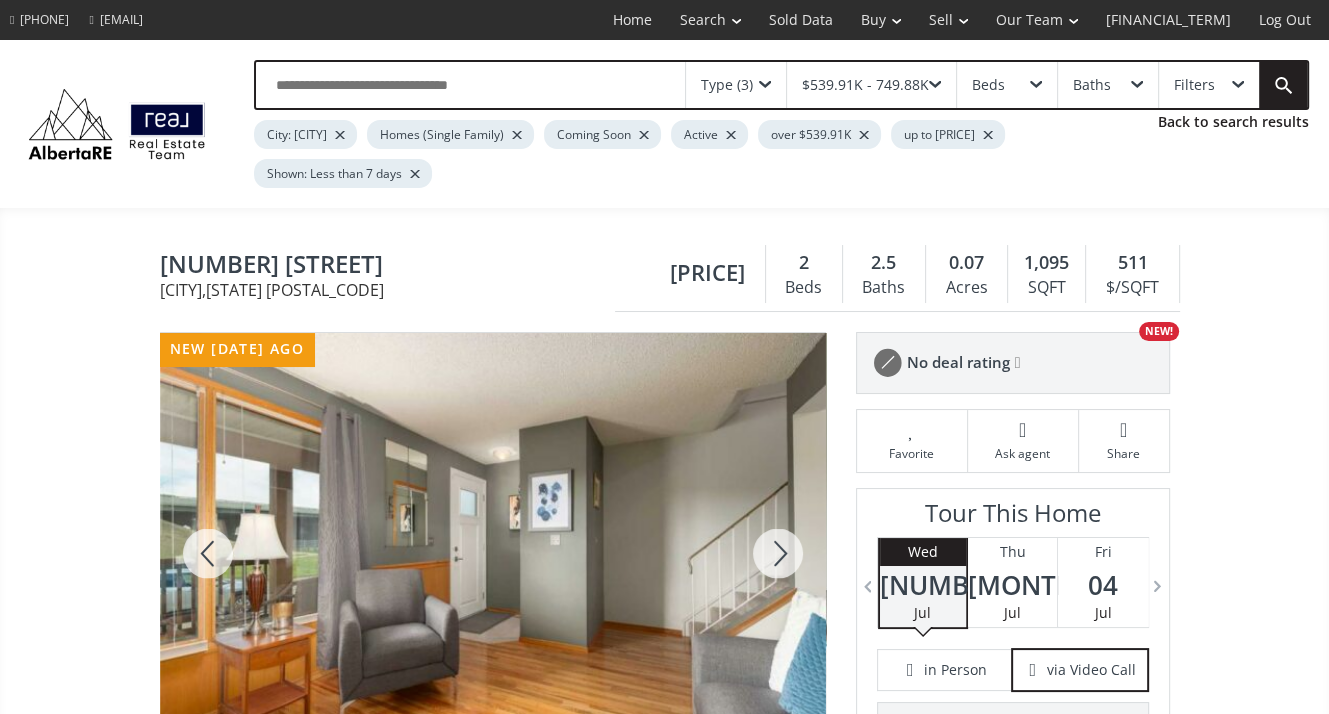 click at bounding box center (778, 553) 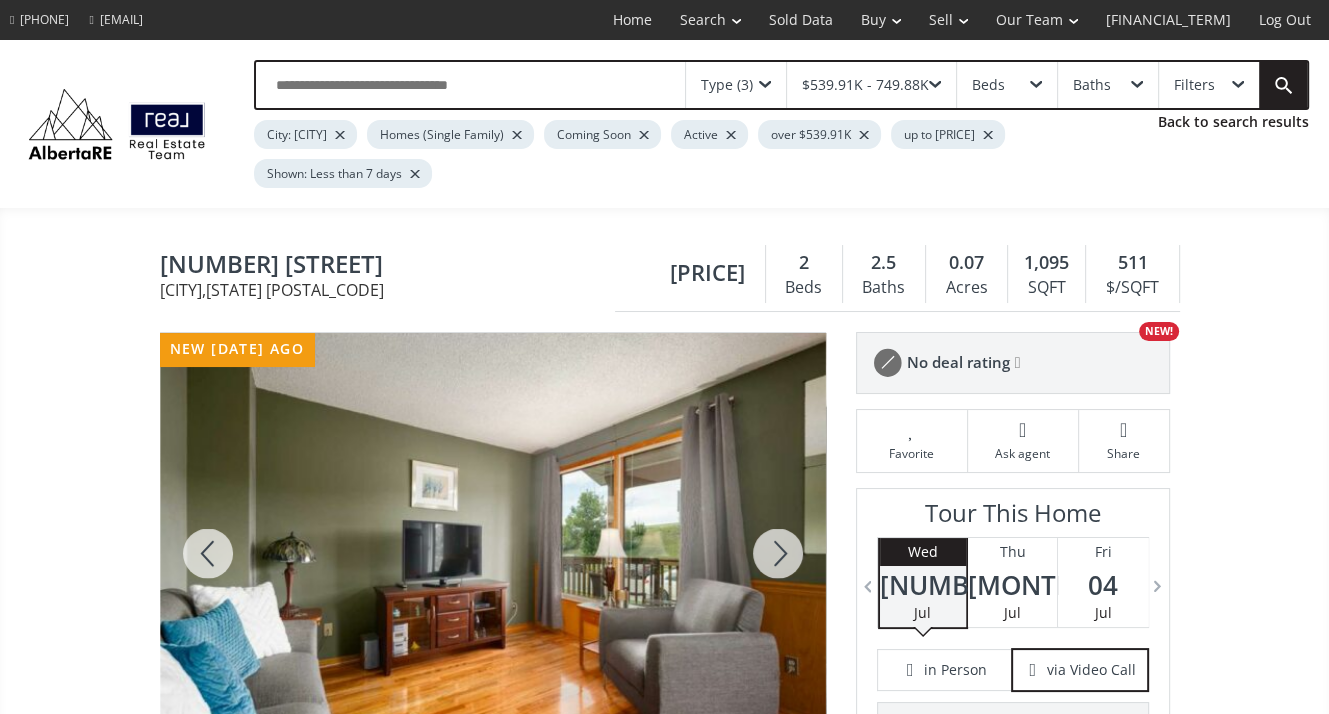 click at bounding box center [778, 553] 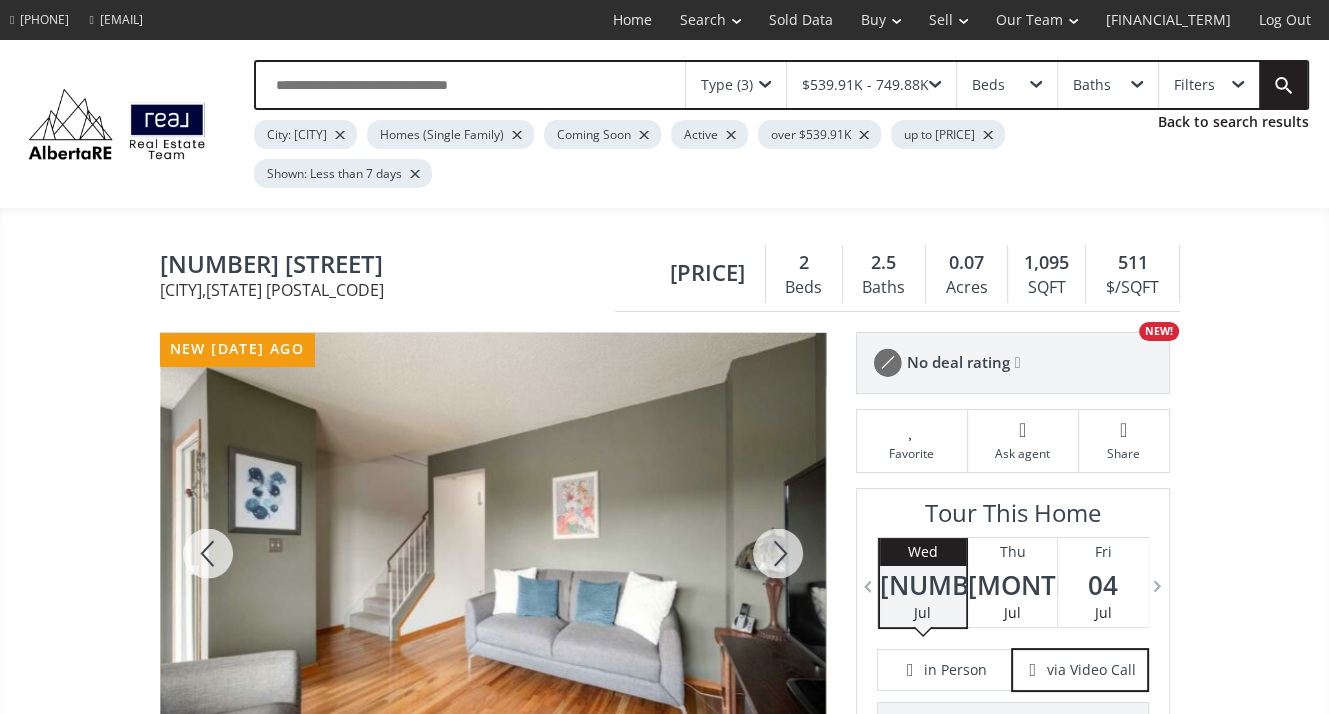 click at bounding box center (778, 553) 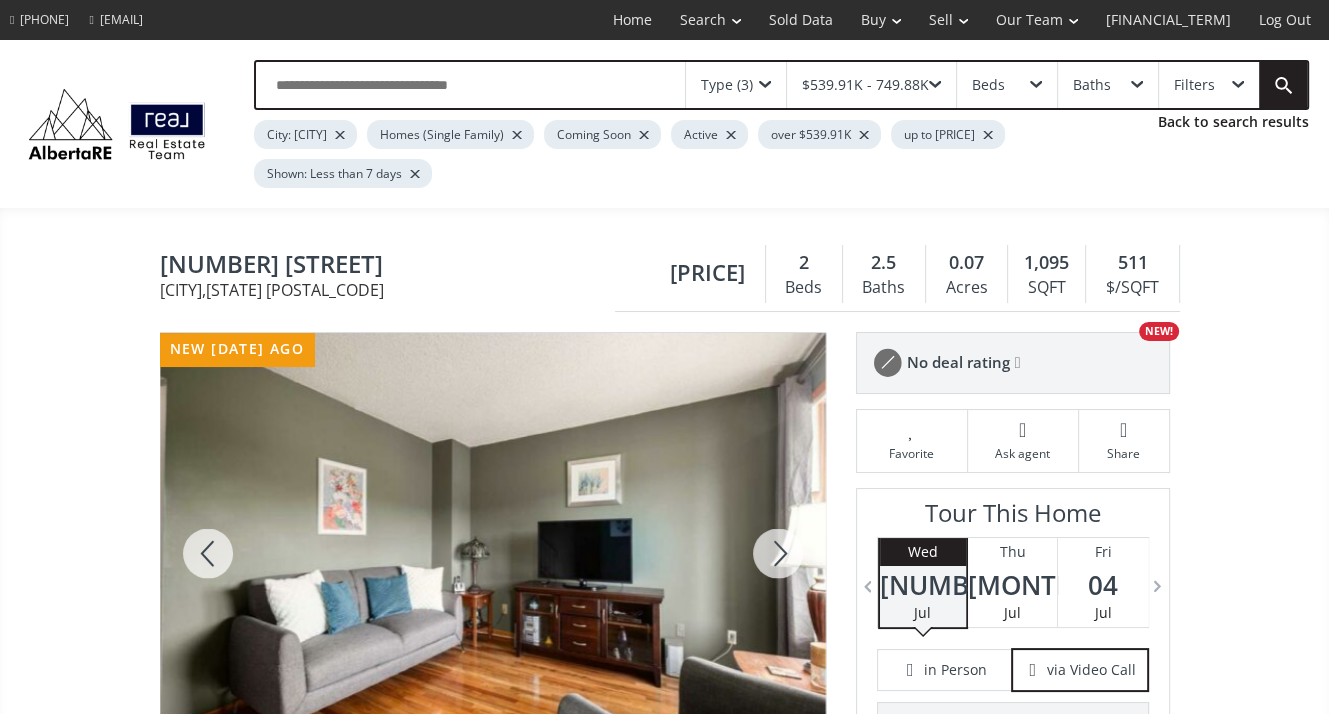 click at bounding box center [778, 553] 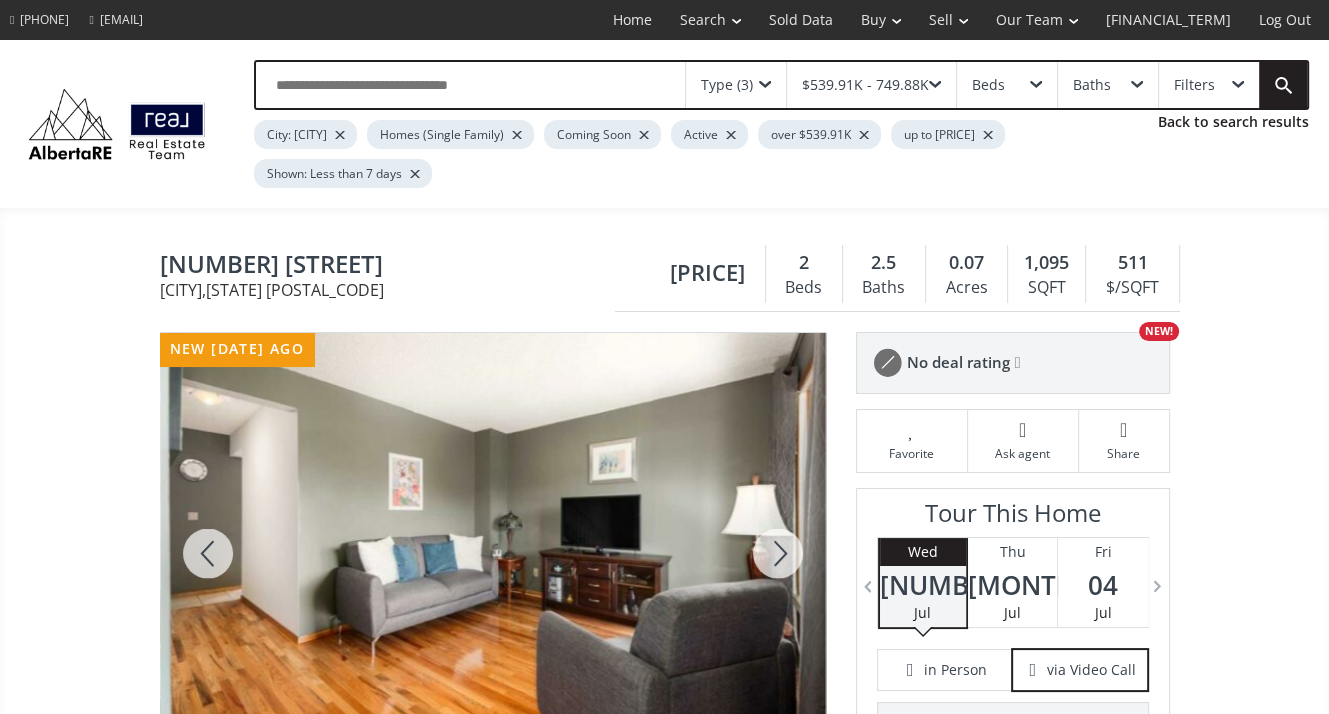 click at bounding box center [778, 553] 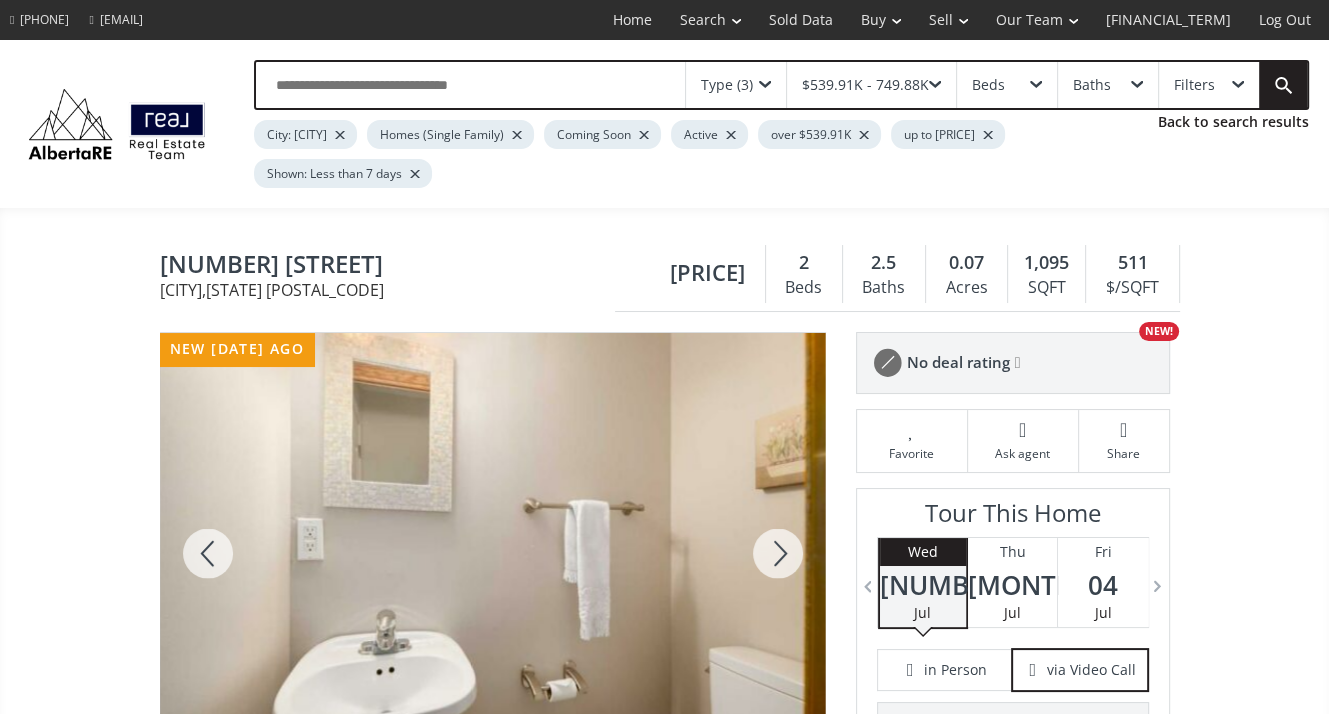 click at bounding box center (778, 553) 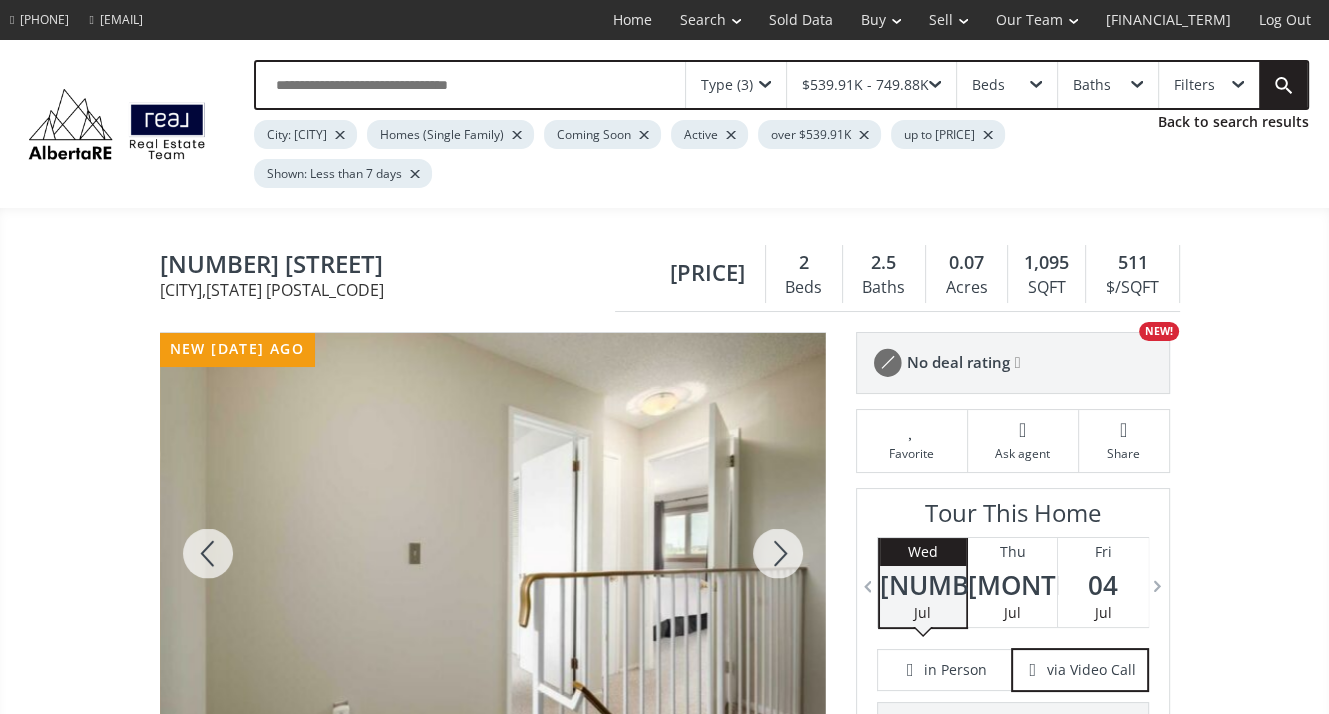 click at bounding box center (778, 553) 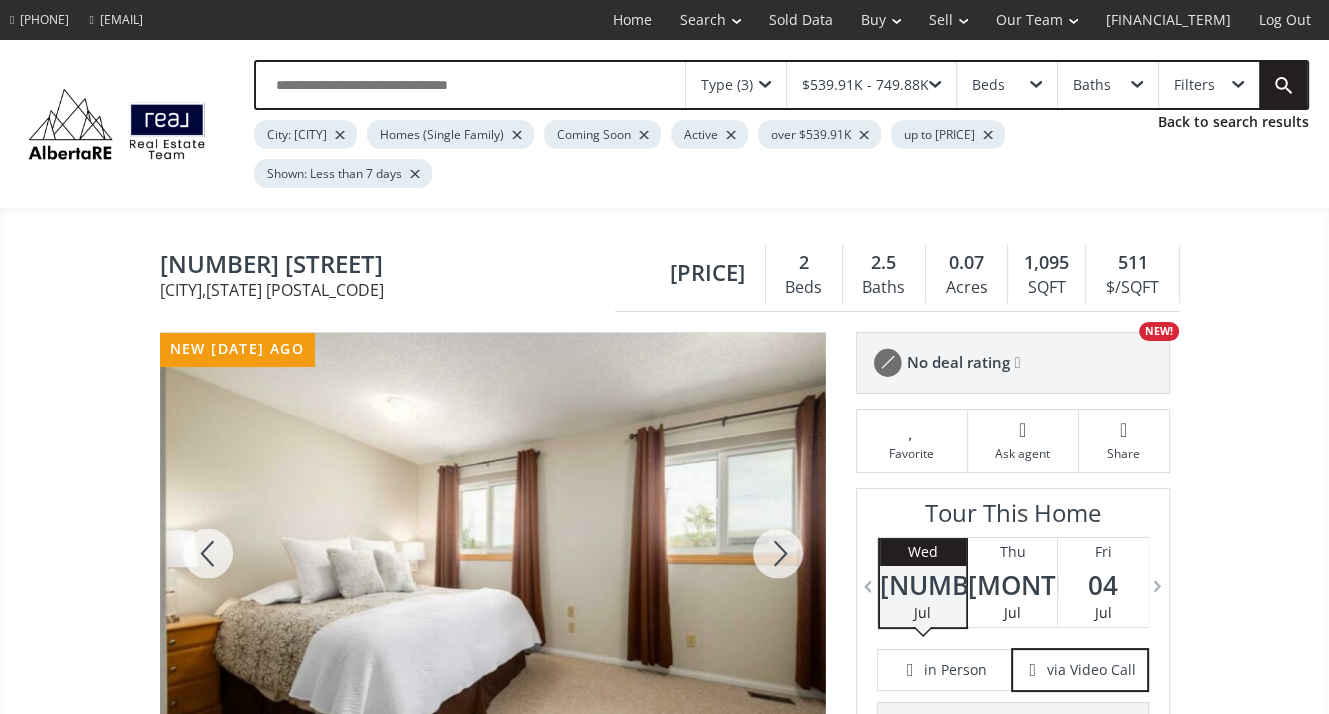 click at bounding box center [778, 553] 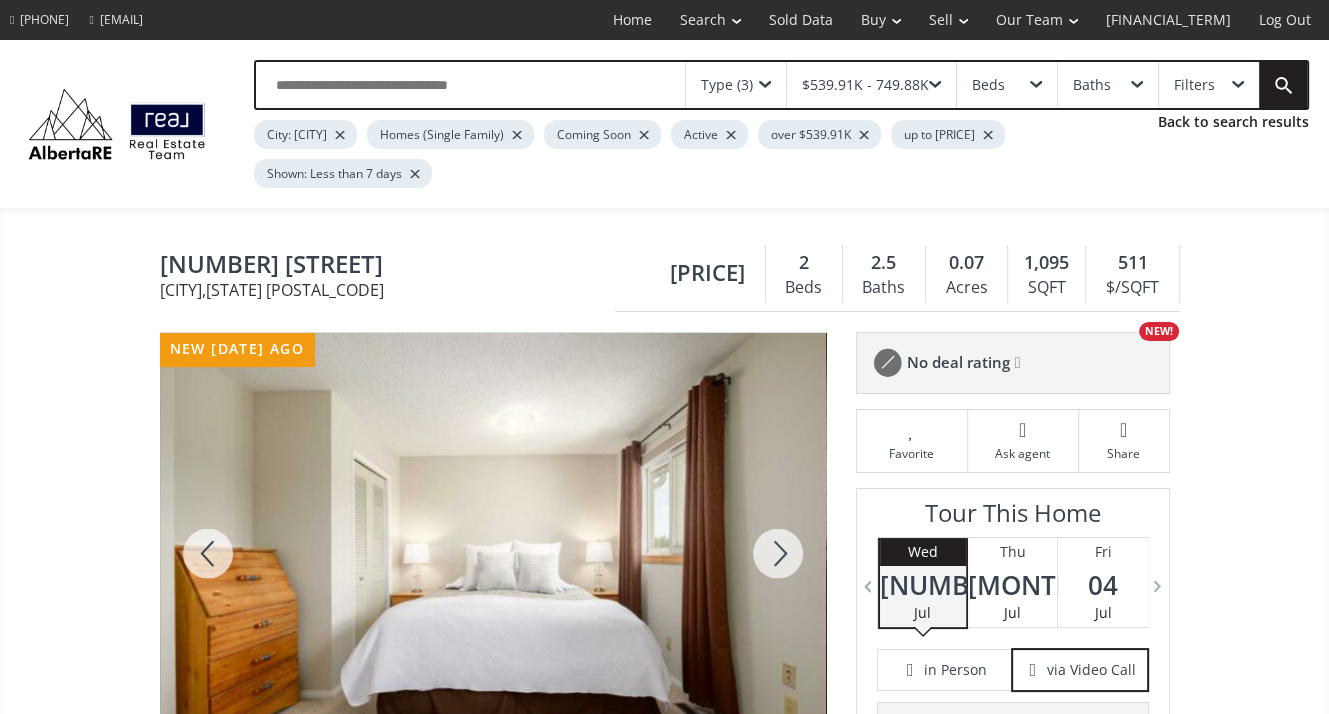click at bounding box center [778, 553] 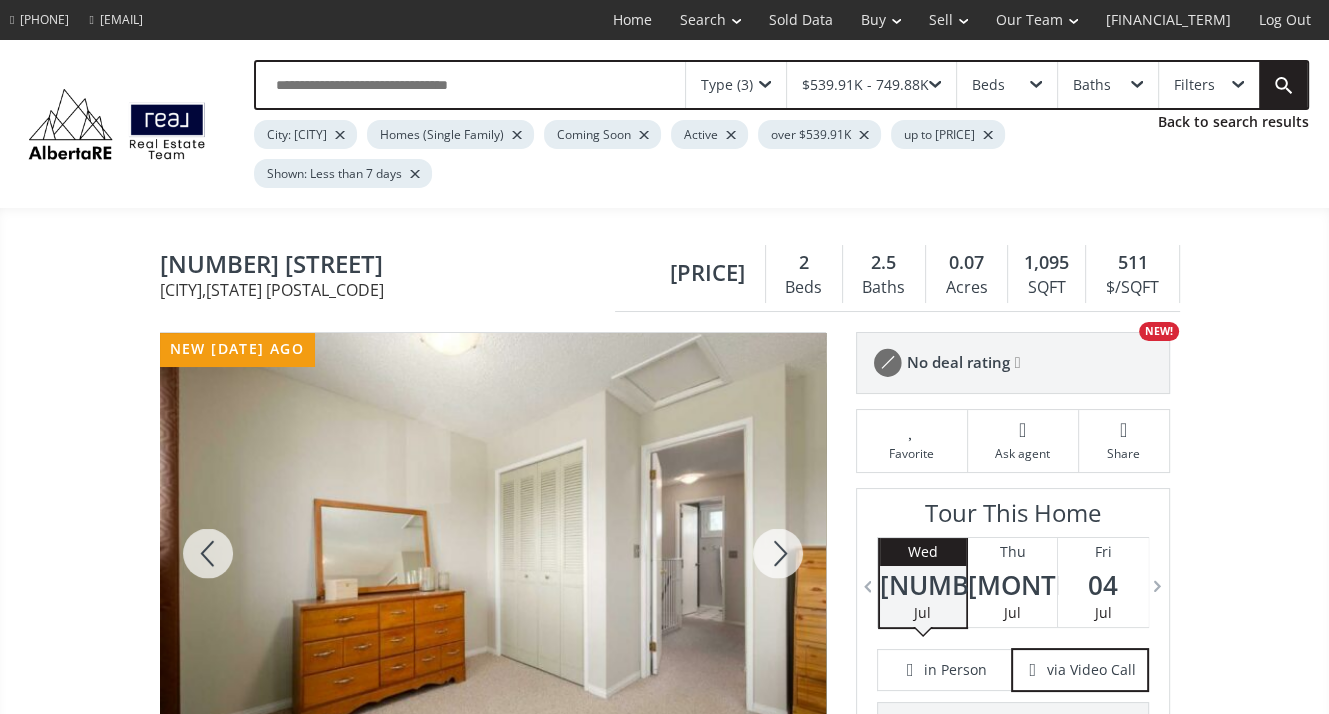 click at bounding box center [778, 553] 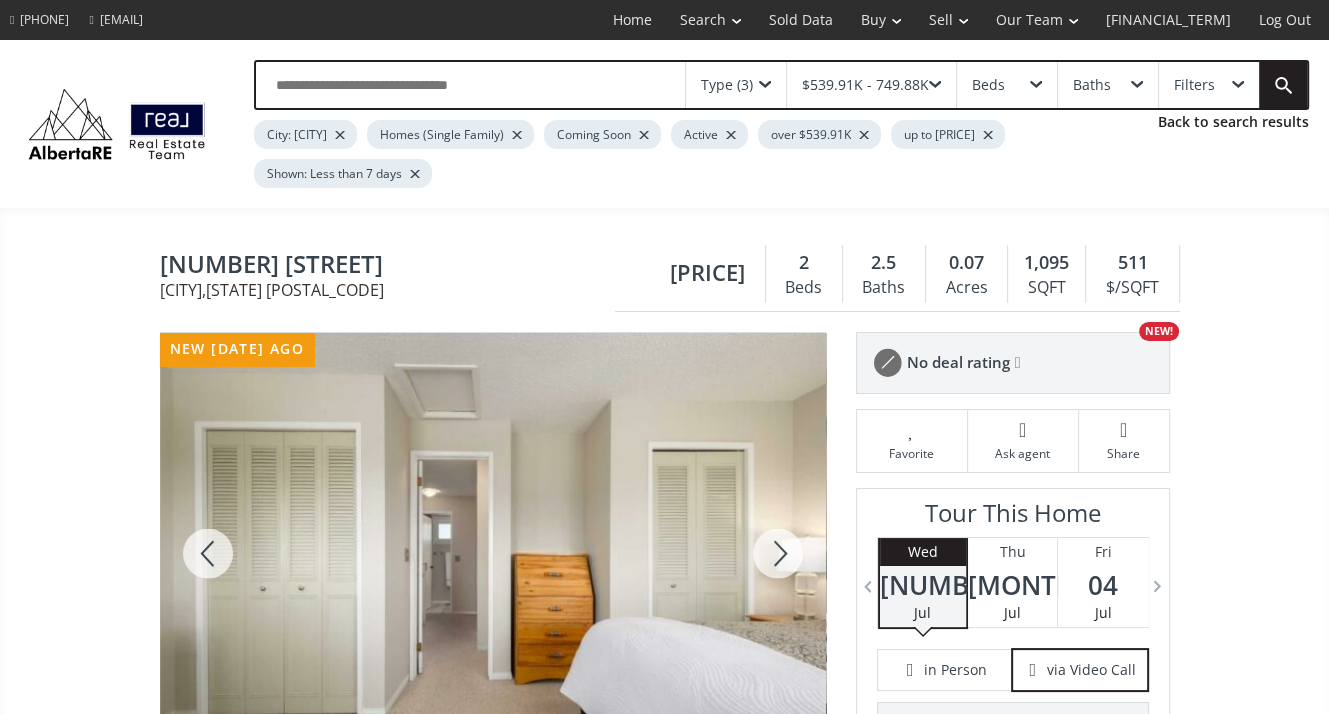 click at bounding box center [778, 553] 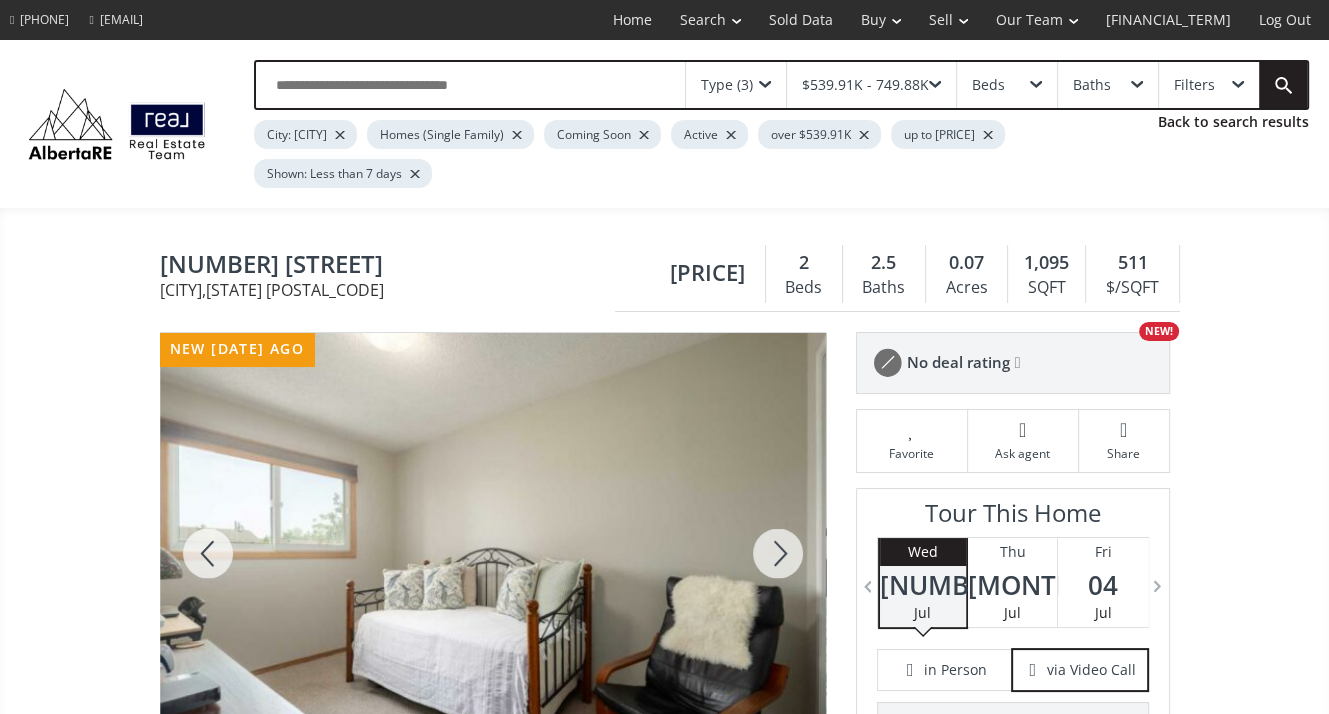 click at bounding box center (778, 553) 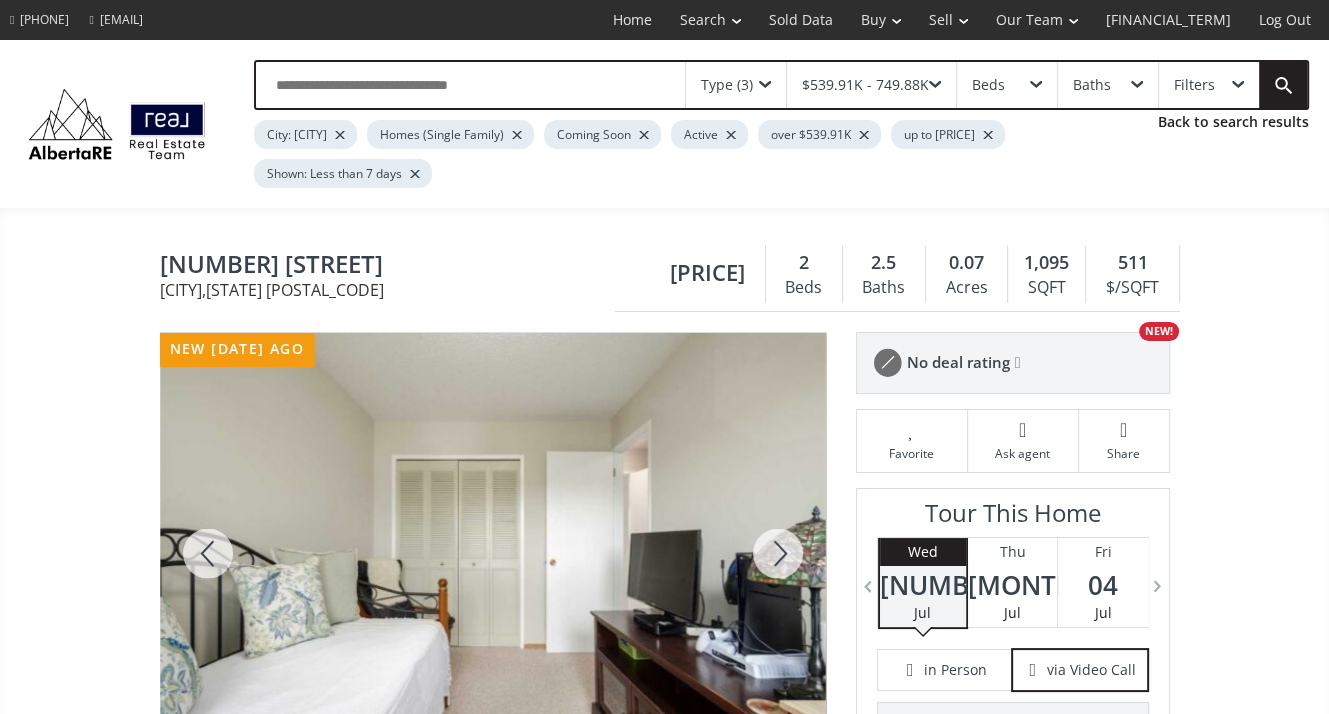 click at bounding box center [778, 553] 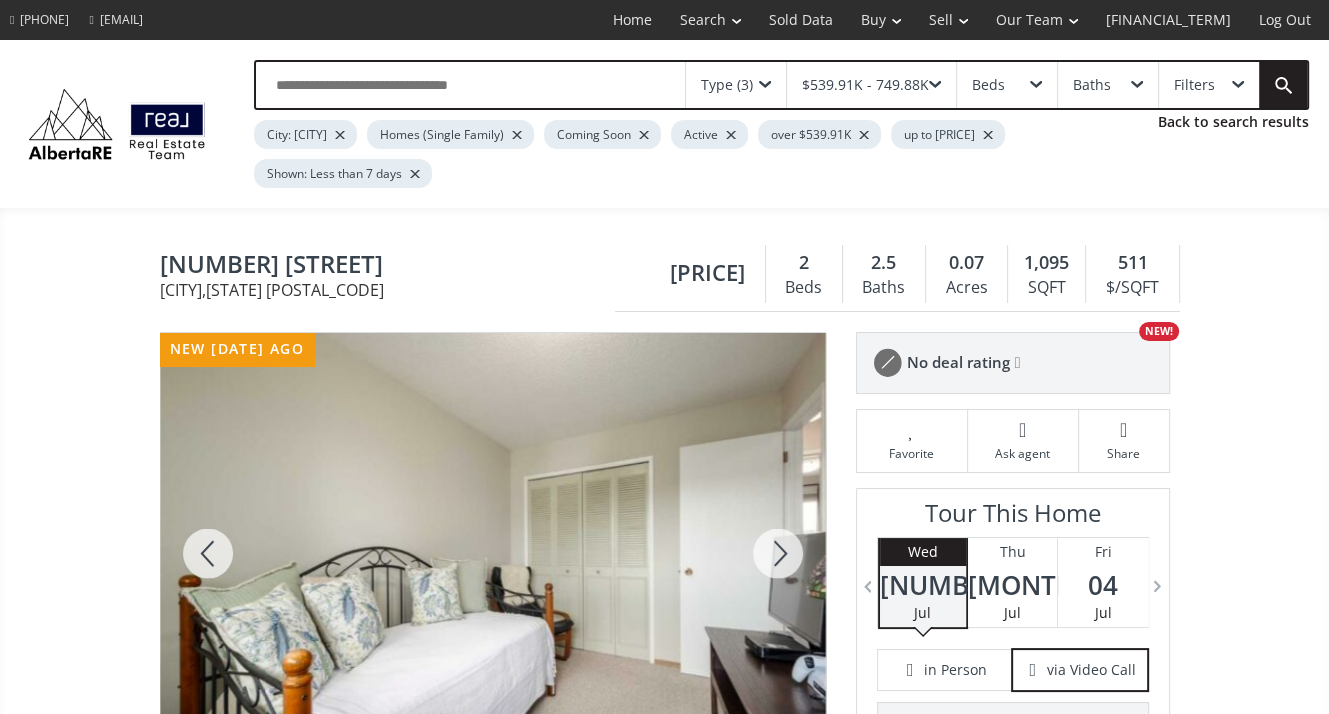 click at bounding box center (778, 553) 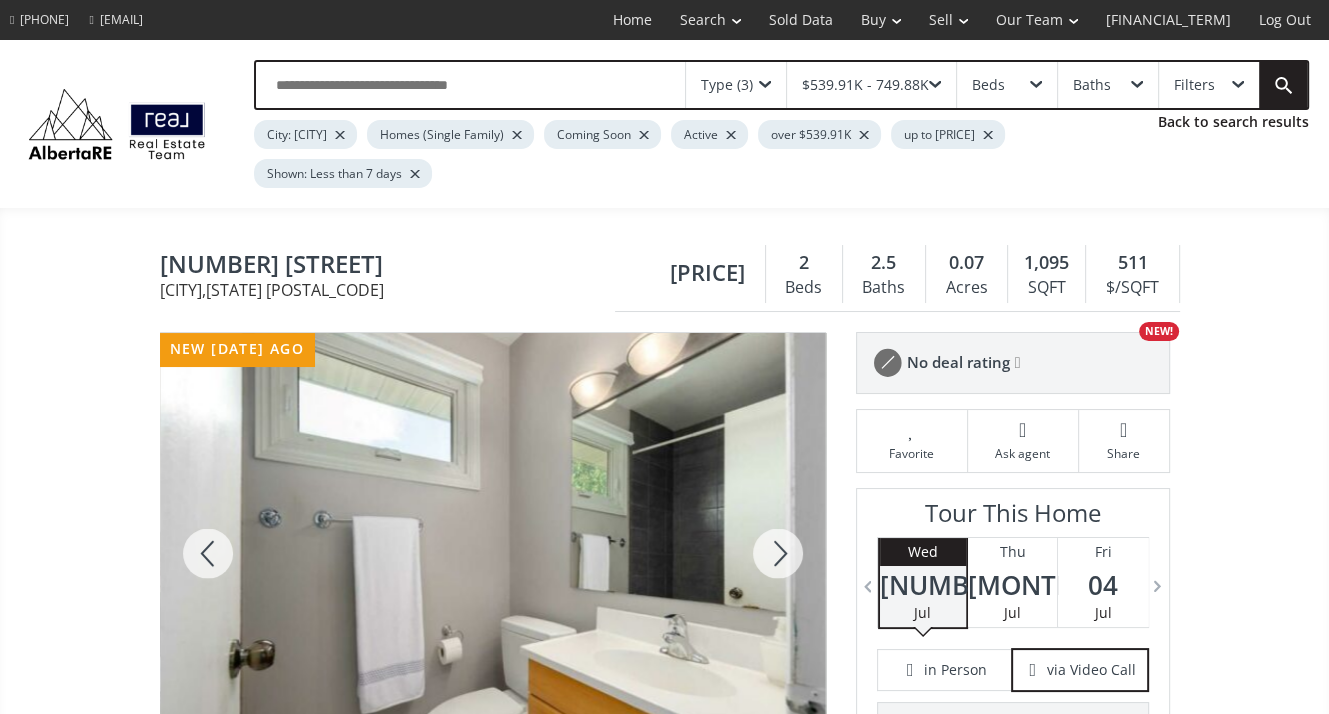 click at bounding box center [778, 553] 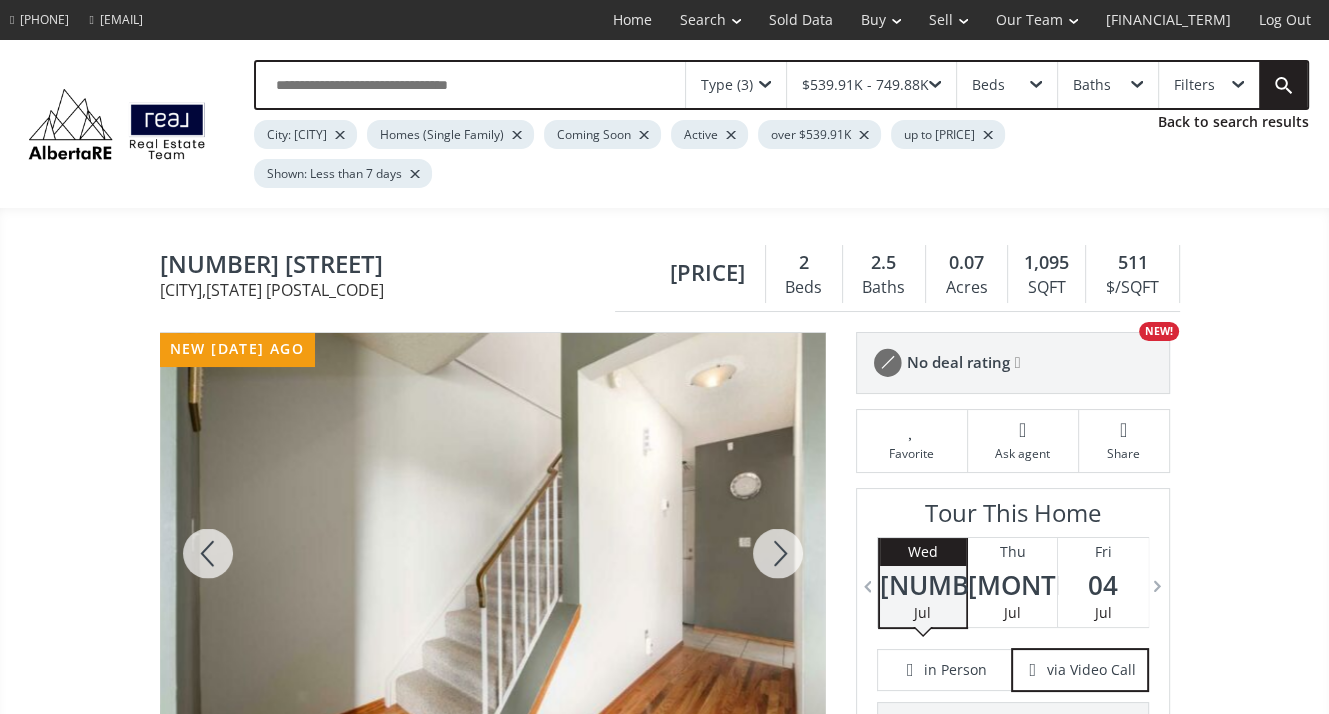 click at bounding box center [778, 553] 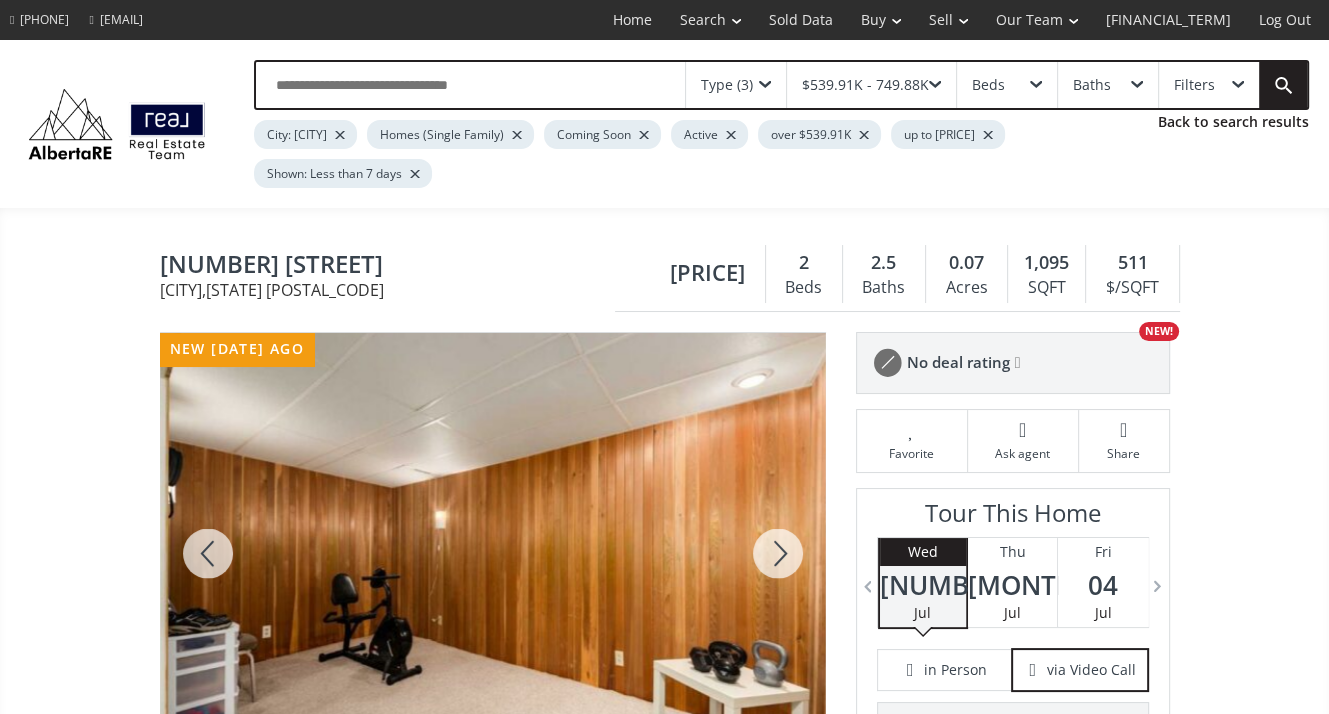click at bounding box center [778, 553] 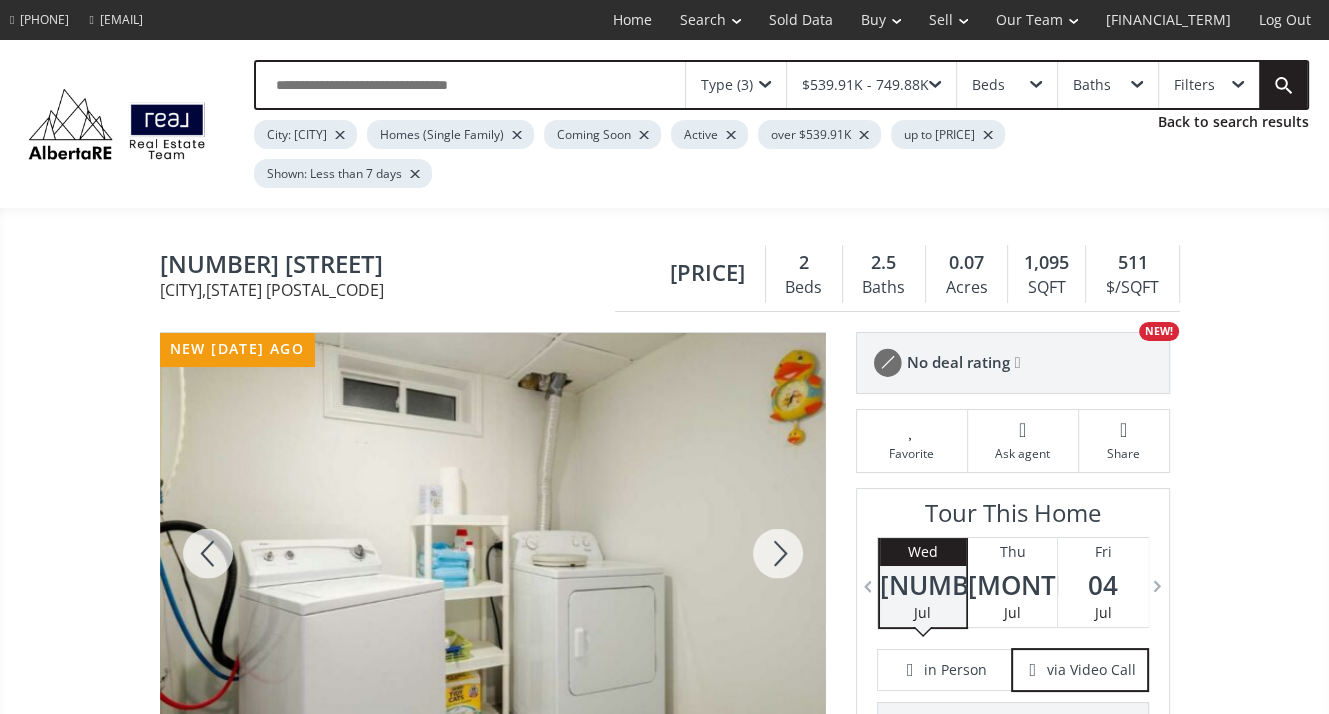 click at bounding box center (778, 553) 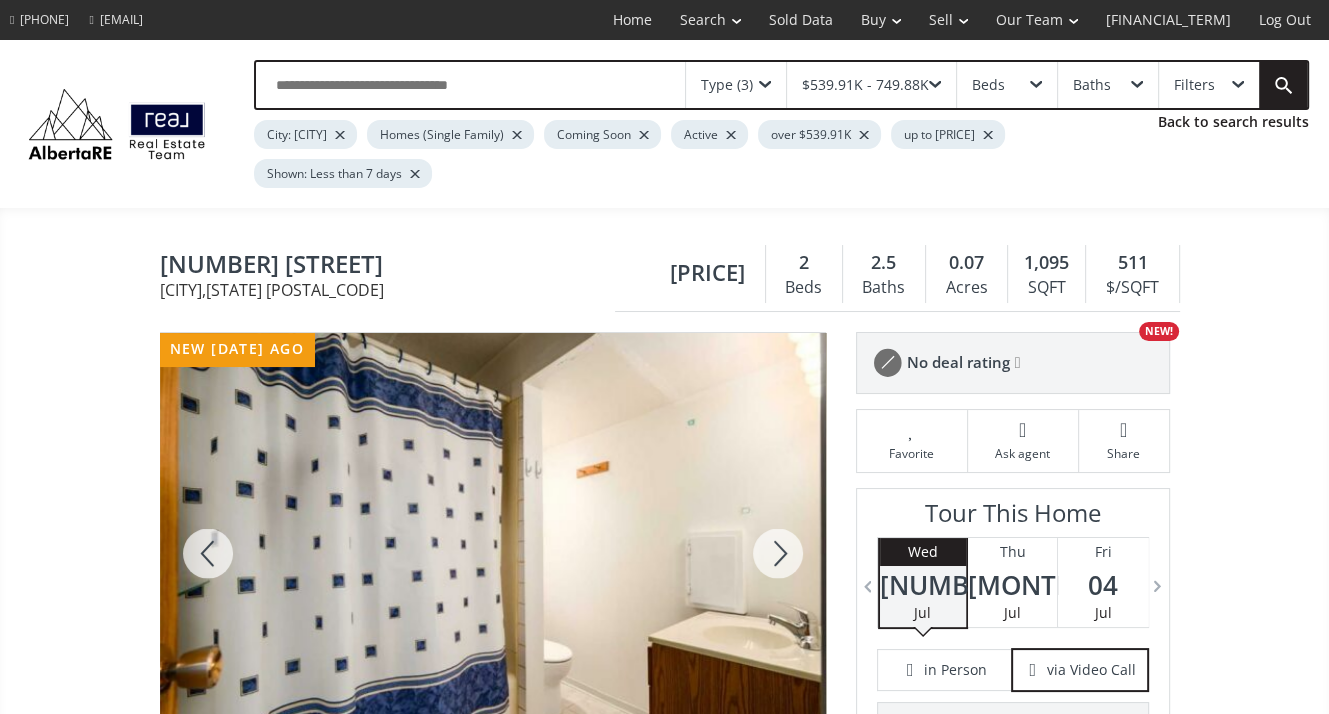 click at bounding box center [778, 553] 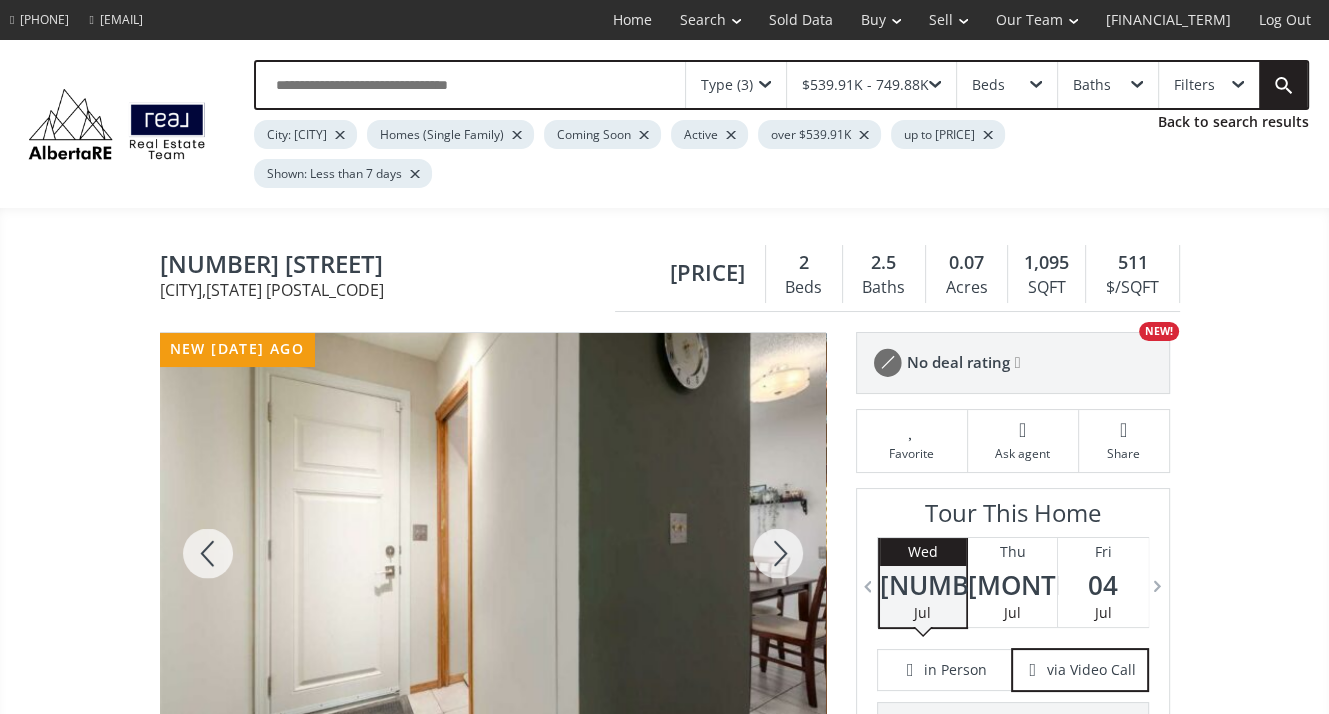 click at bounding box center (778, 553) 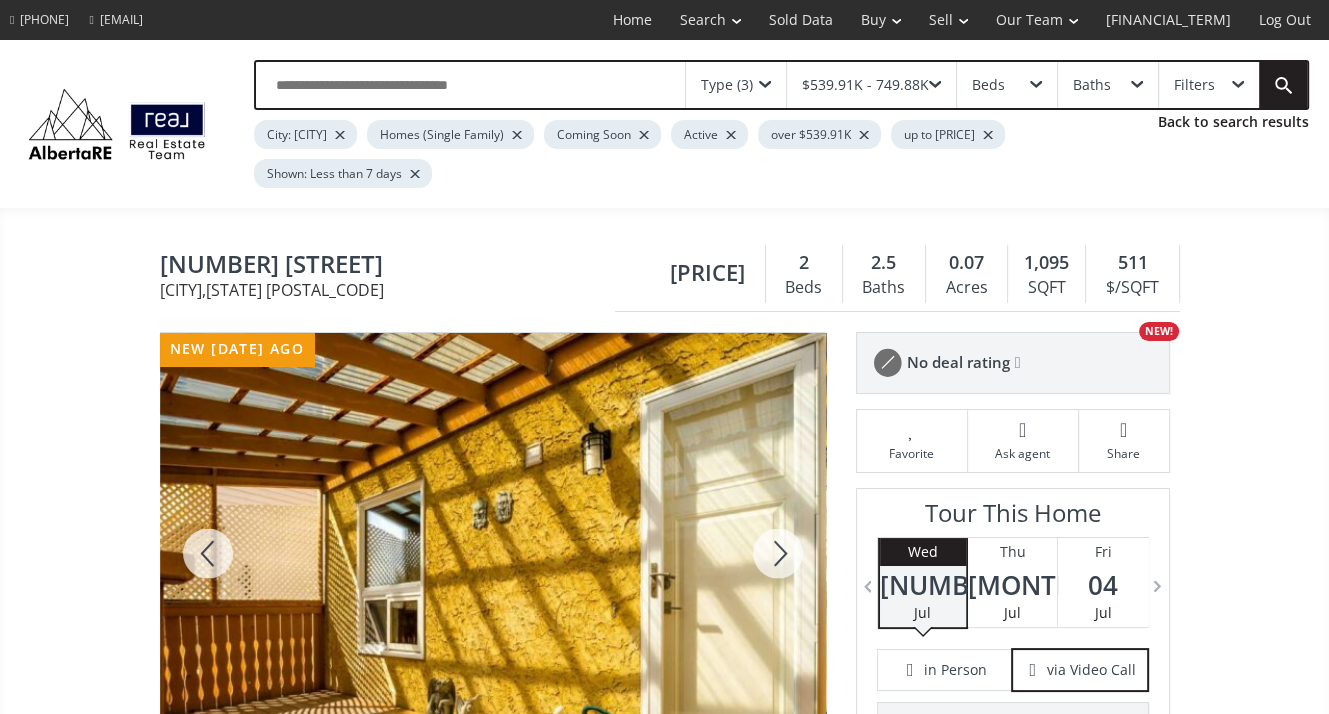 click at bounding box center (778, 553) 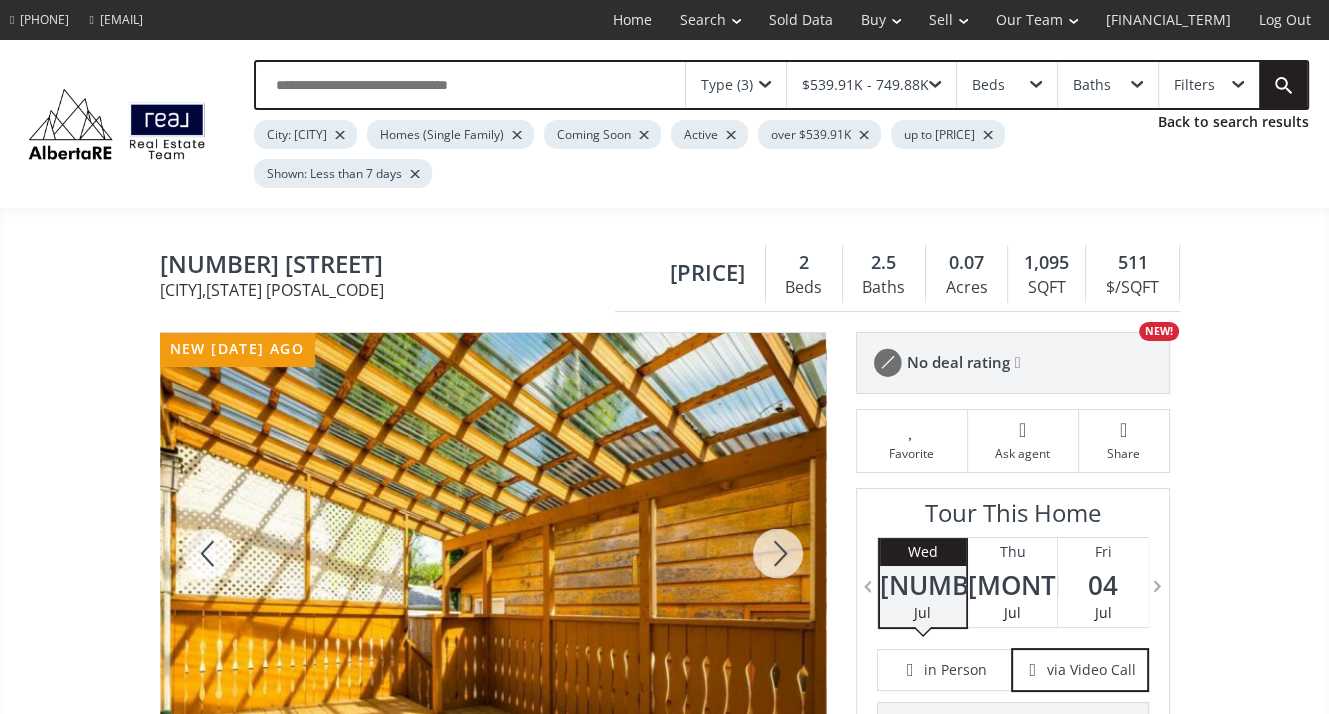 click at bounding box center (778, 553) 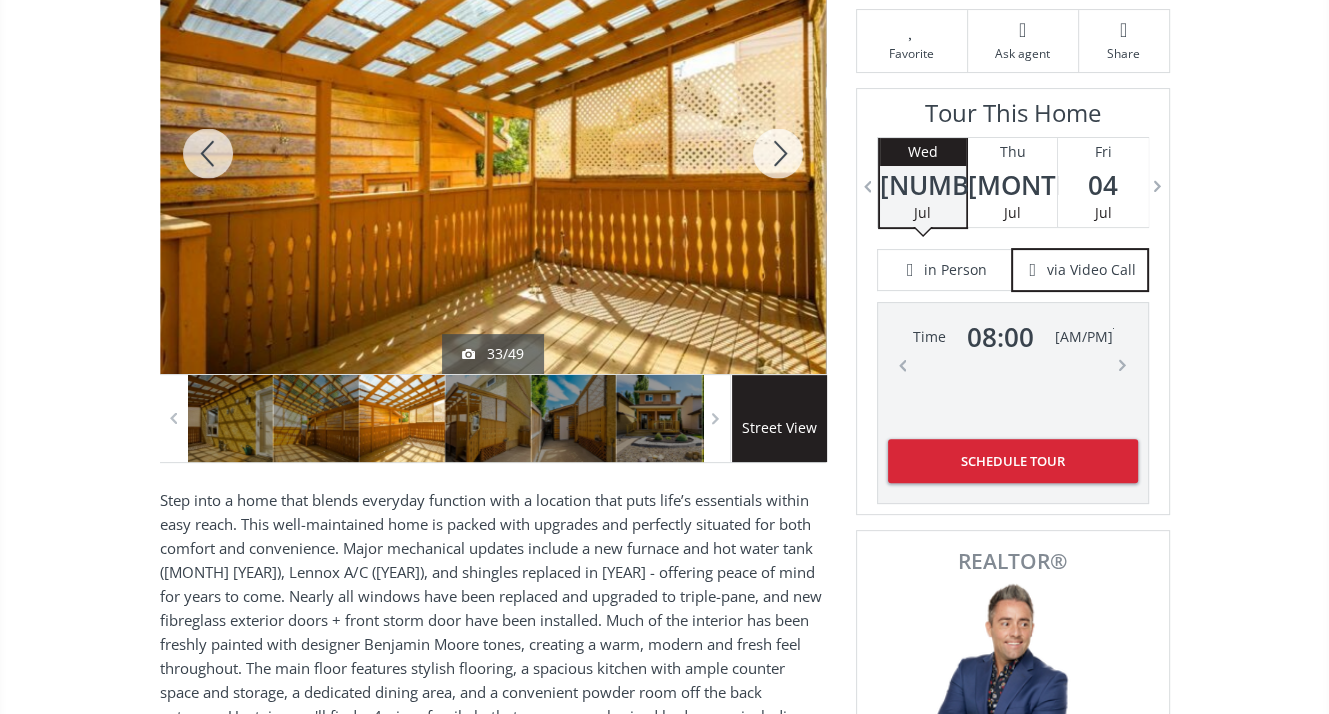 scroll, scrollTop: 400, scrollLeft: 0, axis: vertical 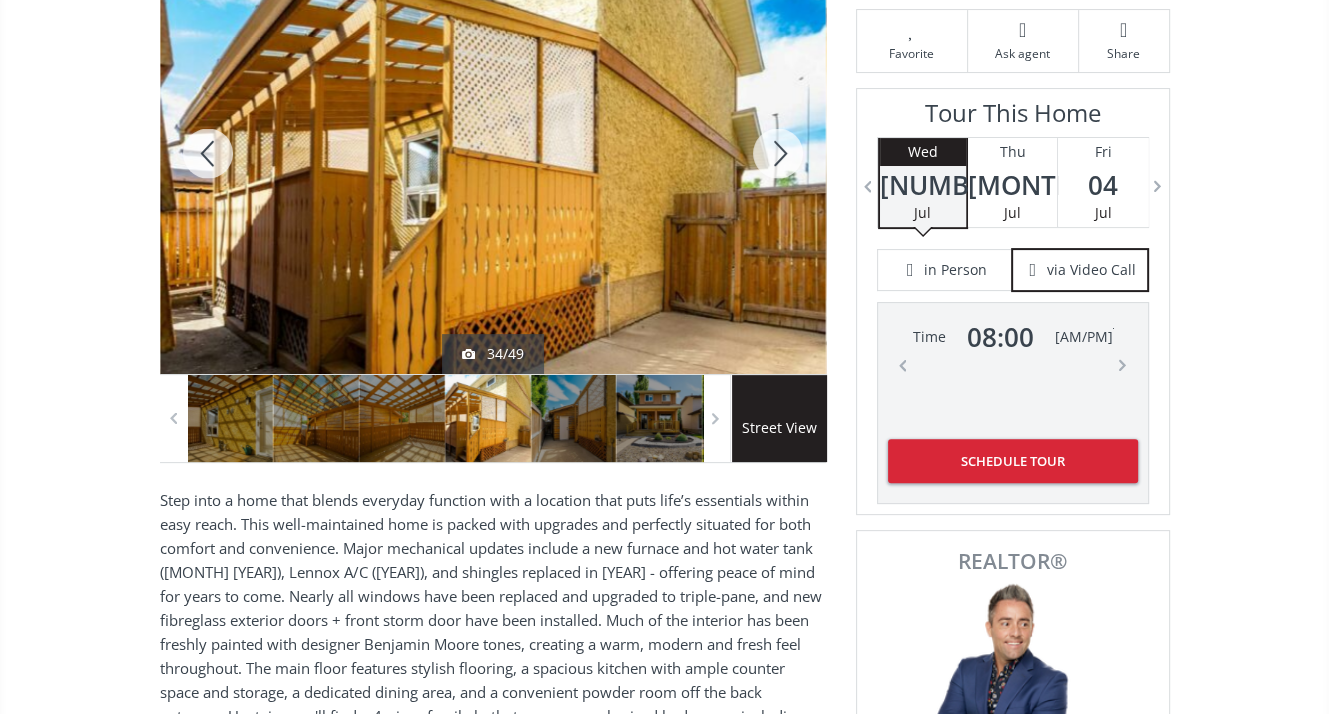 click at bounding box center [778, 153] 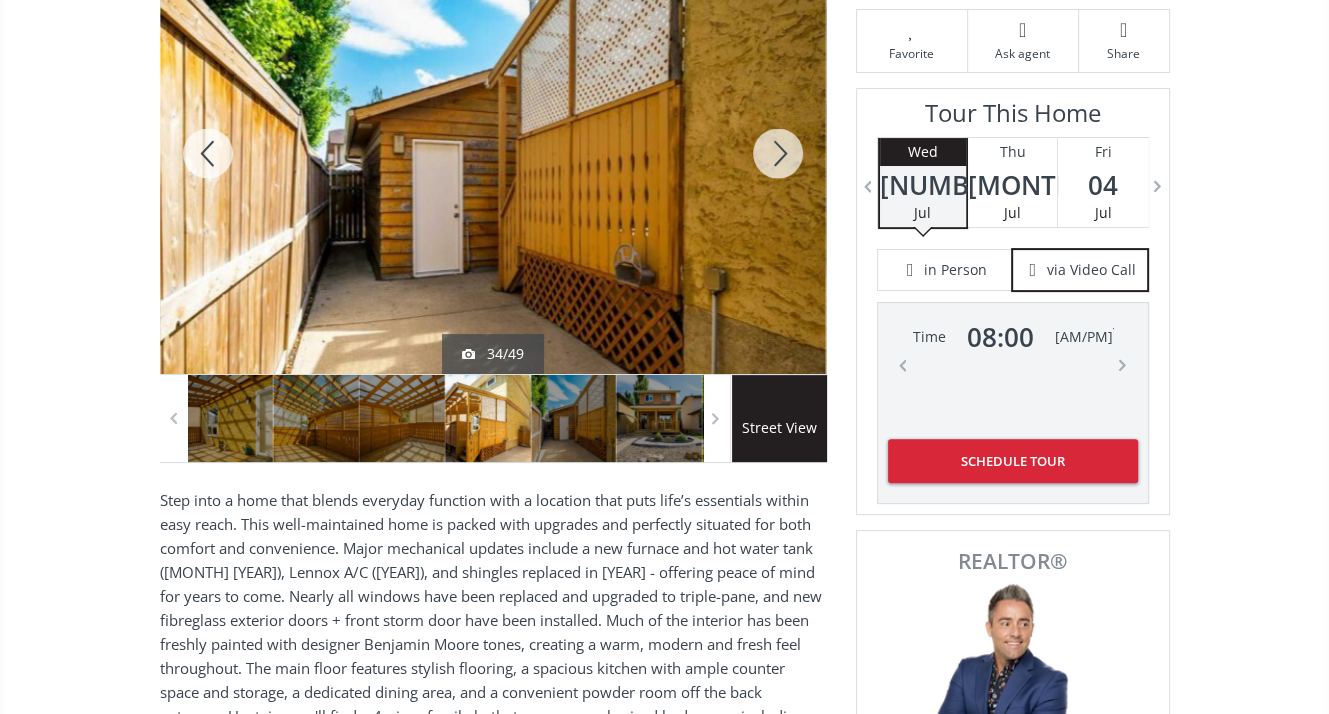 click at bounding box center (778, 153) 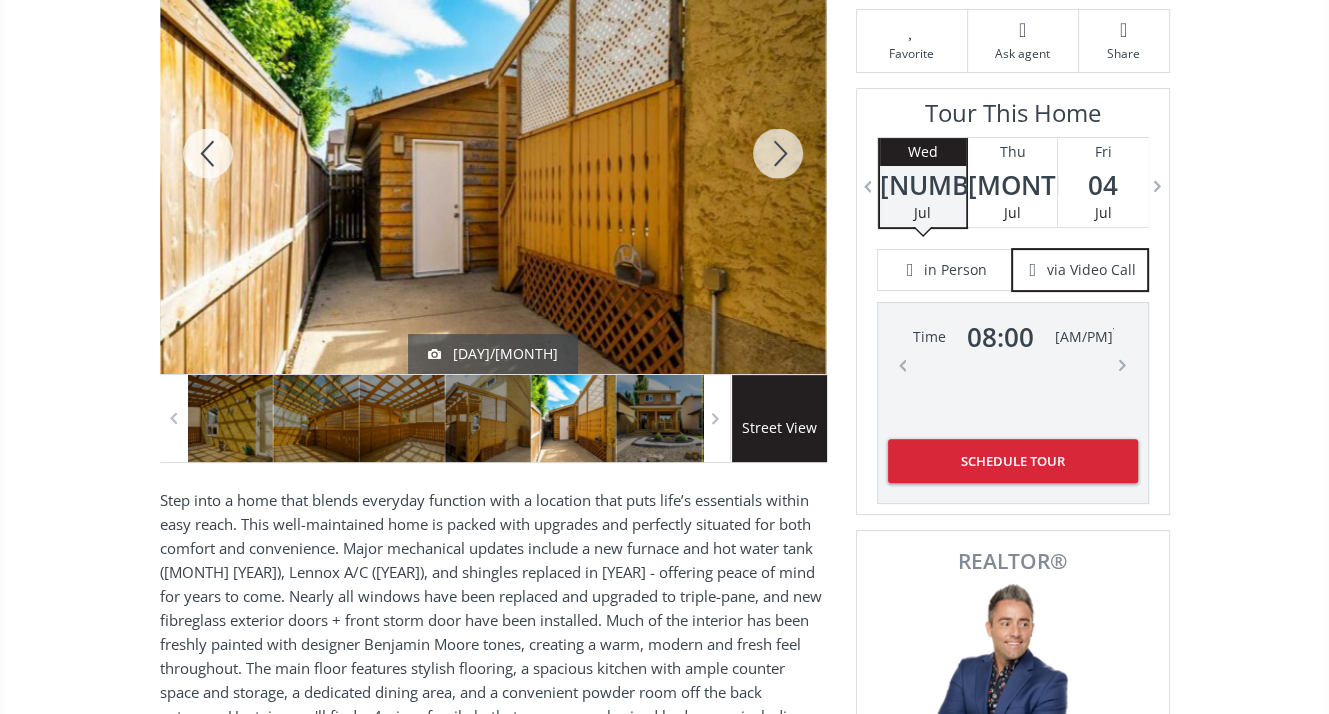 click at bounding box center (778, 153) 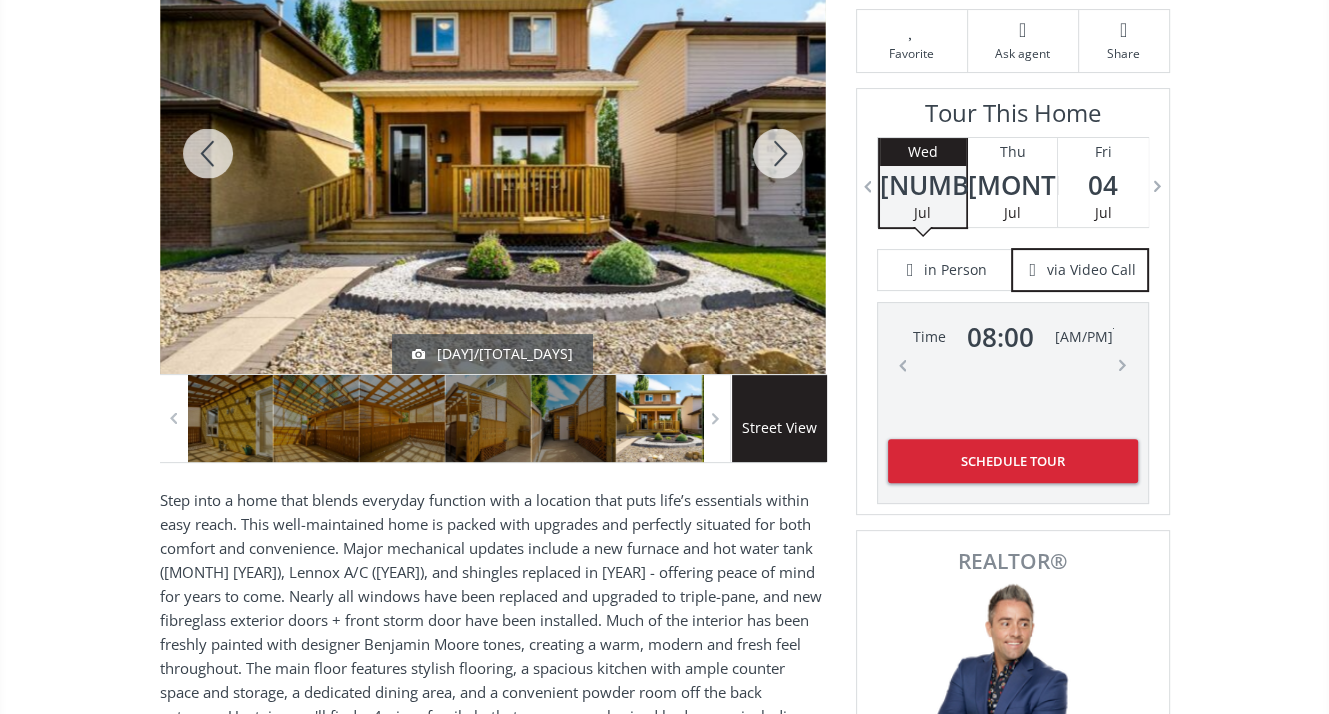 click at bounding box center [778, 153] 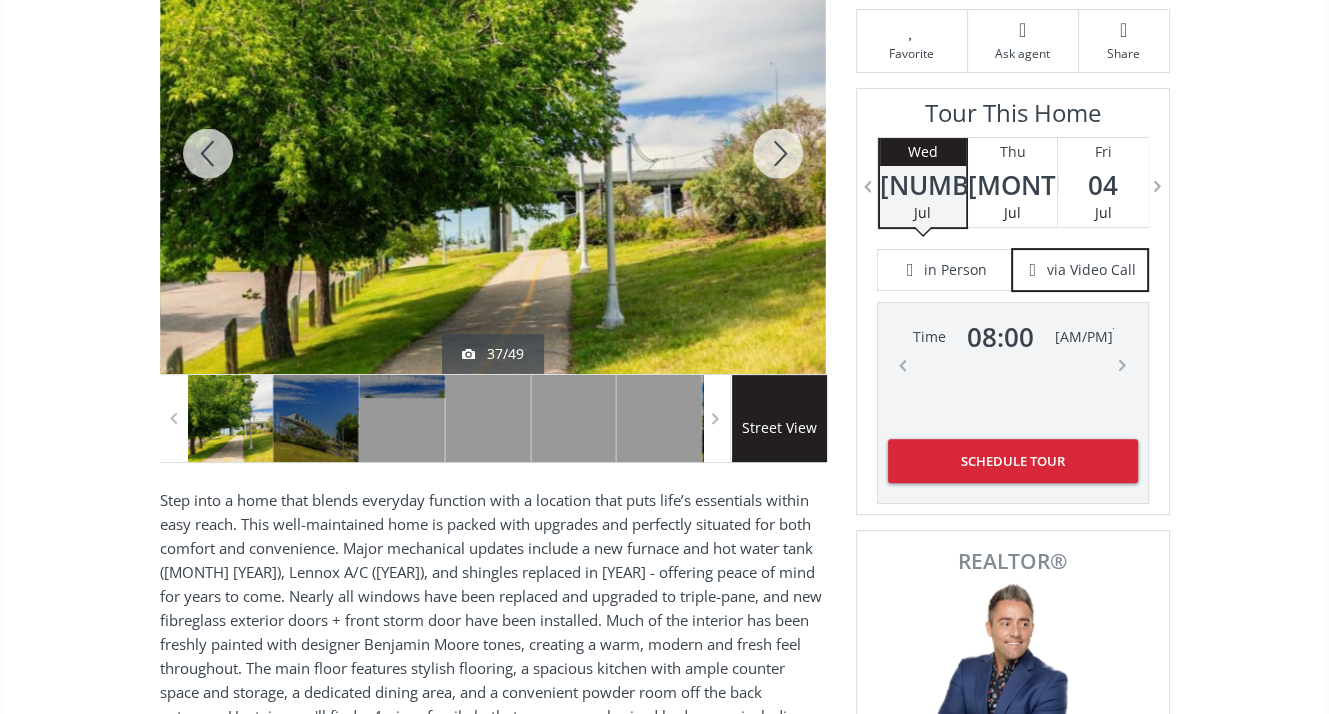 click at bounding box center [778, 153] 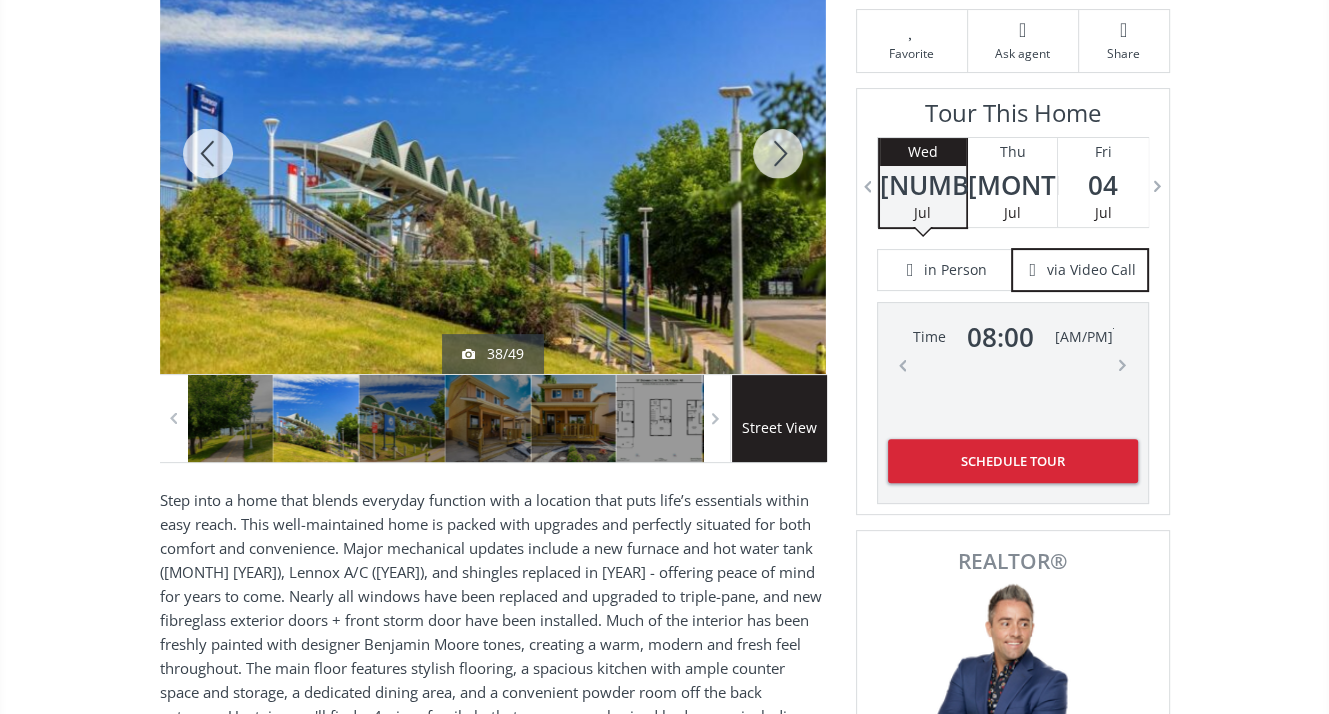 click at bounding box center (778, 153) 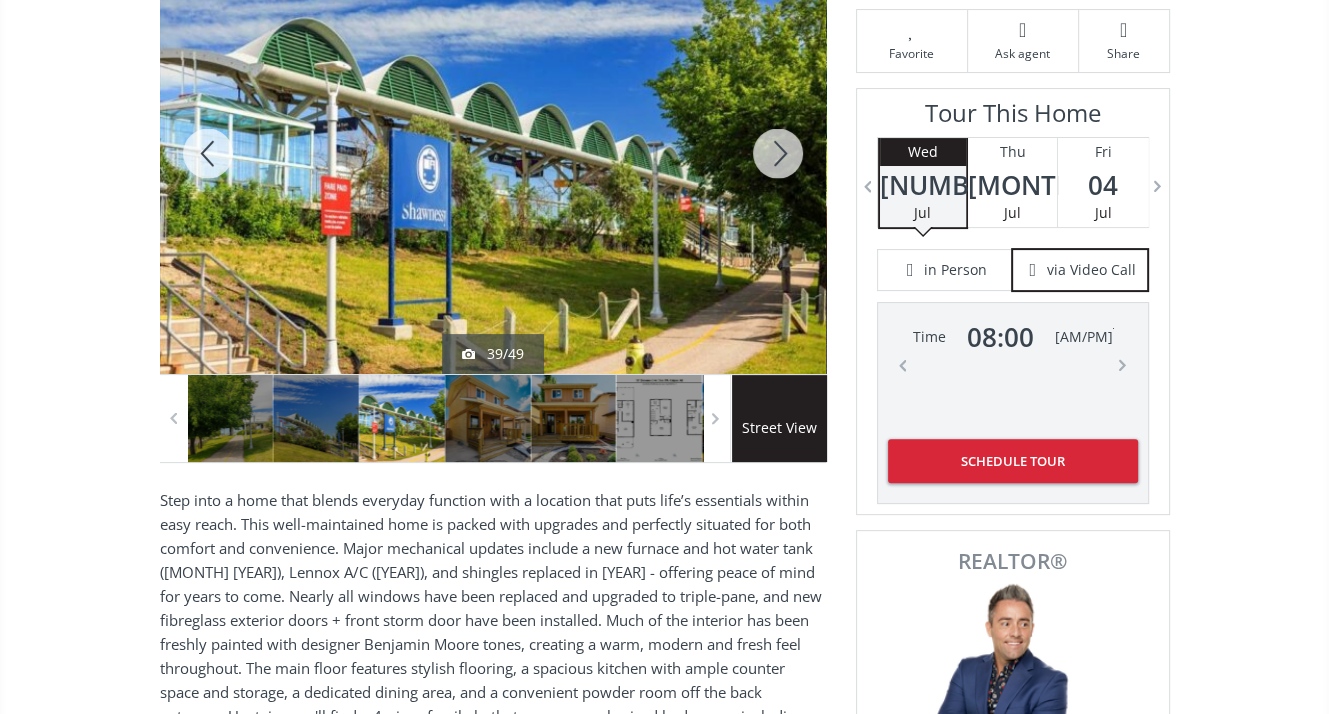 click at bounding box center (778, 153) 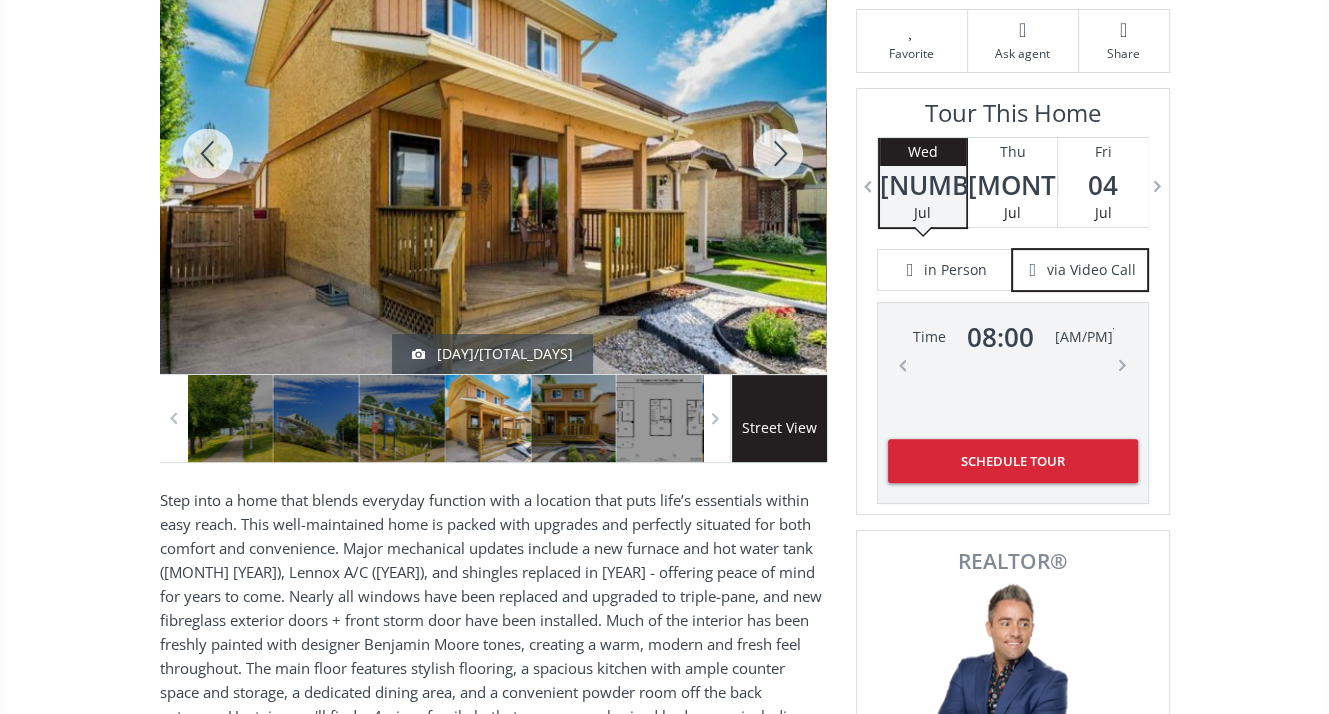 click at bounding box center [778, 153] 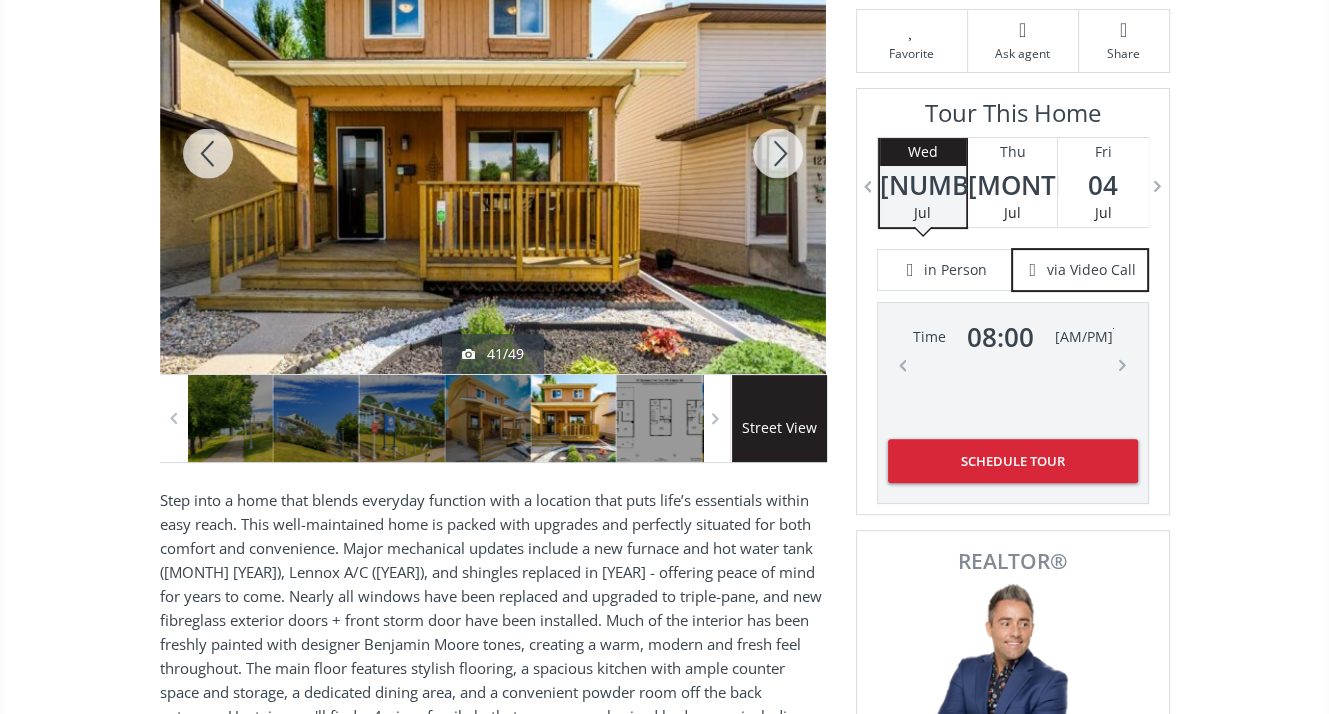 click at bounding box center [778, 153] 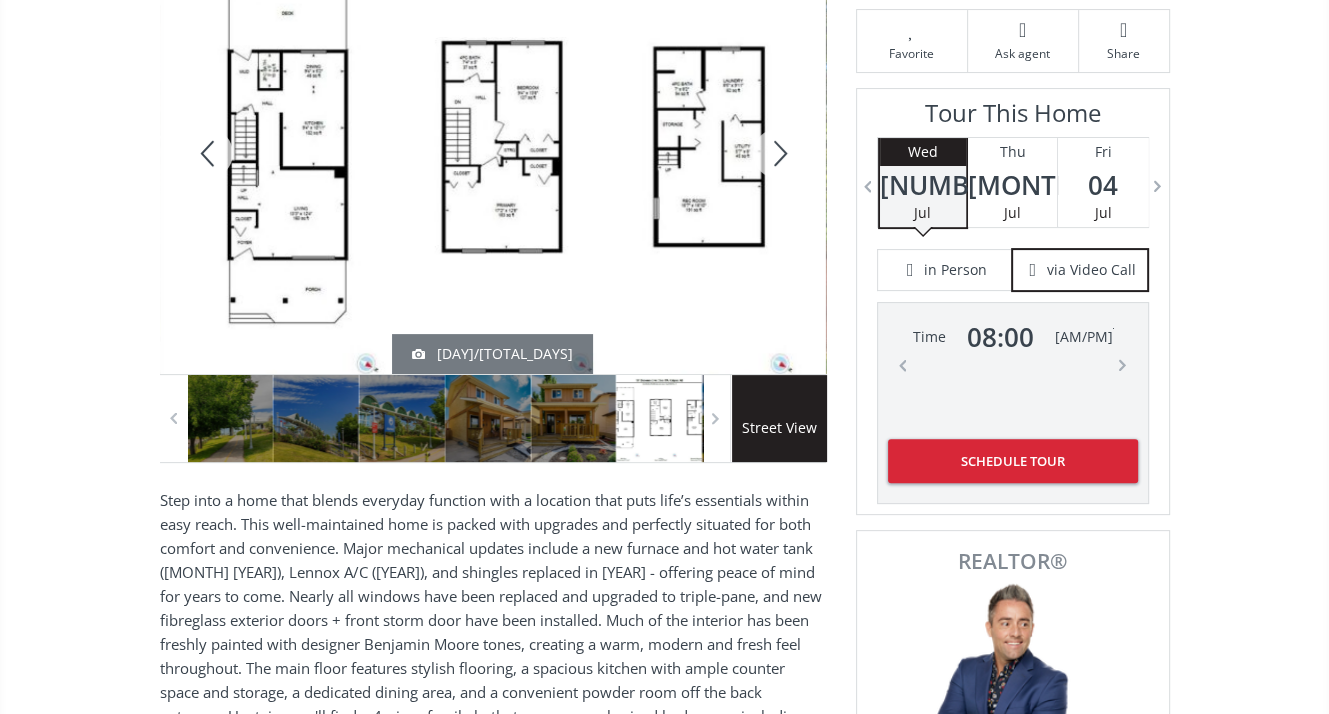 click at bounding box center [778, 153] 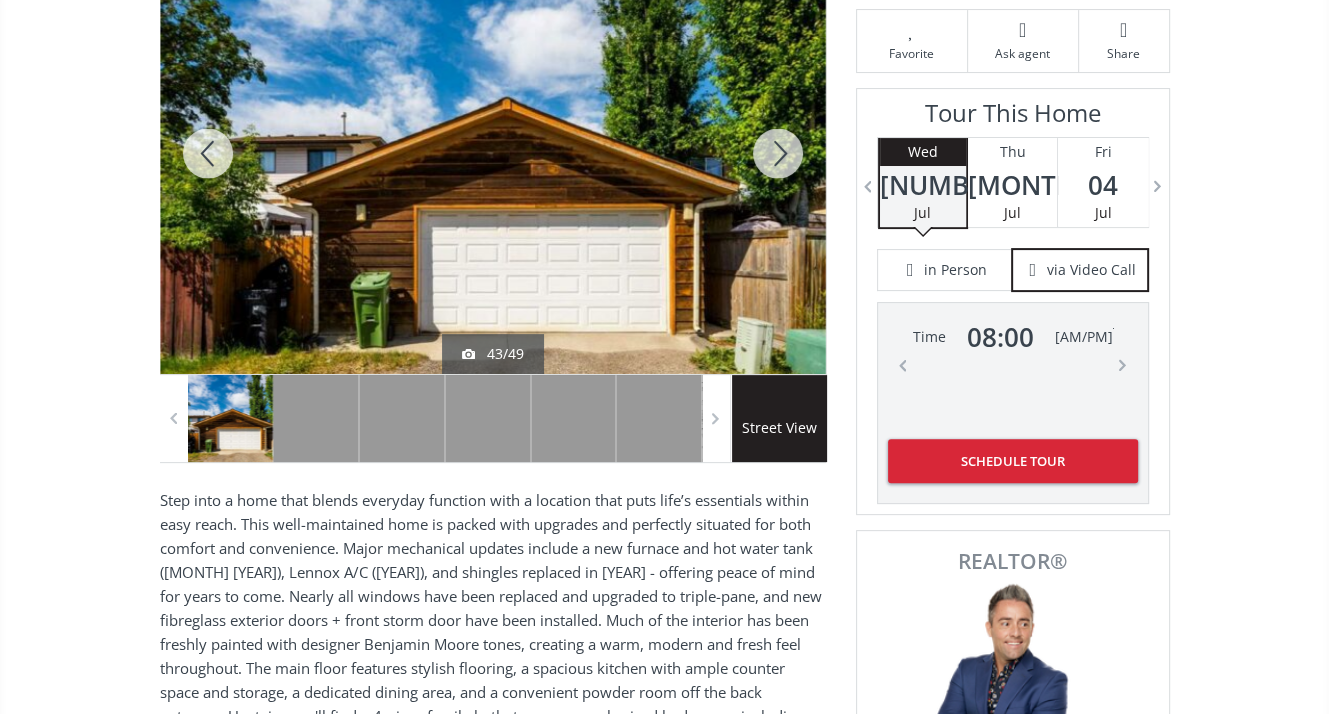click at bounding box center [778, 153] 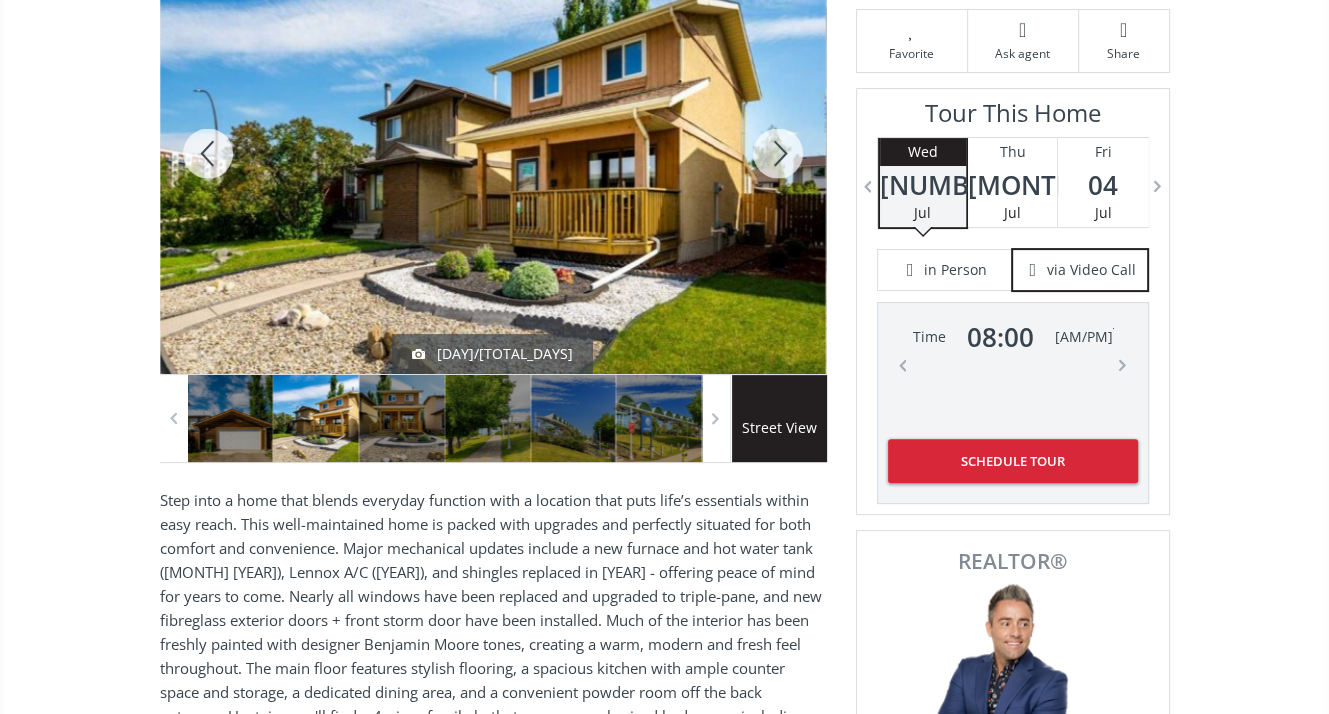 click at bounding box center [778, 153] 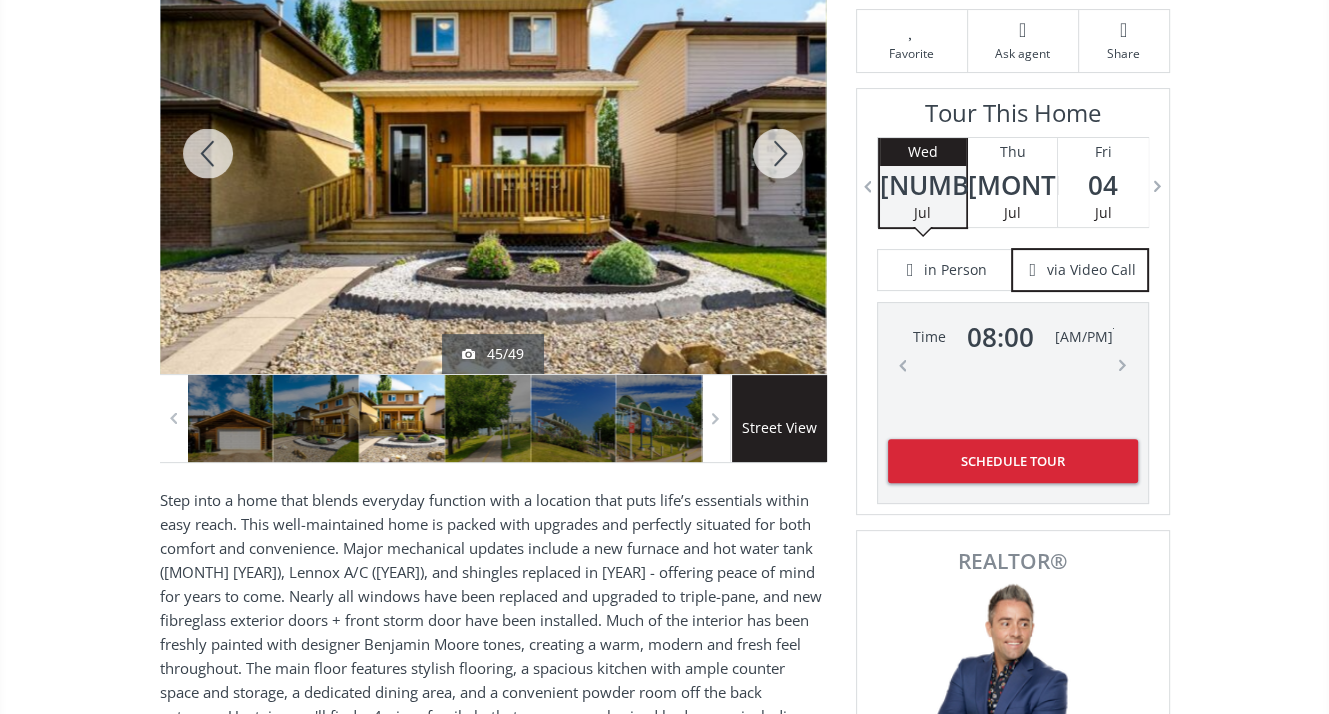 click at bounding box center [778, 153] 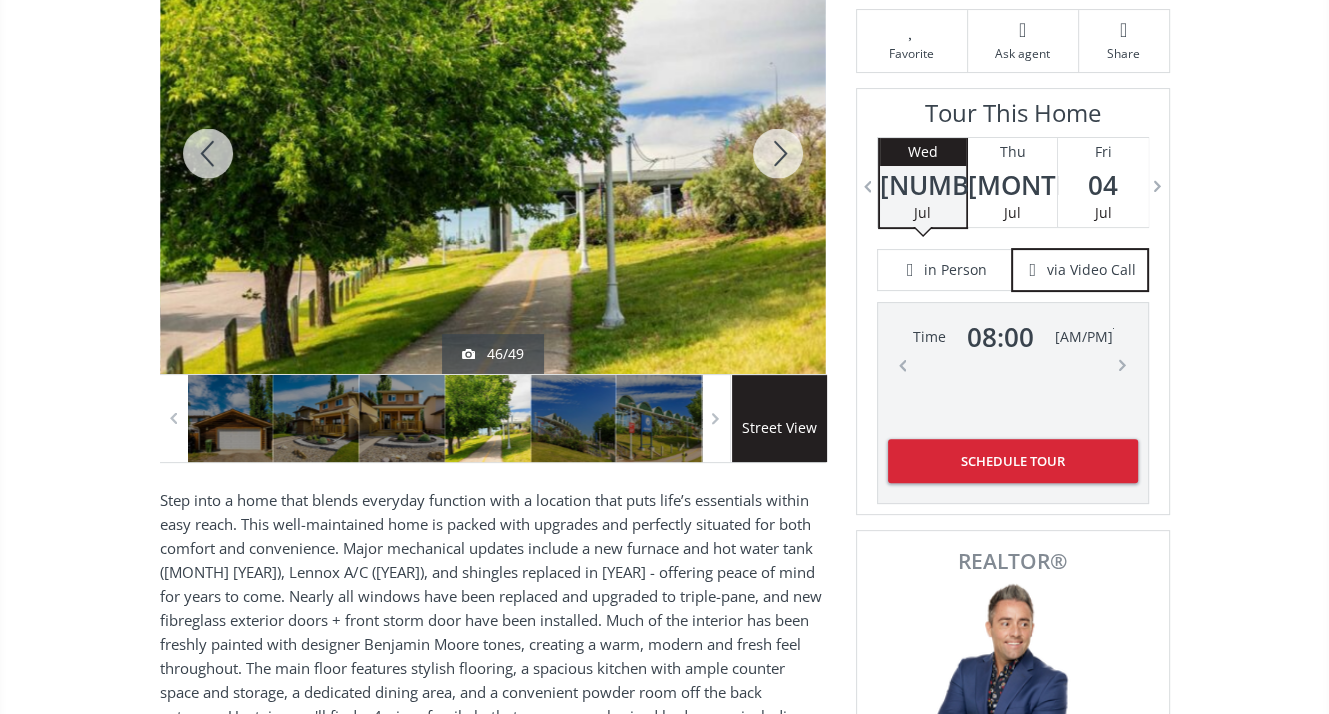 click at bounding box center [778, 153] 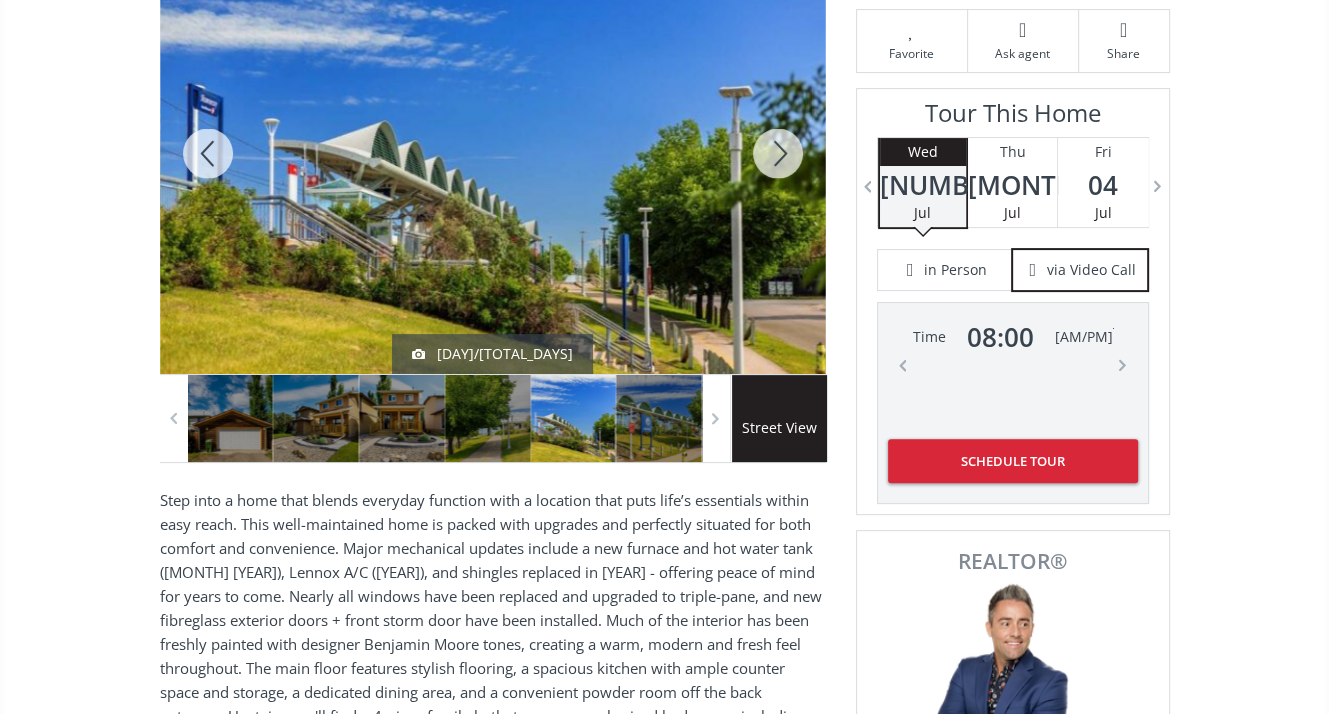 click at bounding box center [778, 153] 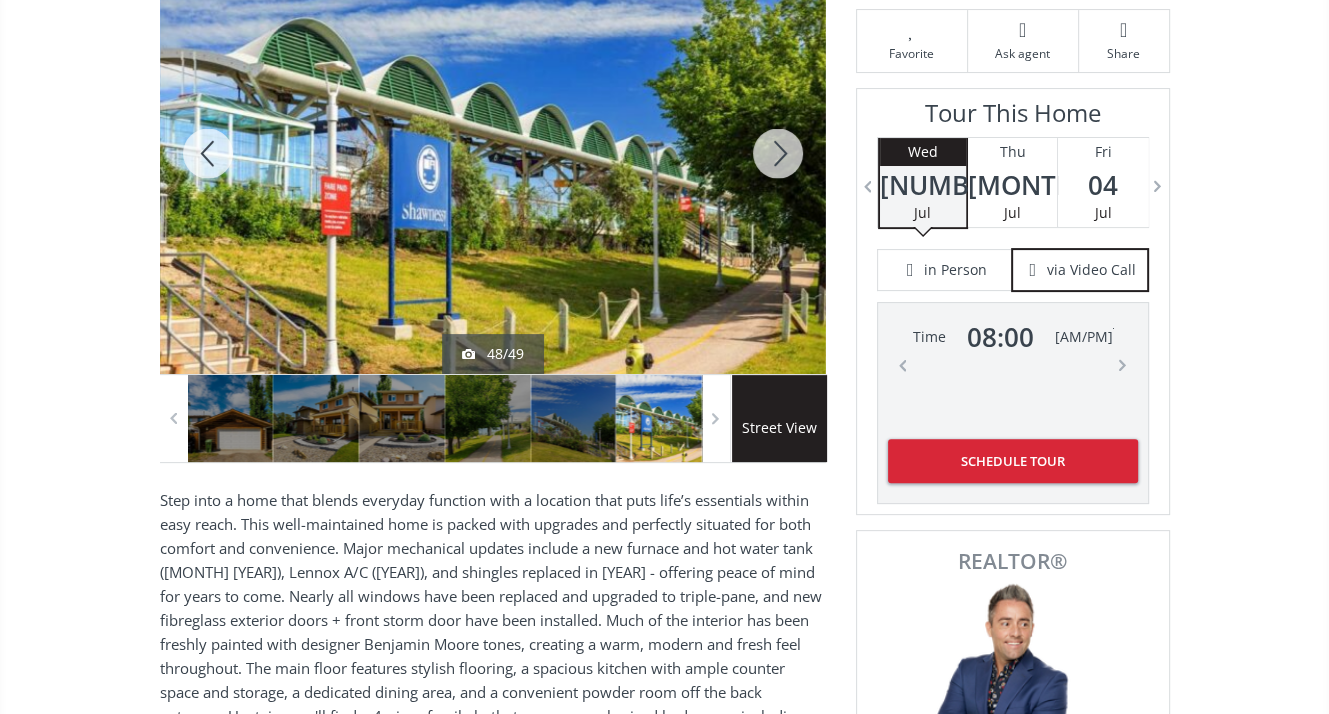 click at bounding box center [778, 153] 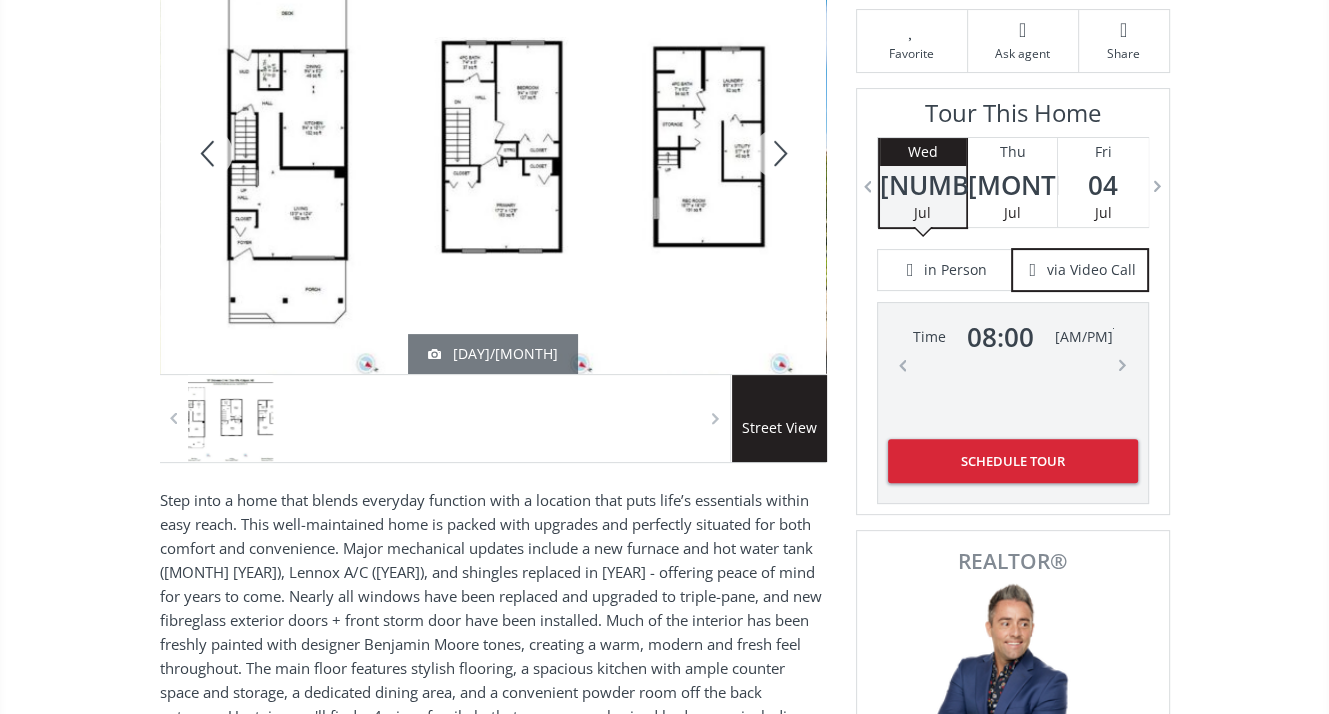 click at bounding box center (778, 153) 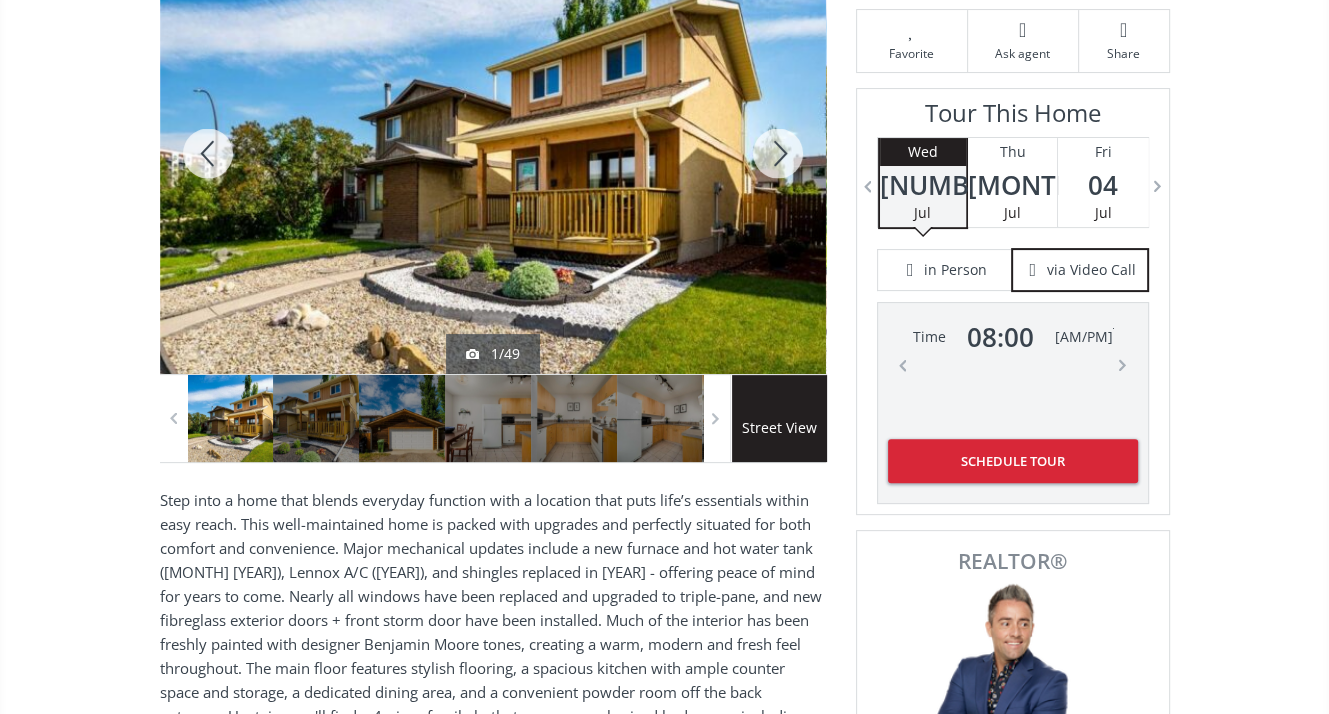 click at bounding box center (778, 153) 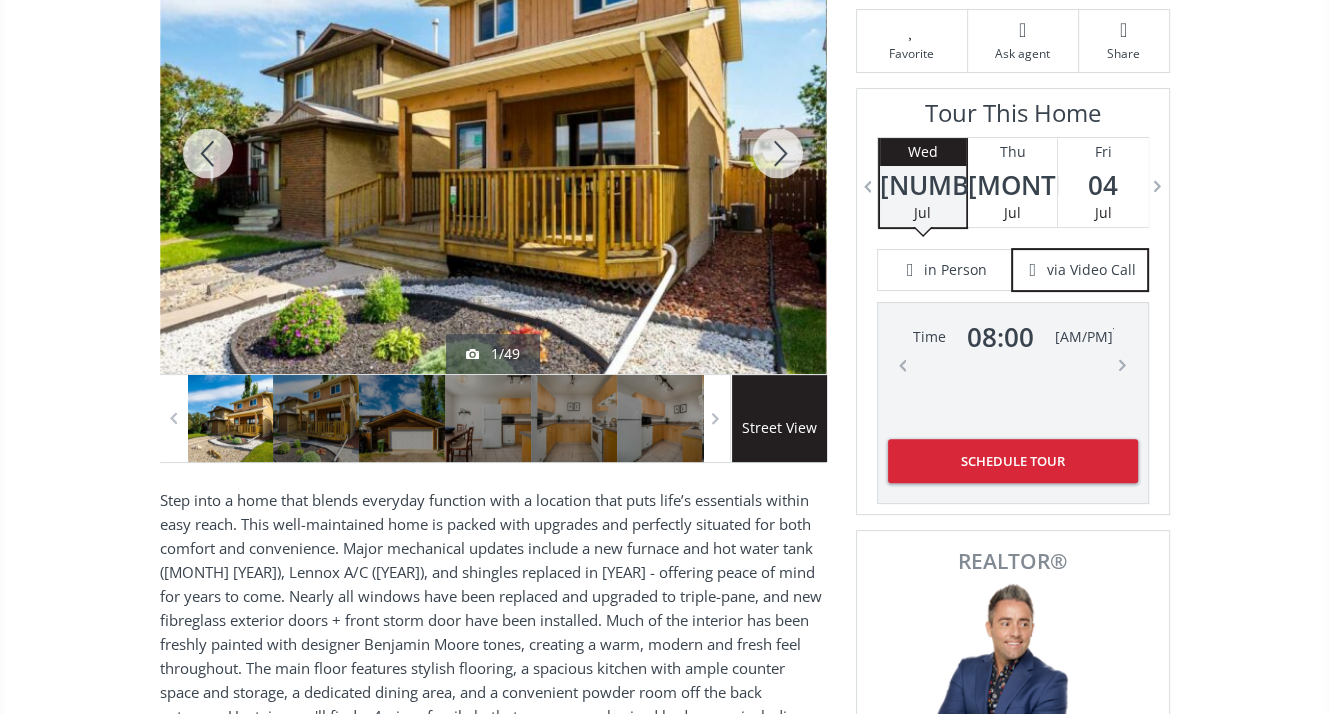 click at bounding box center (778, 153) 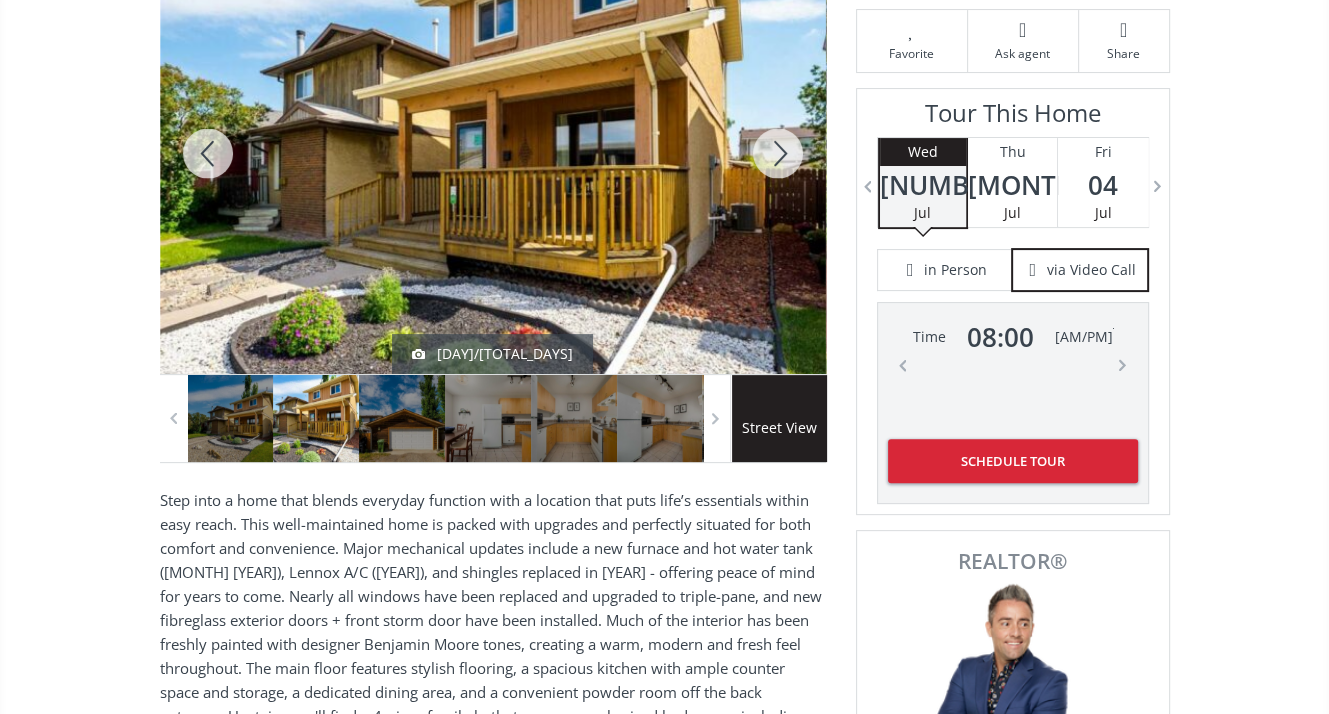 click at bounding box center [778, 153] 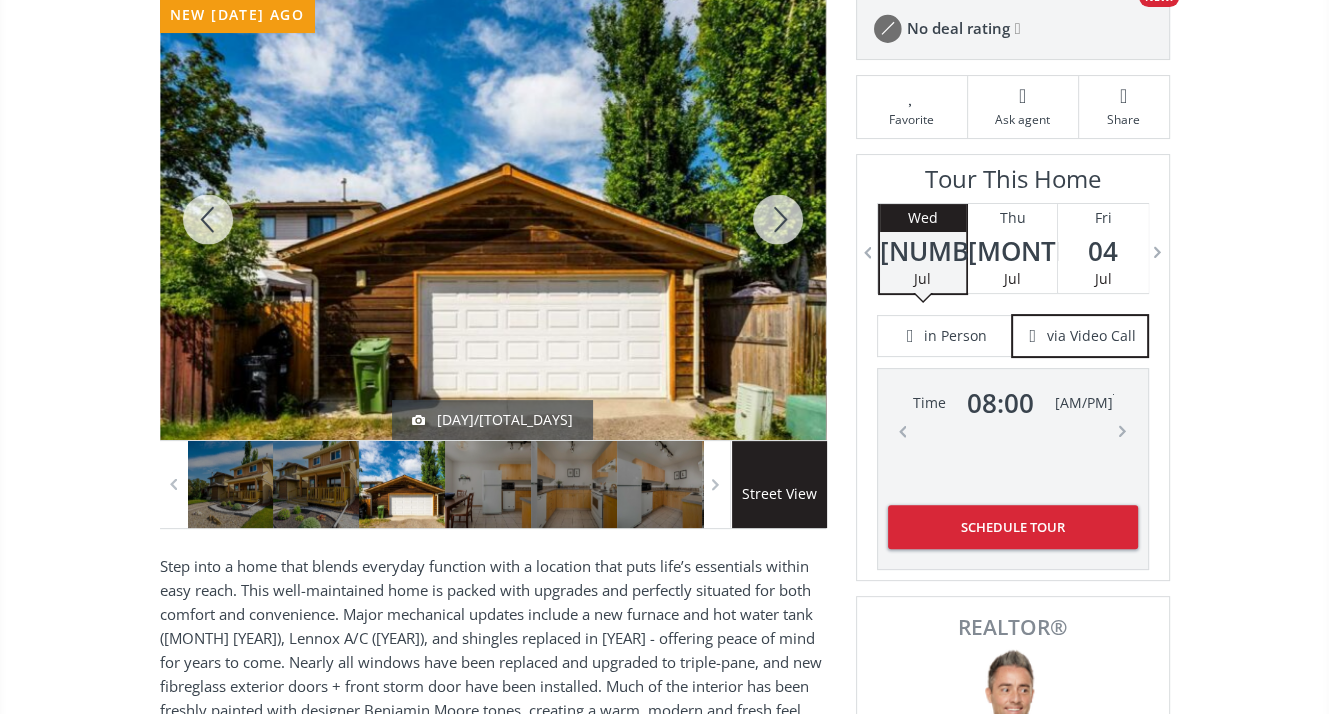 scroll, scrollTop: 300, scrollLeft: 0, axis: vertical 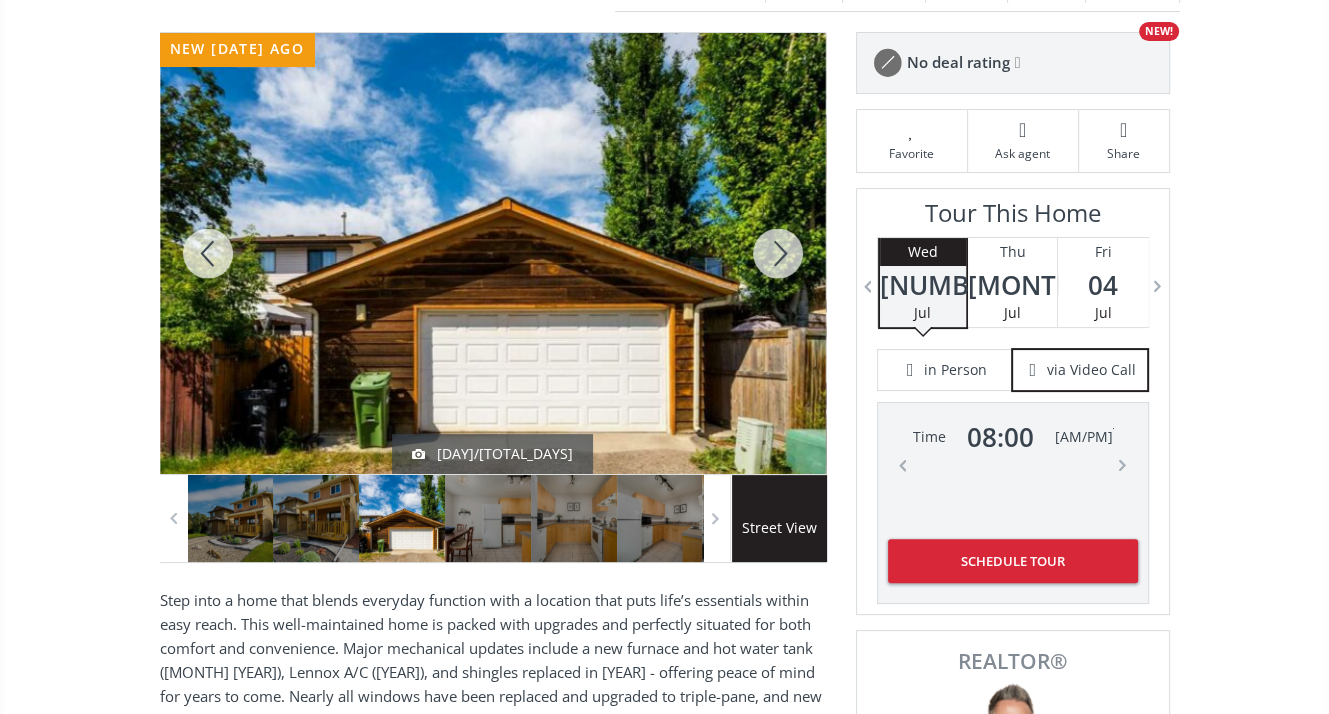 click at bounding box center [778, 253] 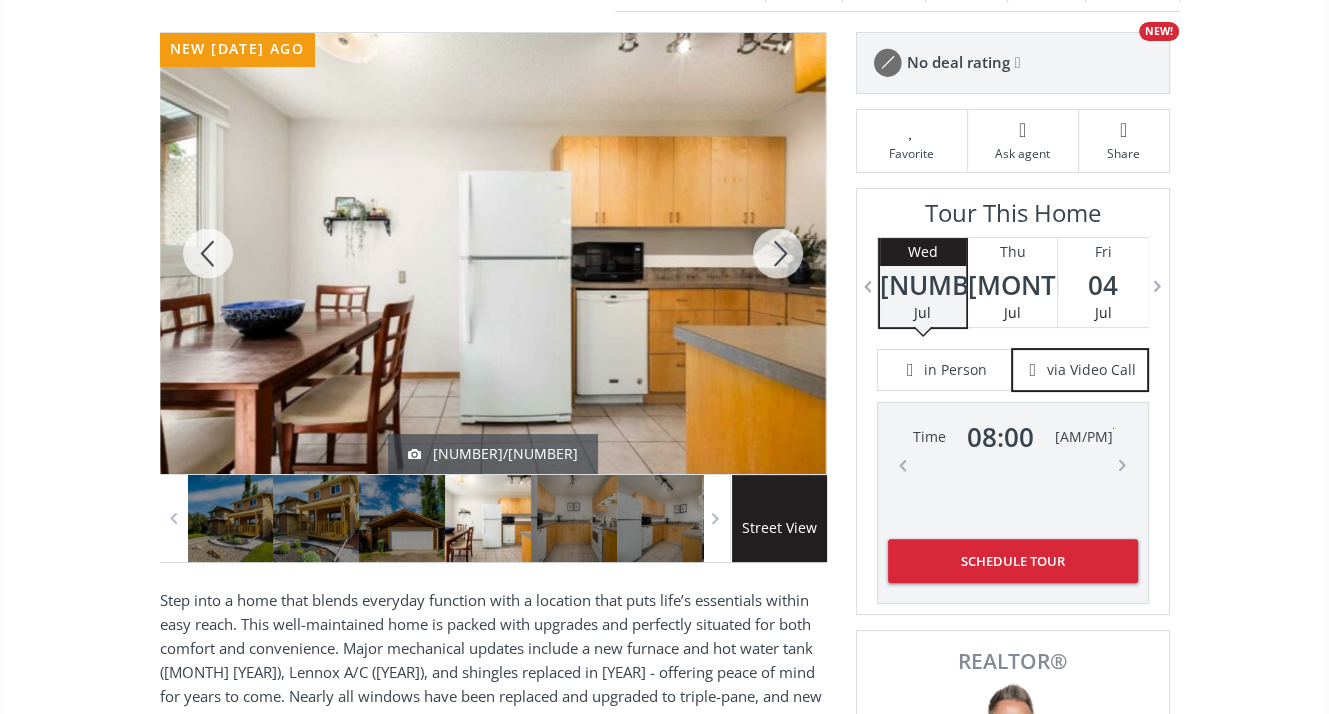 click at bounding box center [778, 253] 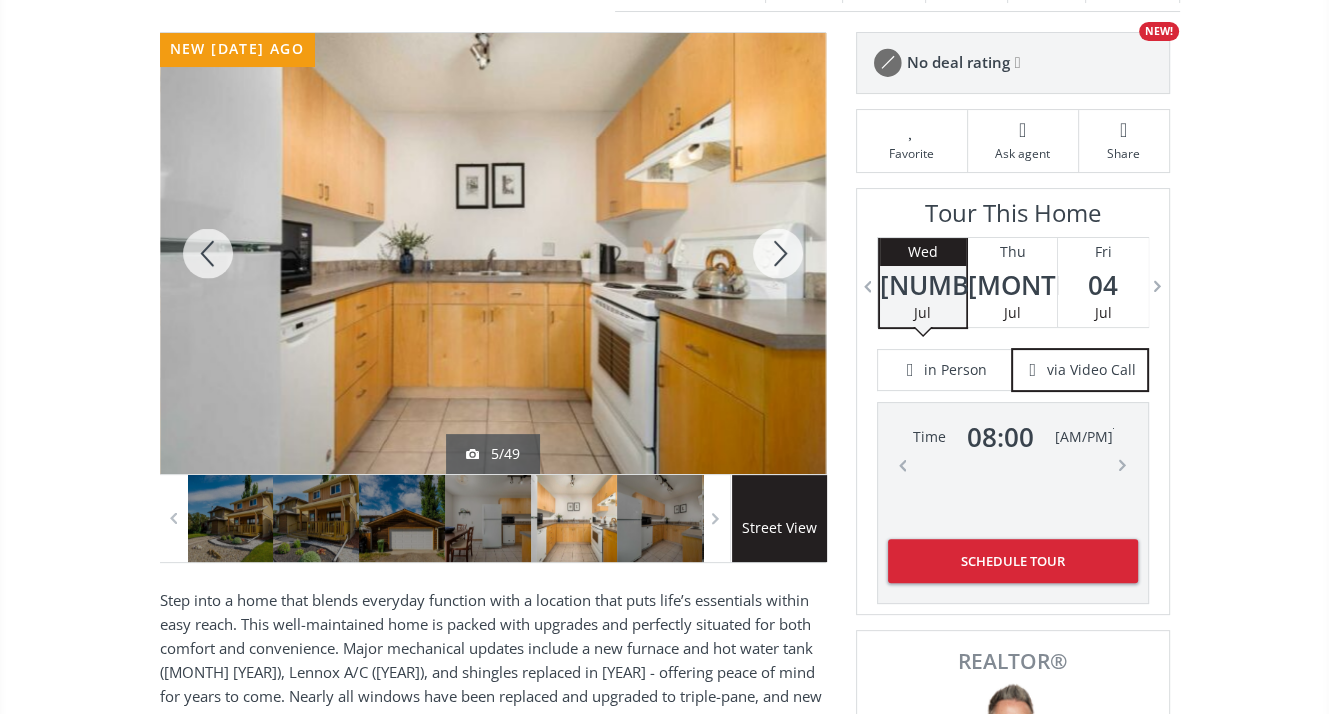 click at bounding box center [778, 253] 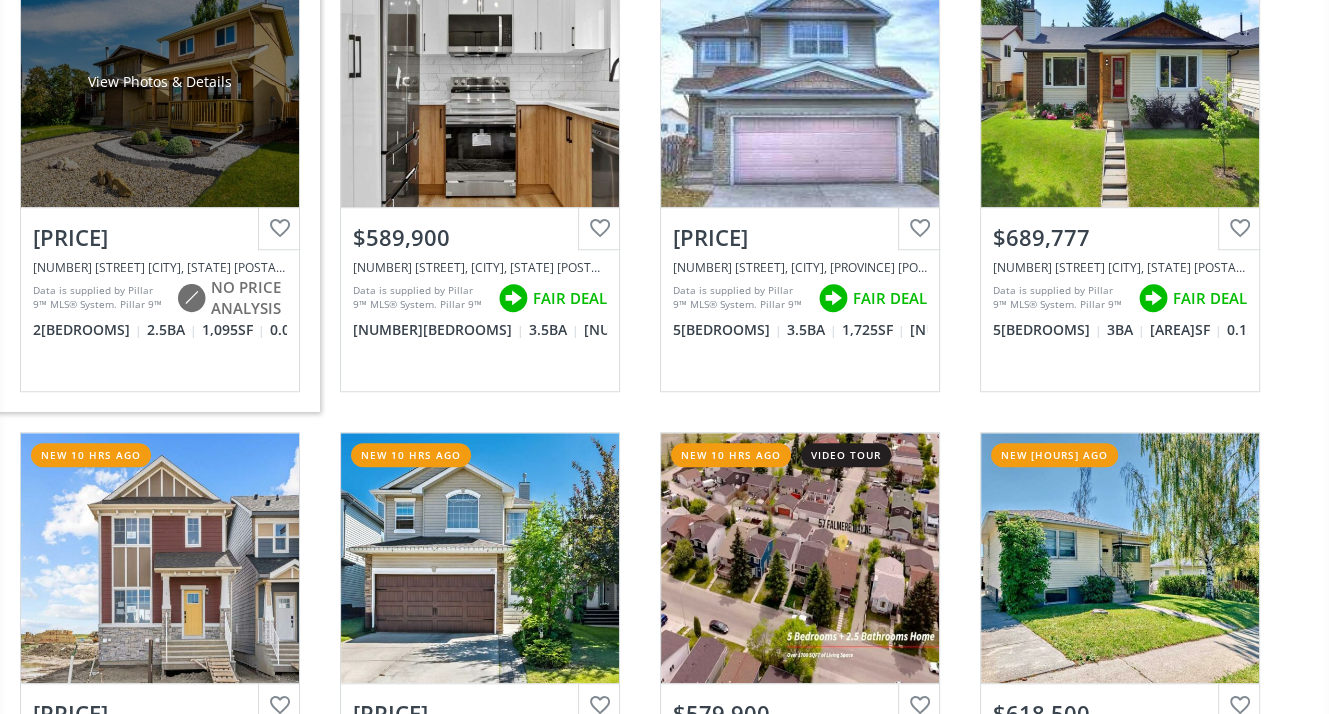 scroll, scrollTop: 1500, scrollLeft: 0, axis: vertical 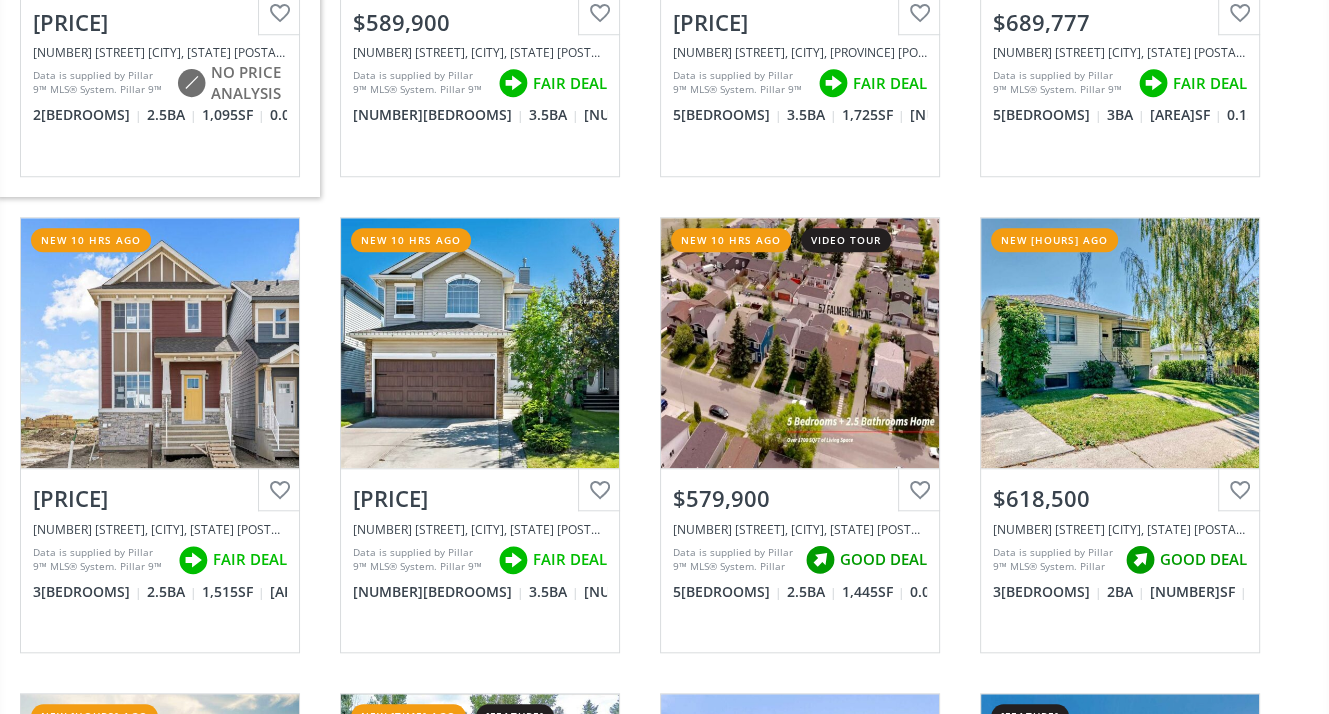 click on "[PRICE]" at bounding box center (480, 498) 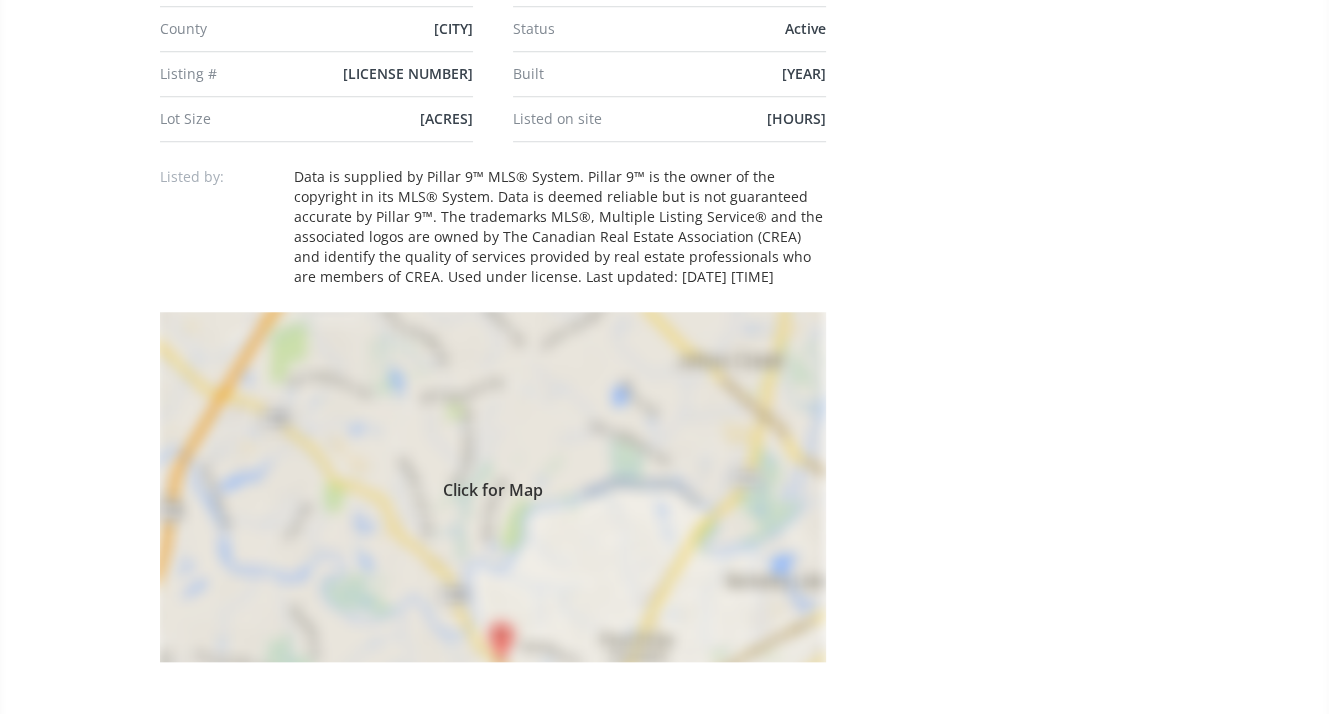 scroll, scrollTop: 0, scrollLeft: 0, axis: both 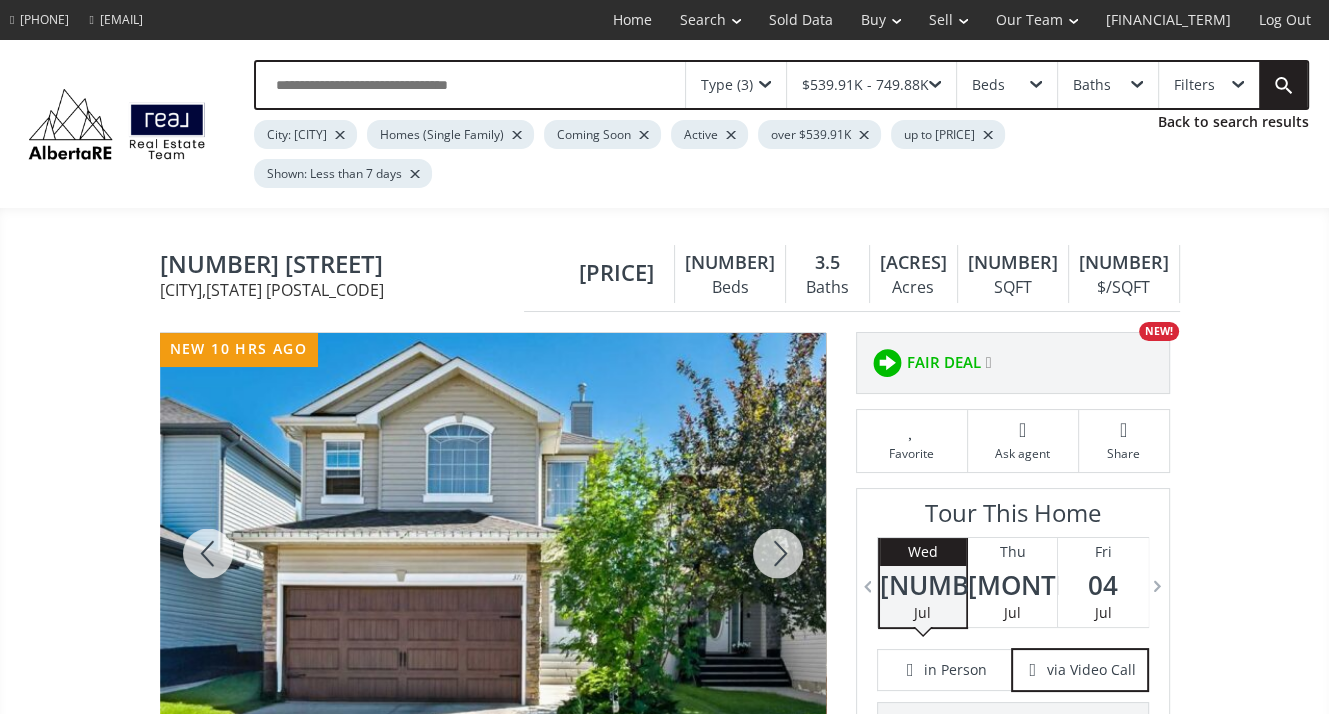 click at bounding box center (778, 553) 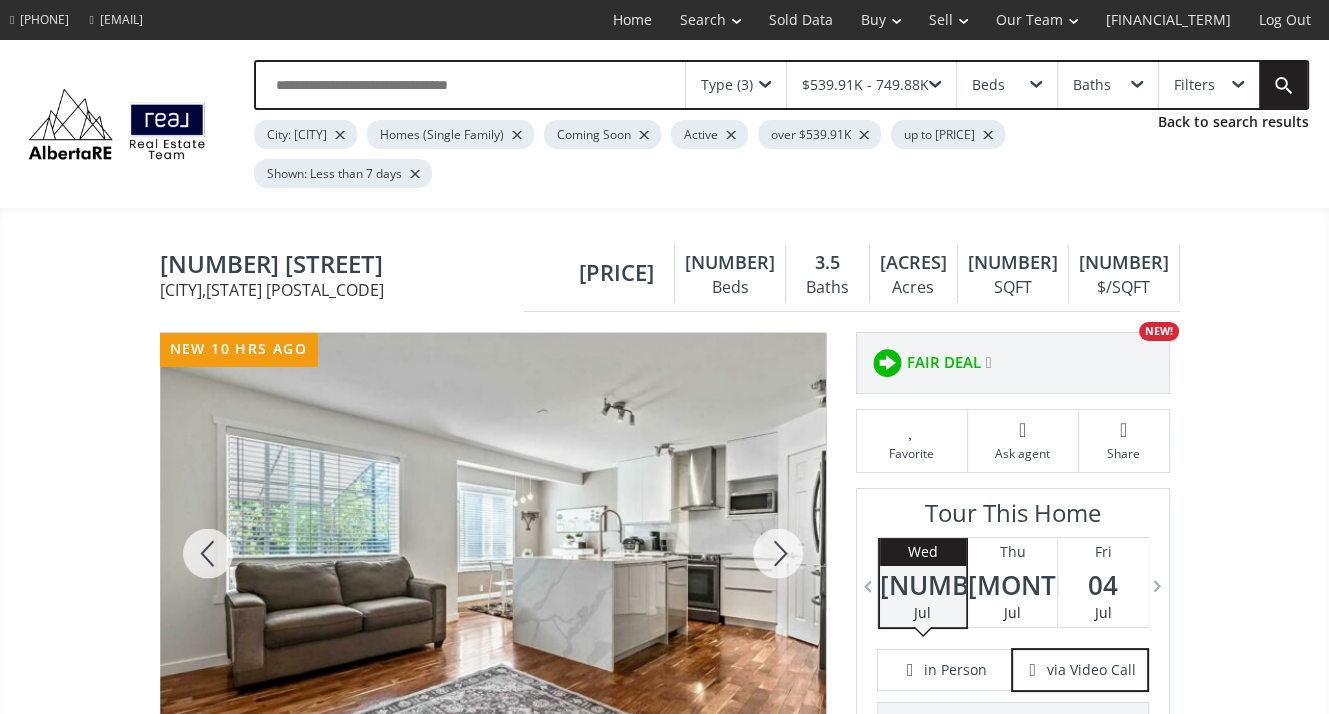 click at bounding box center (778, 553) 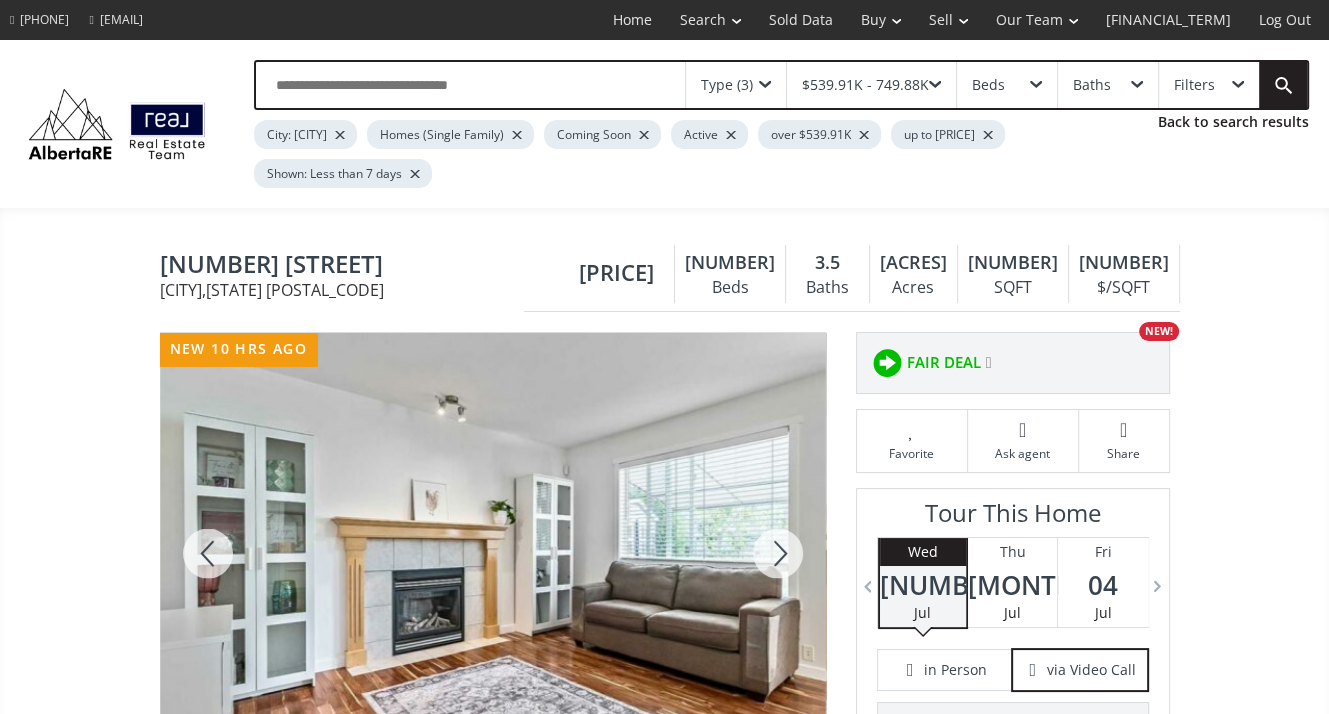 click at bounding box center (778, 553) 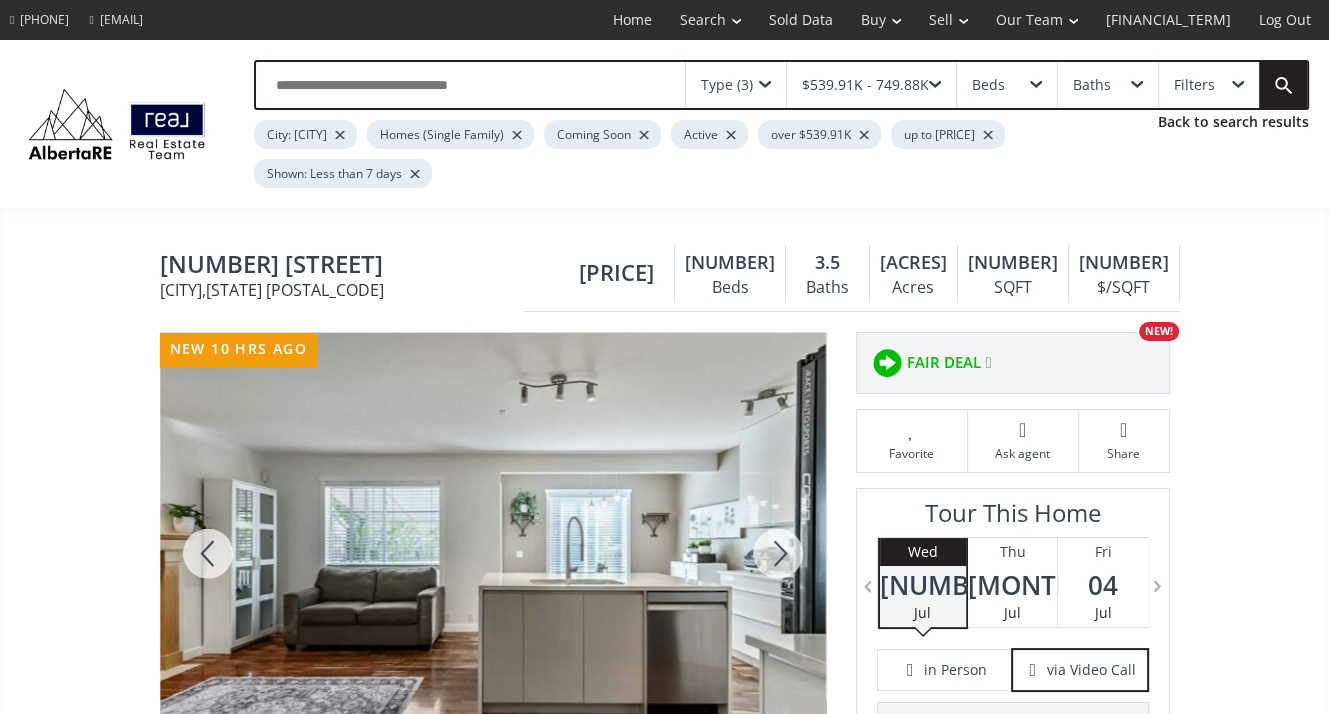 click at bounding box center (778, 553) 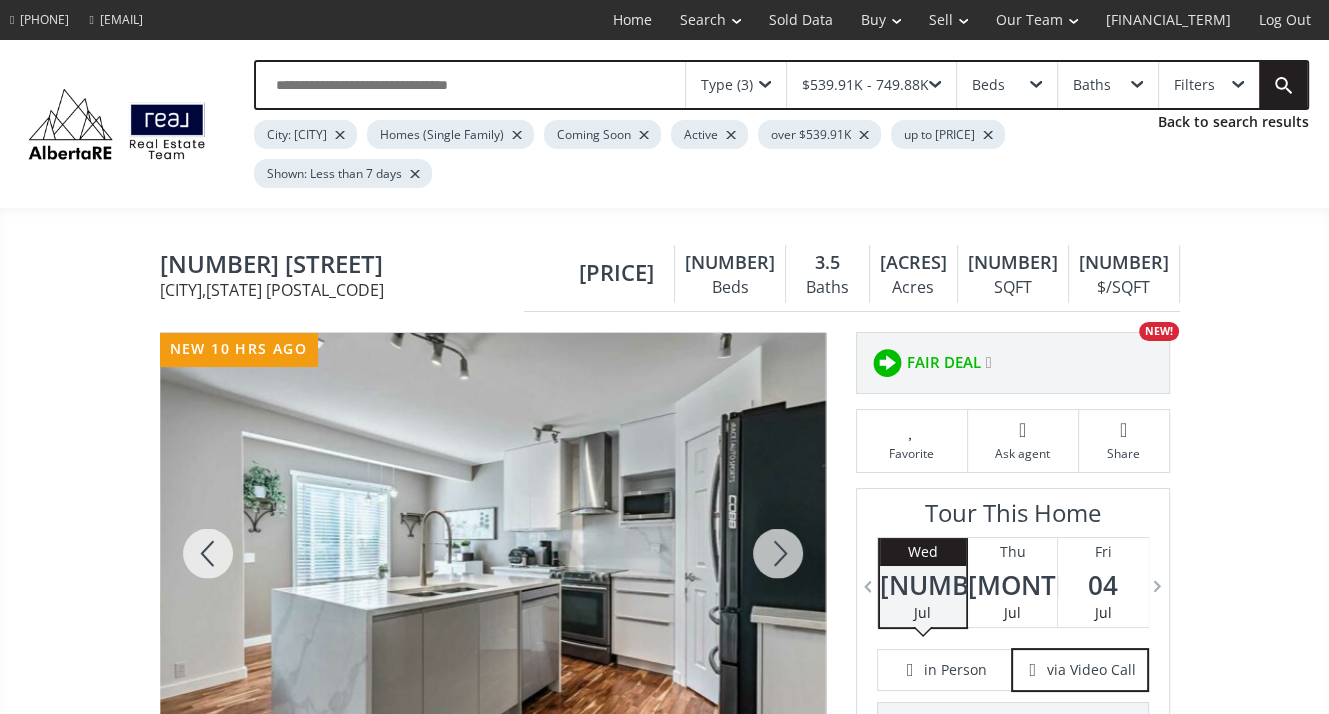 click at bounding box center (778, 553) 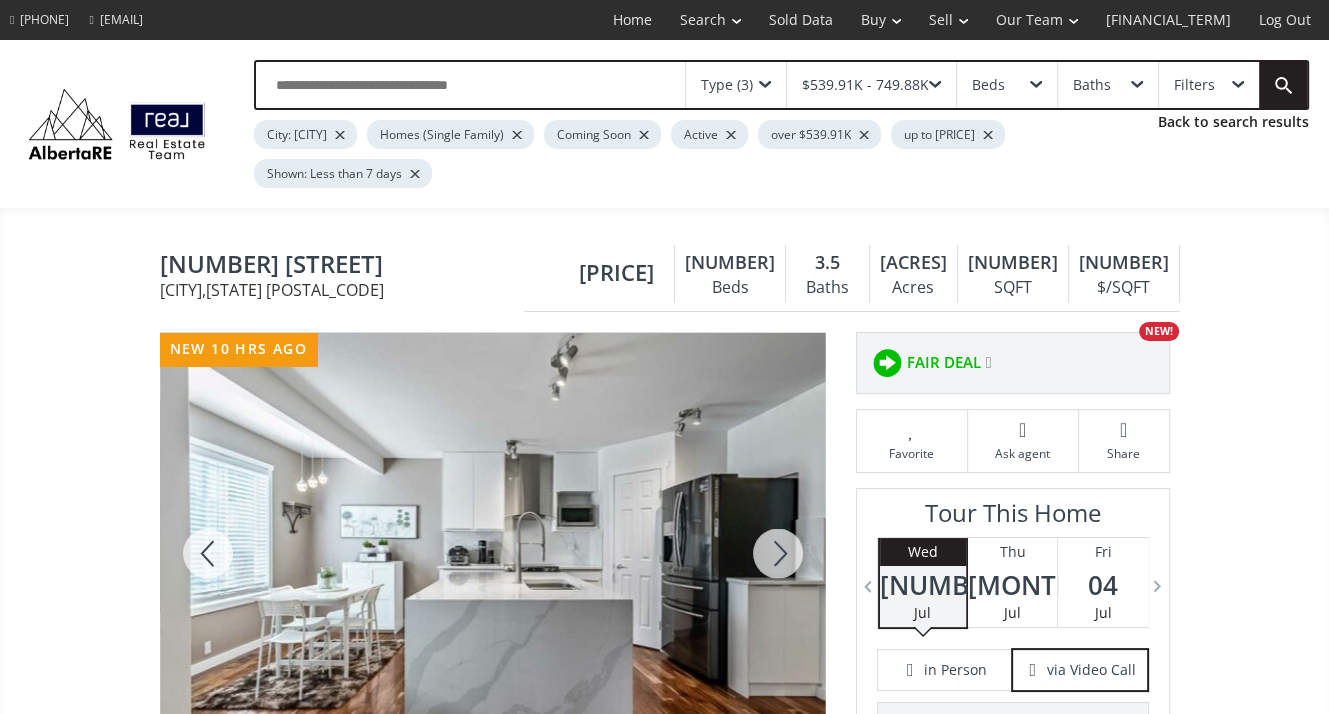 click at bounding box center (778, 553) 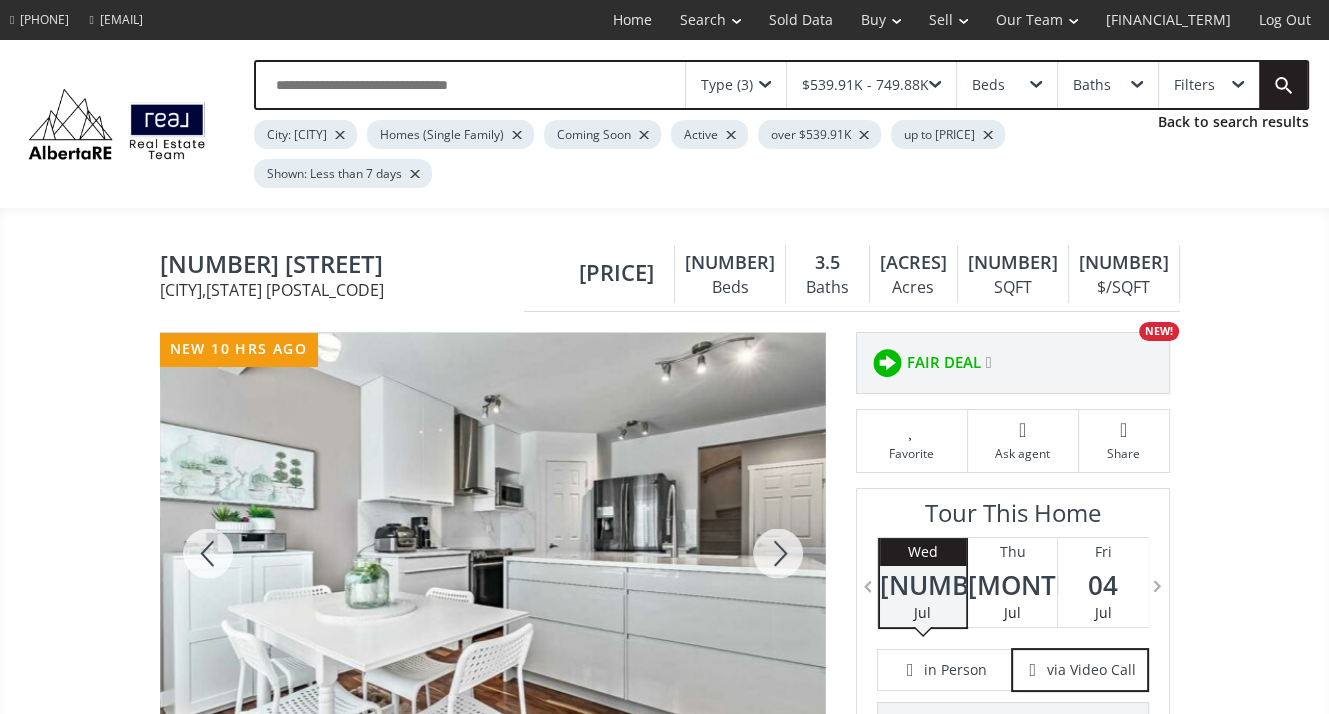 click at bounding box center (778, 553) 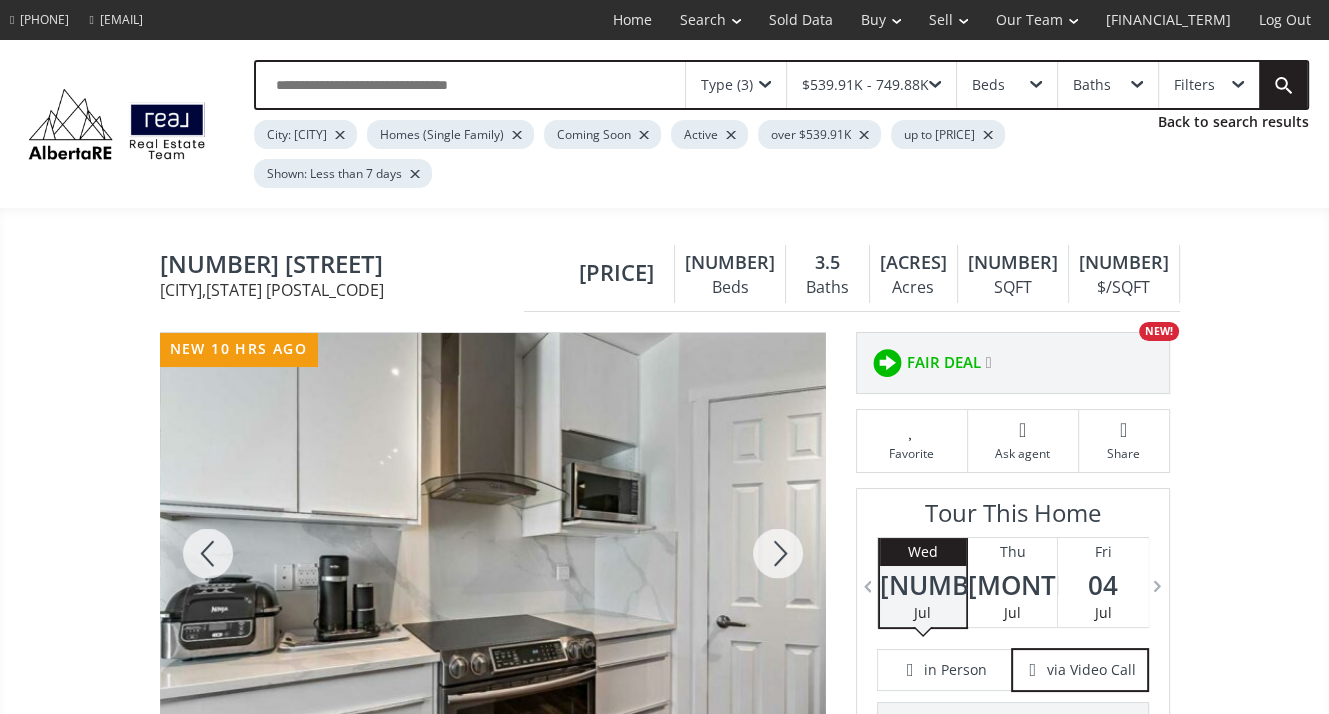 click at bounding box center [778, 553] 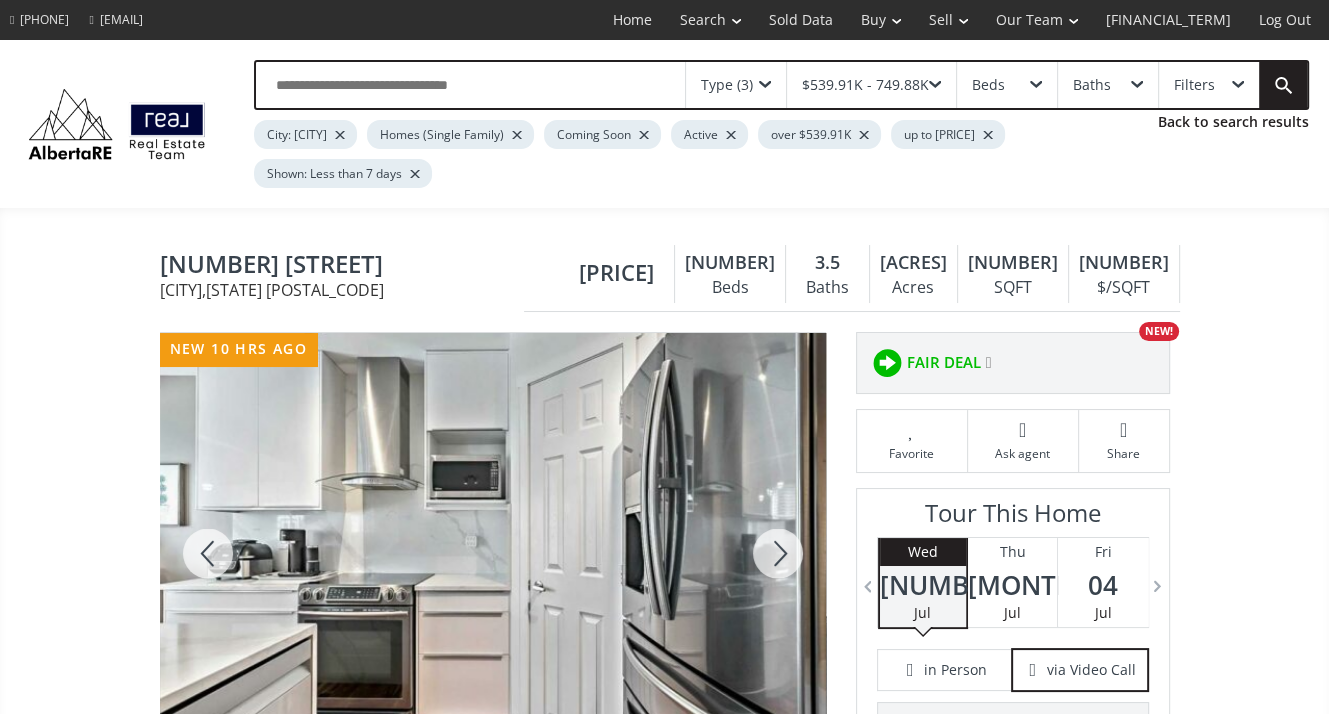 click at bounding box center (778, 553) 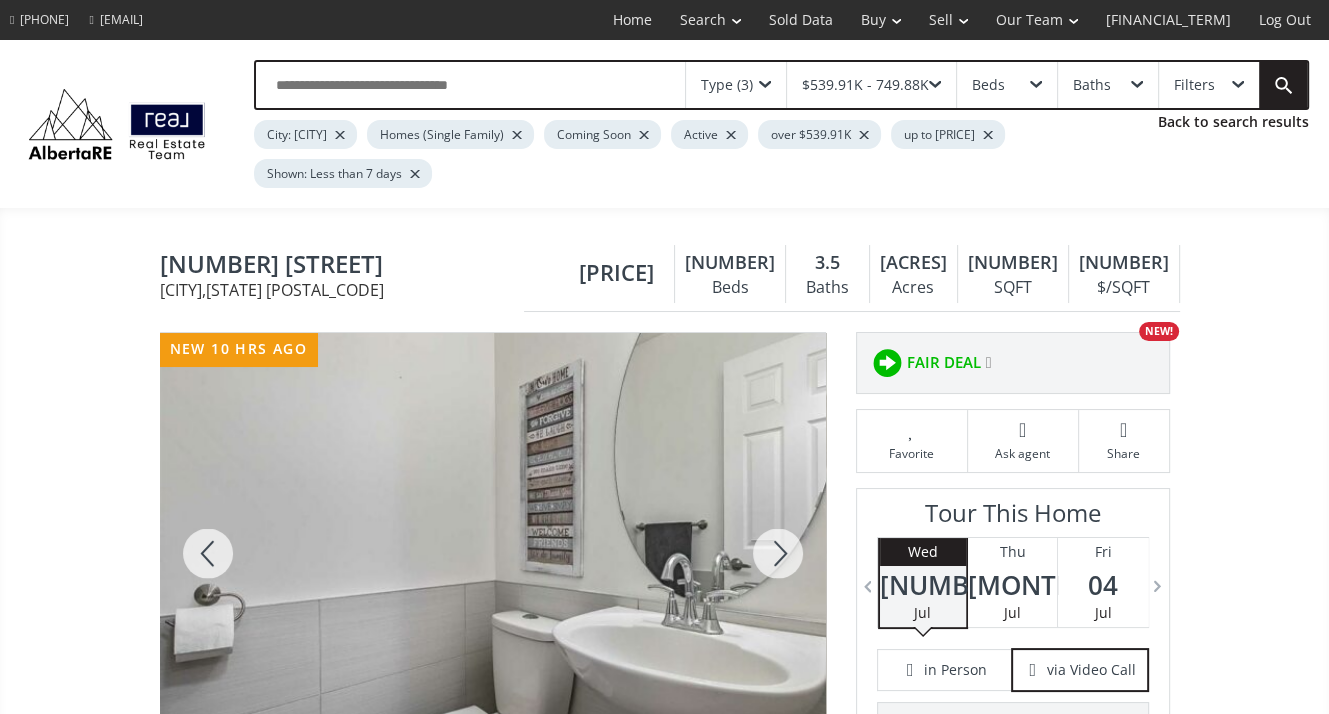 click at bounding box center (778, 553) 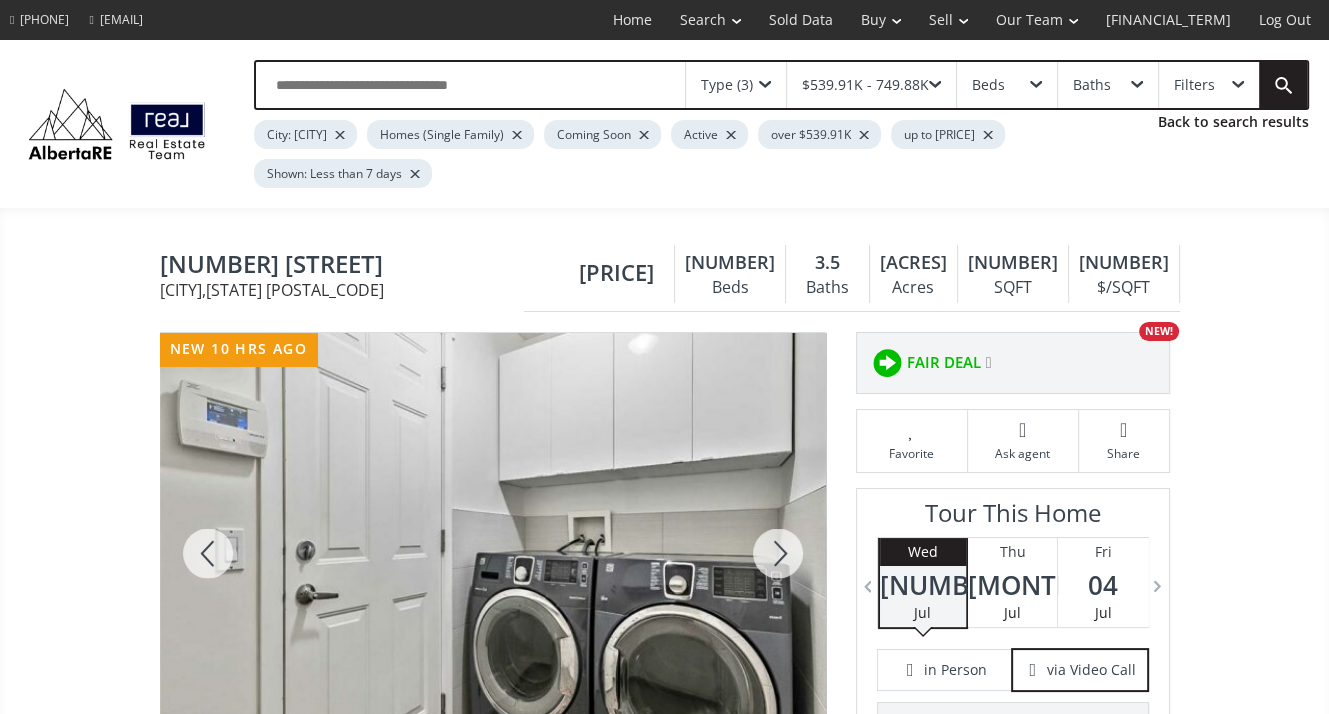 click at bounding box center [778, 553] 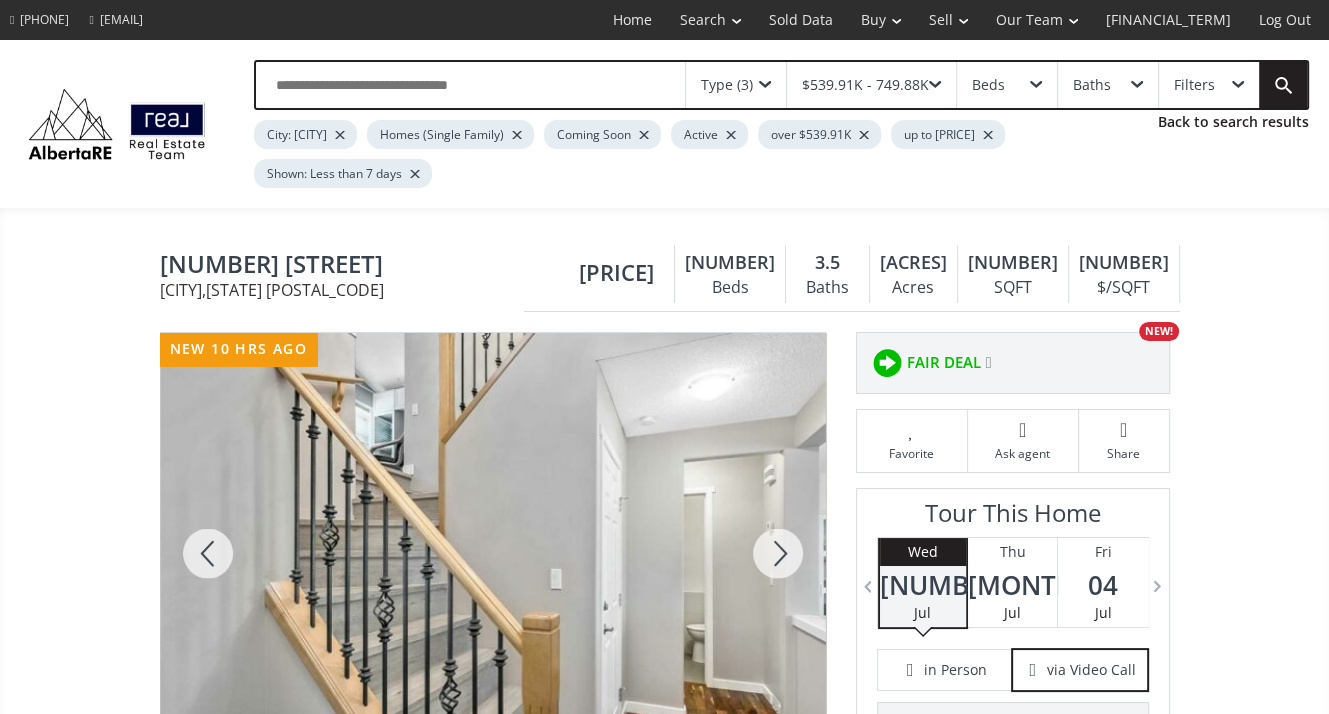click at bounding box center [778, 553] 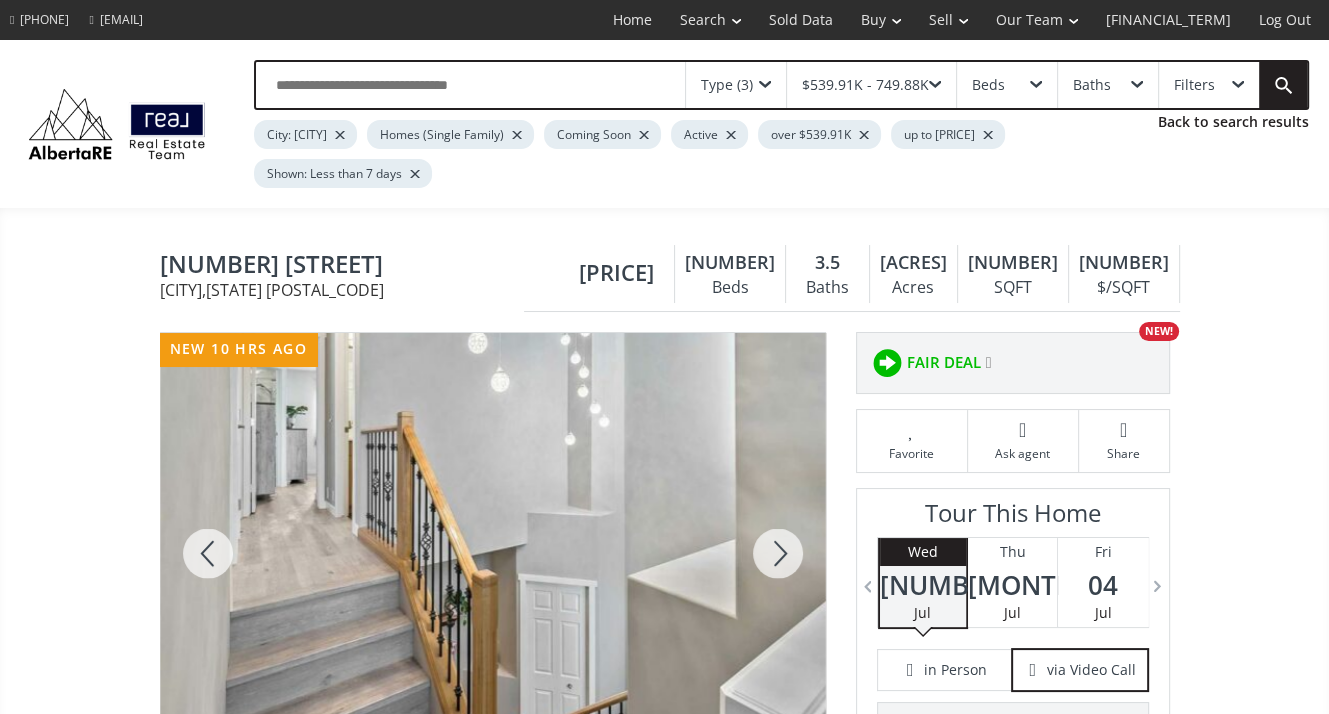 click at bounding box center [778, 553] 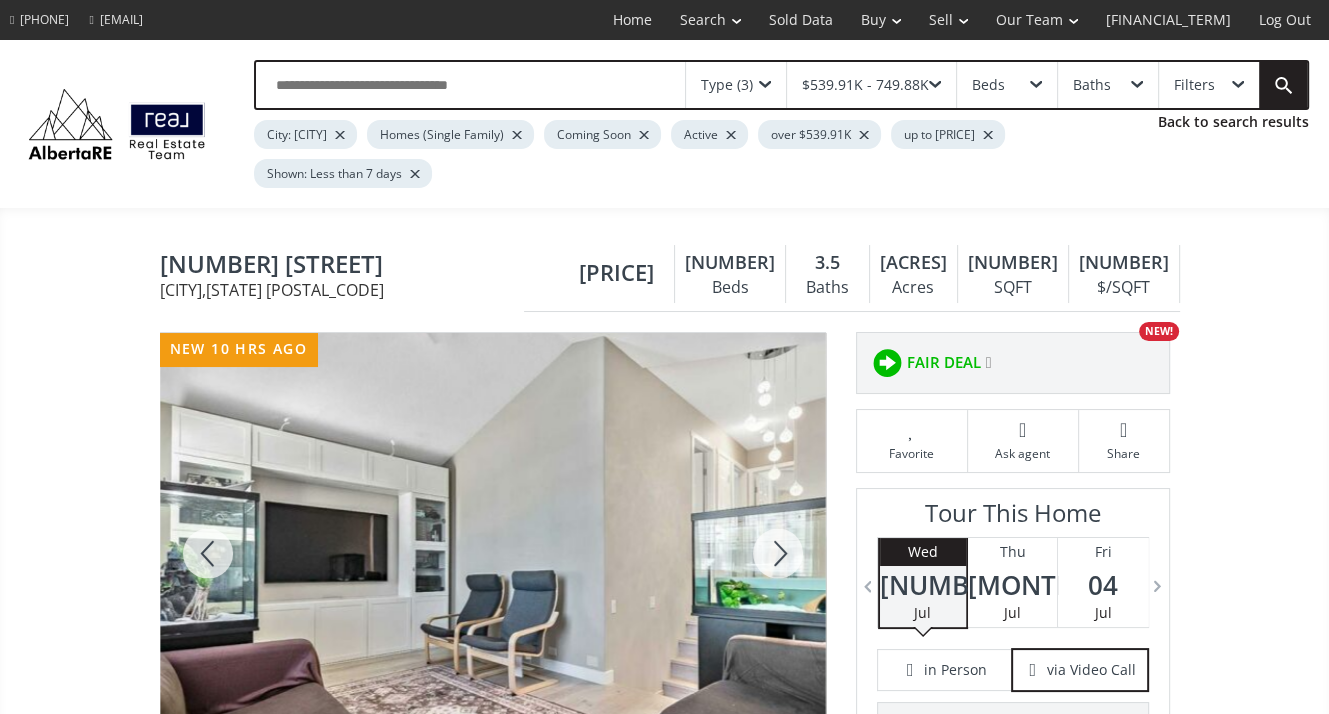 click at bounding box center [778, 553] 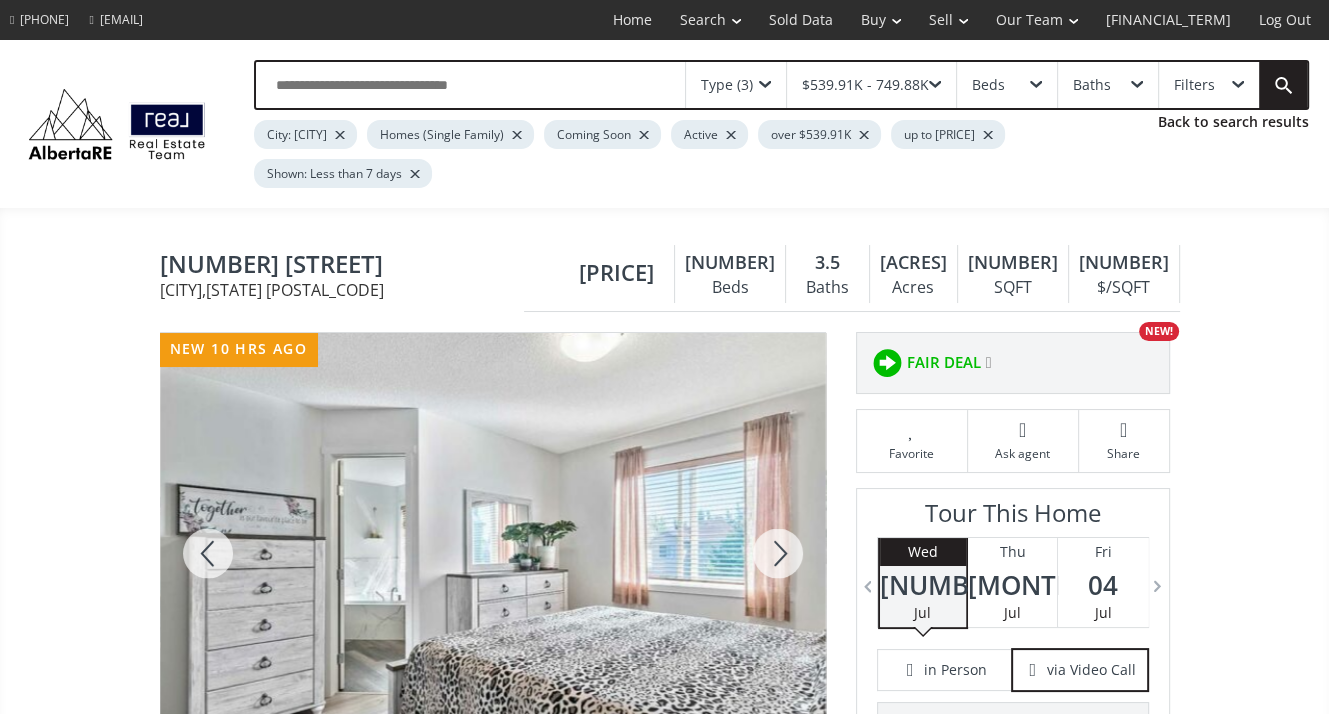 click at bounding box center (778, 553) 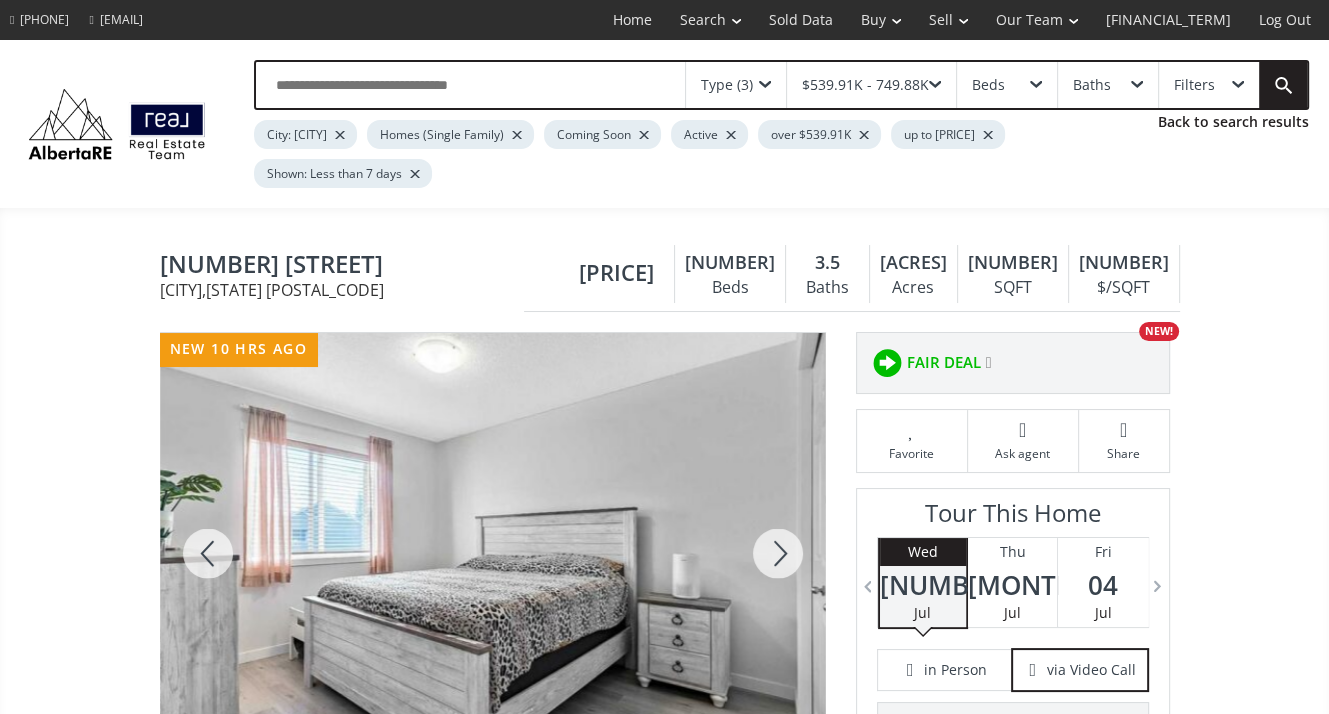 click at bounding box center [778, 553] 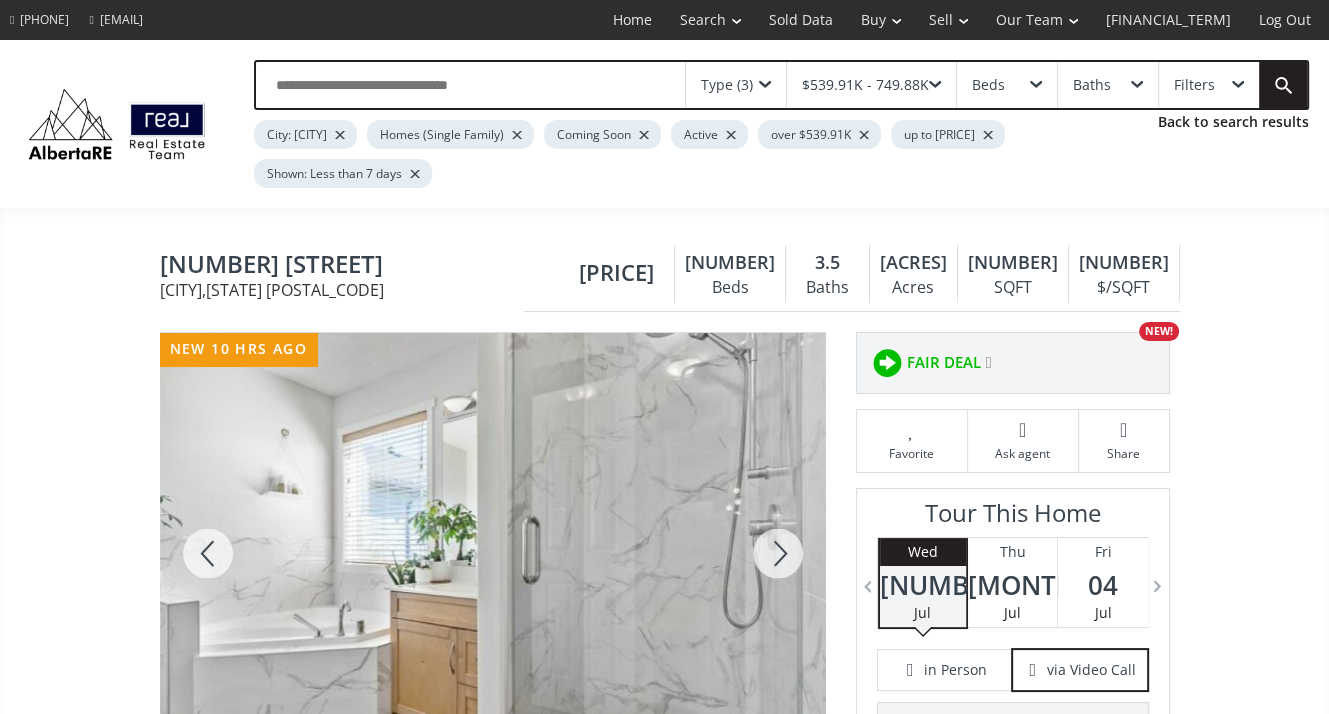 click at bounding box center [778, 553] 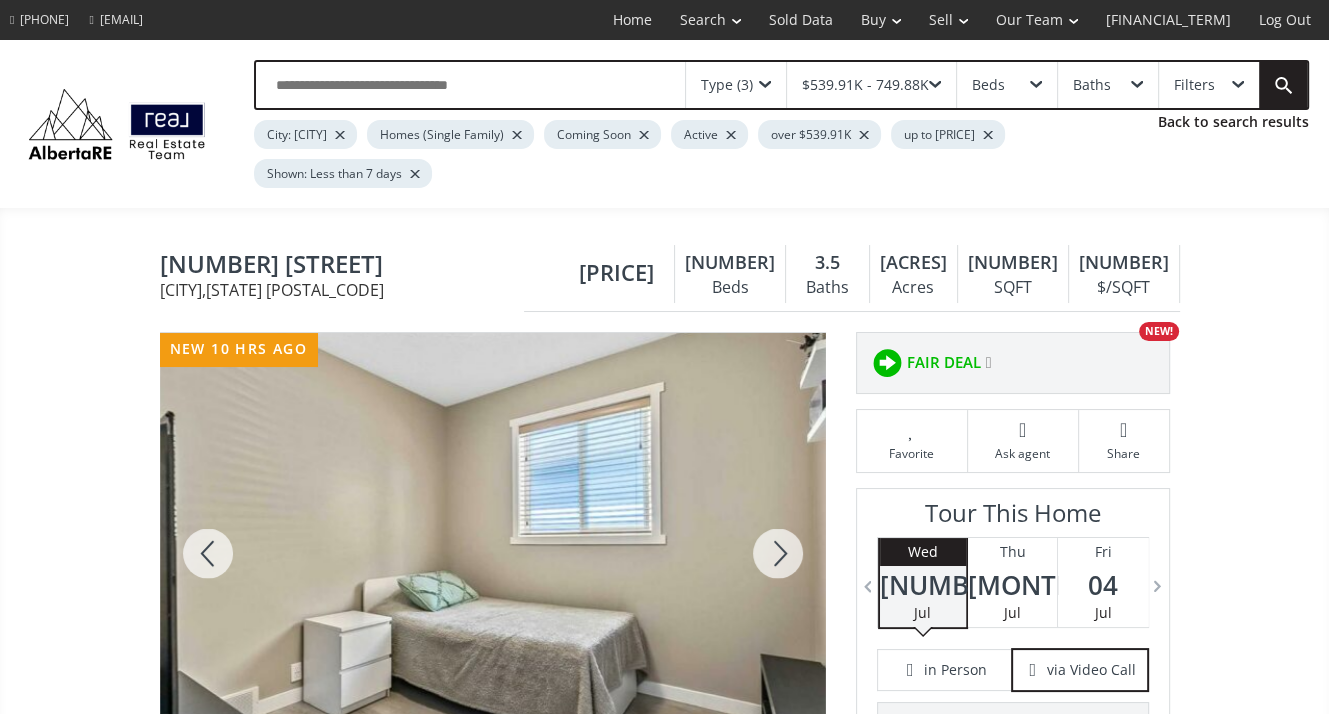 click at bounding box center (778, 553) 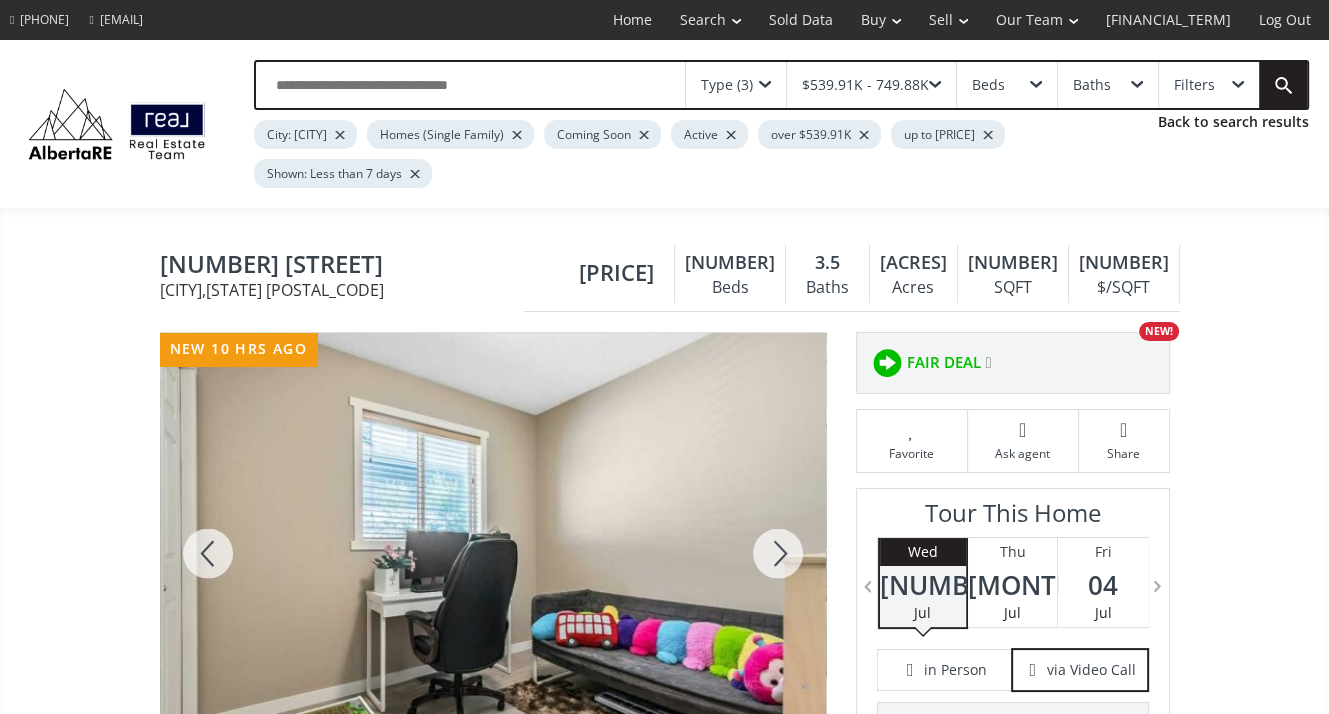 click at bounding box center [778, 553] 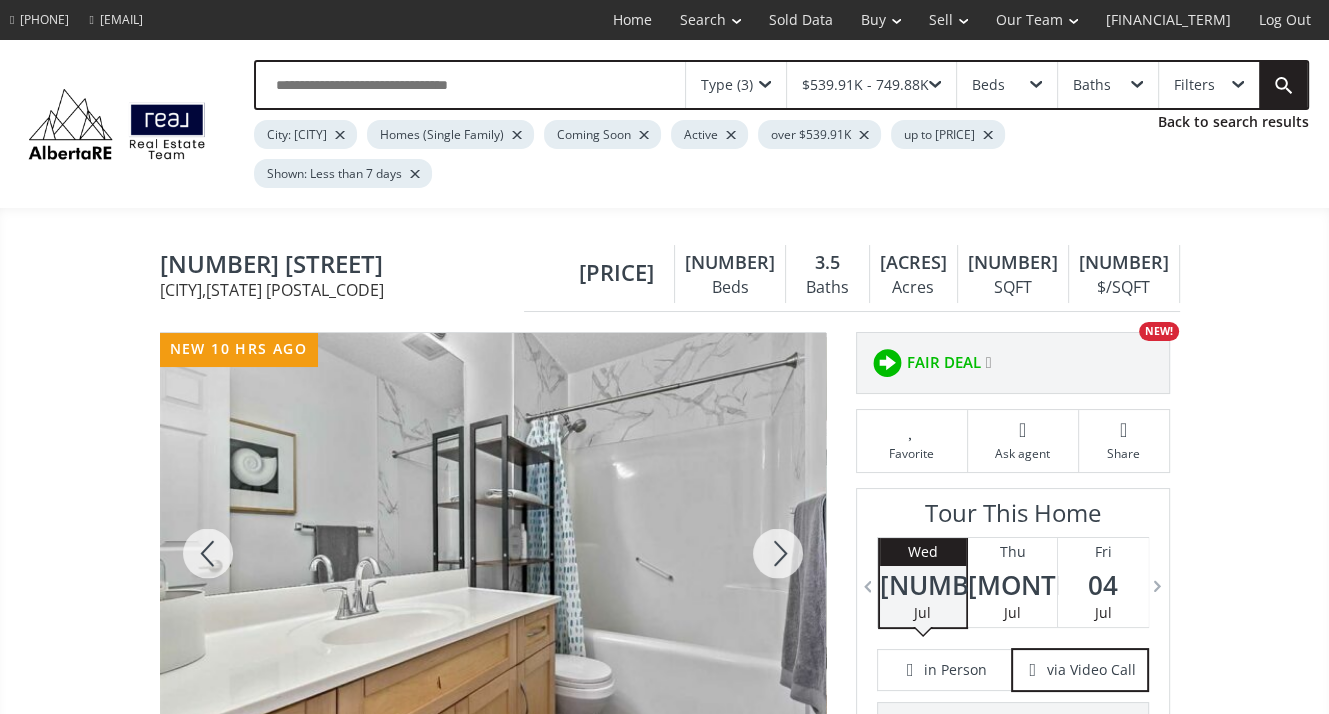 click at bounding box center [778, 553] 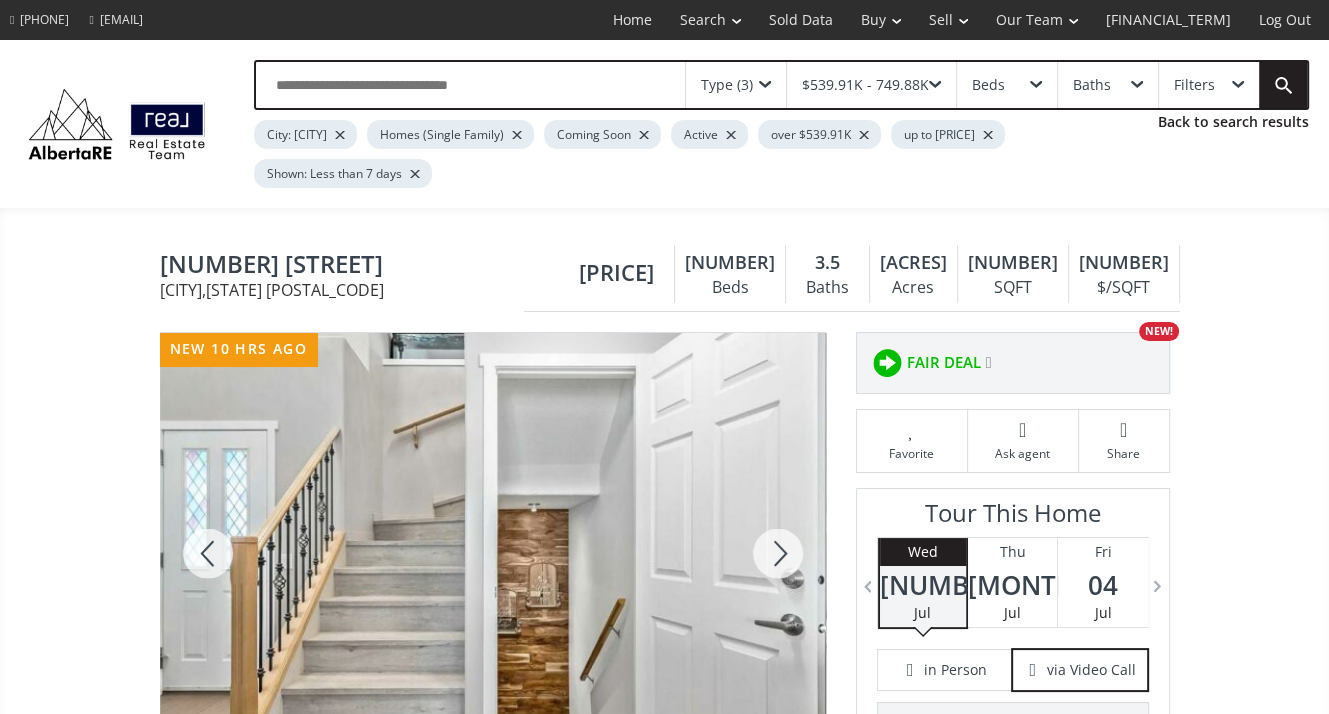 click at bounding box center (778, 553) 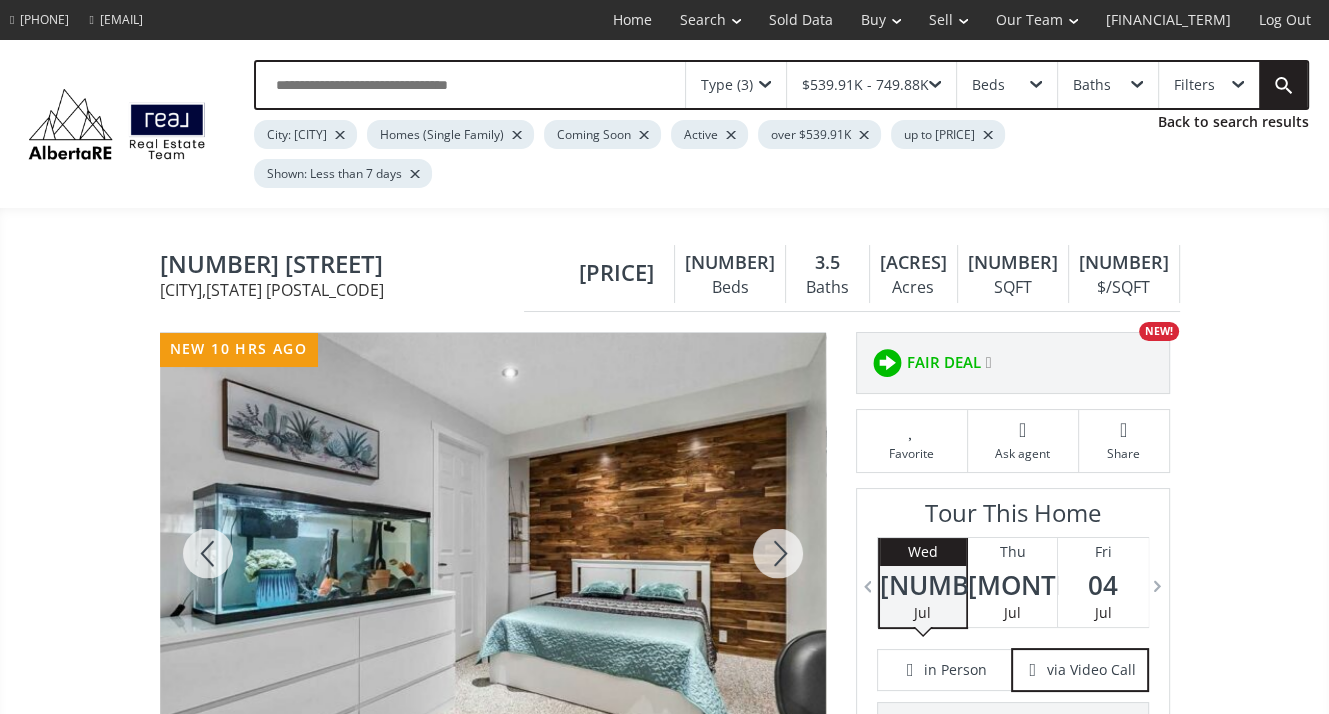click at bounding box center [778, 553] 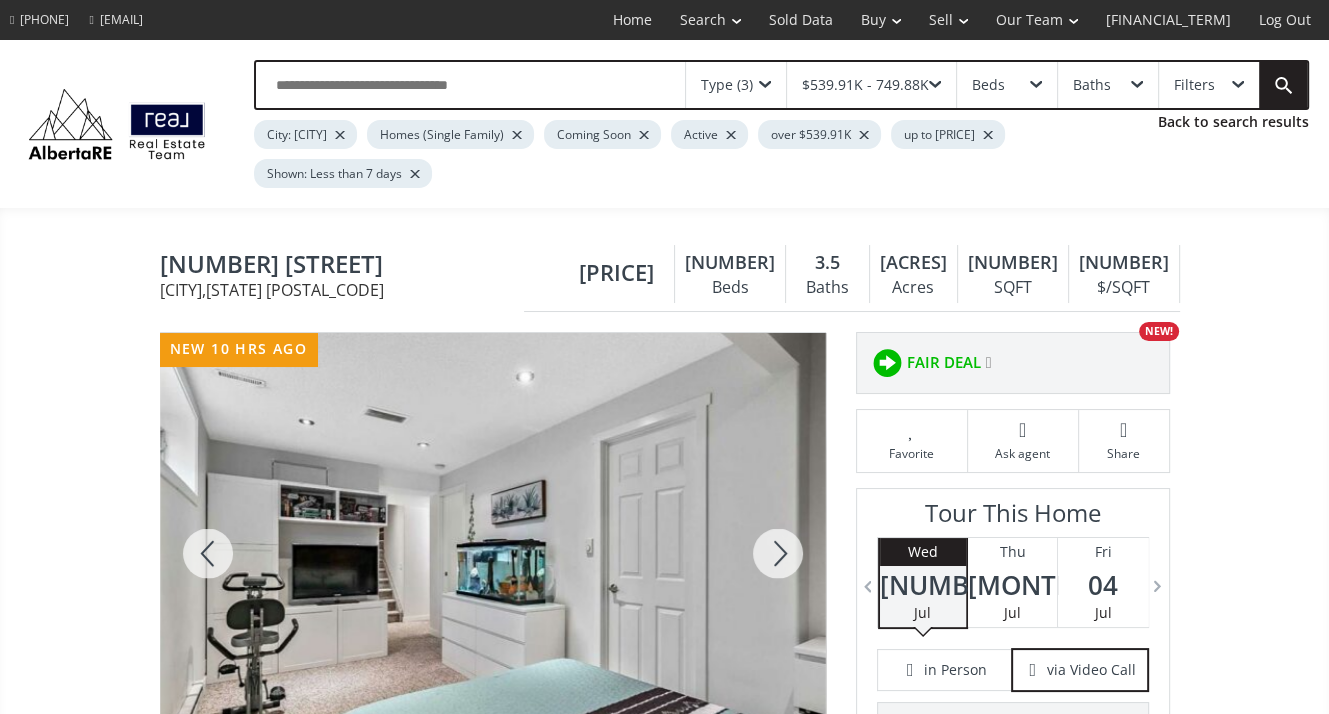 click at bounding box center [778, 553] 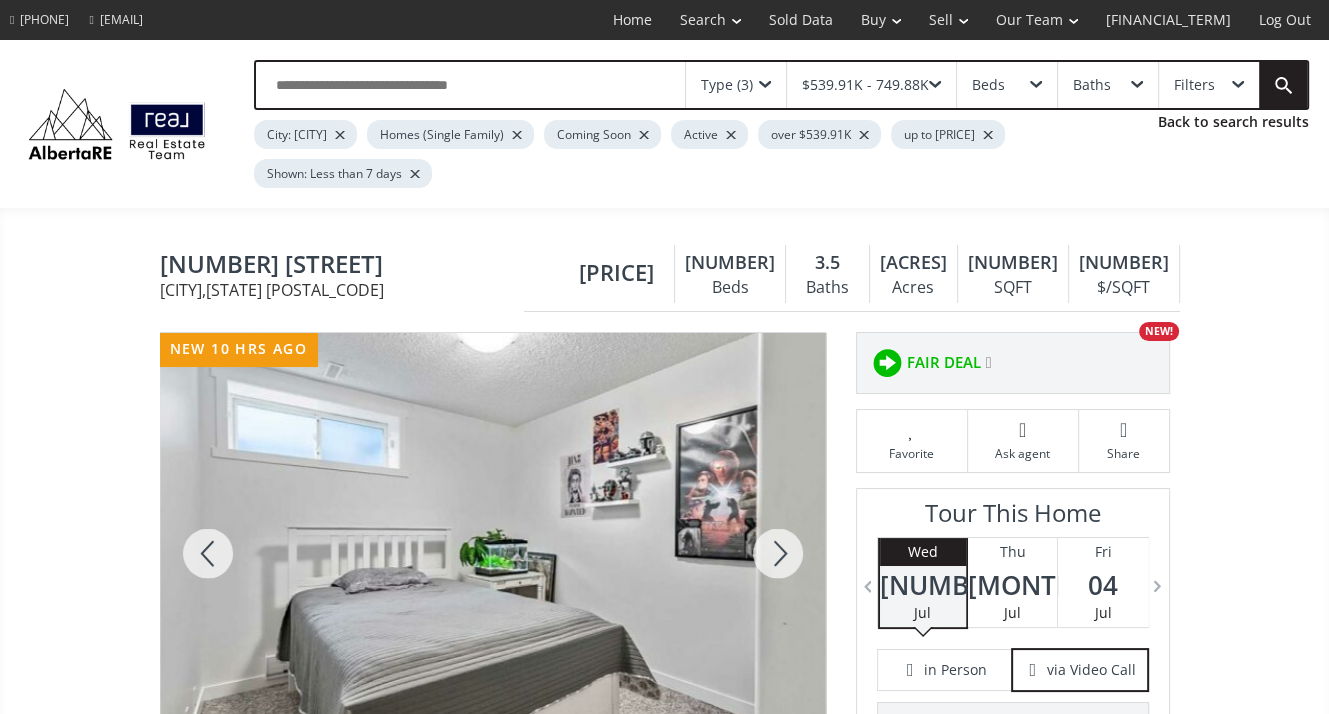 click at bounding box center (778, 553) 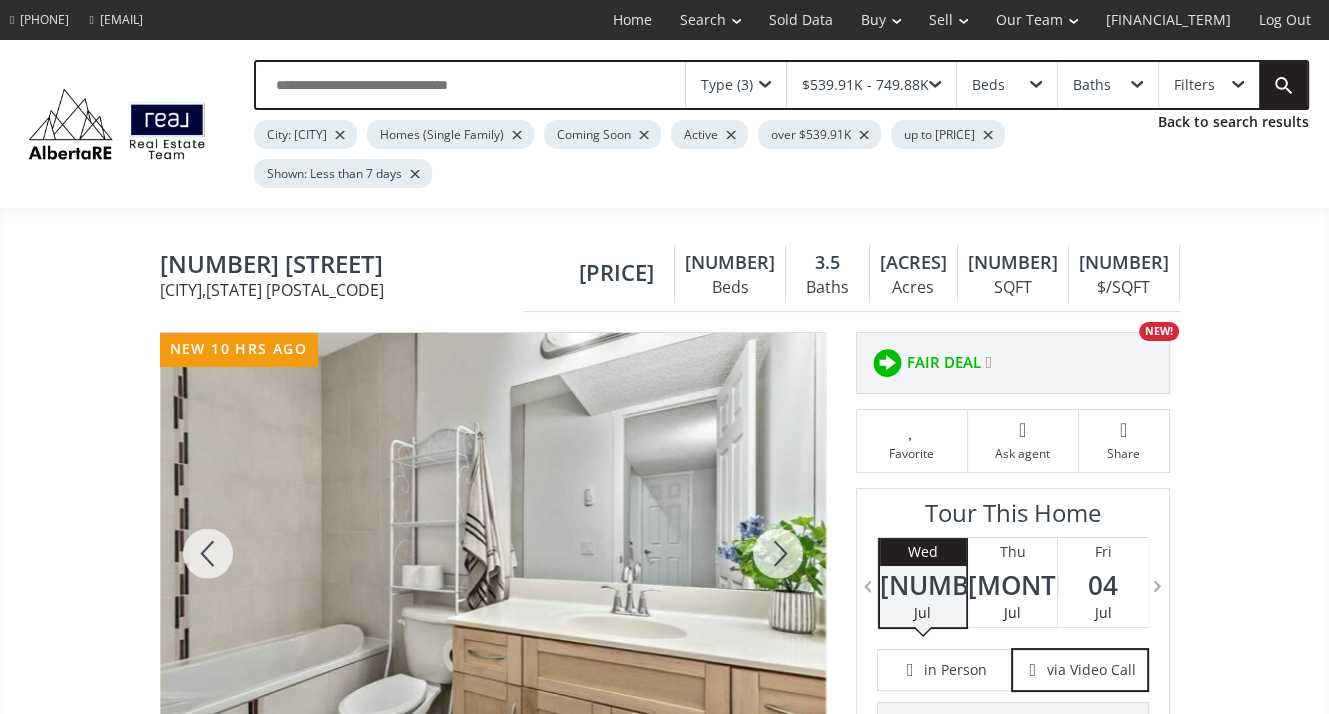 click at bounding box center [208, 553] 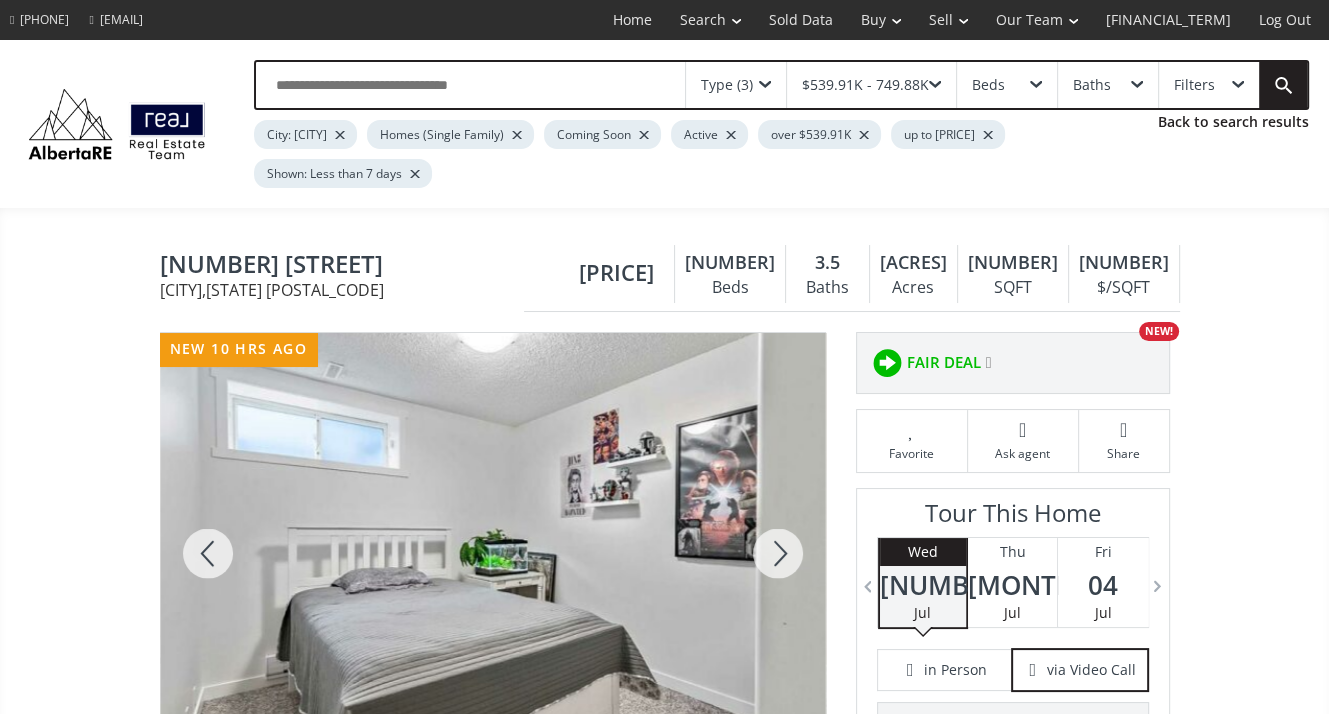 click at bounding box center [208, 553] 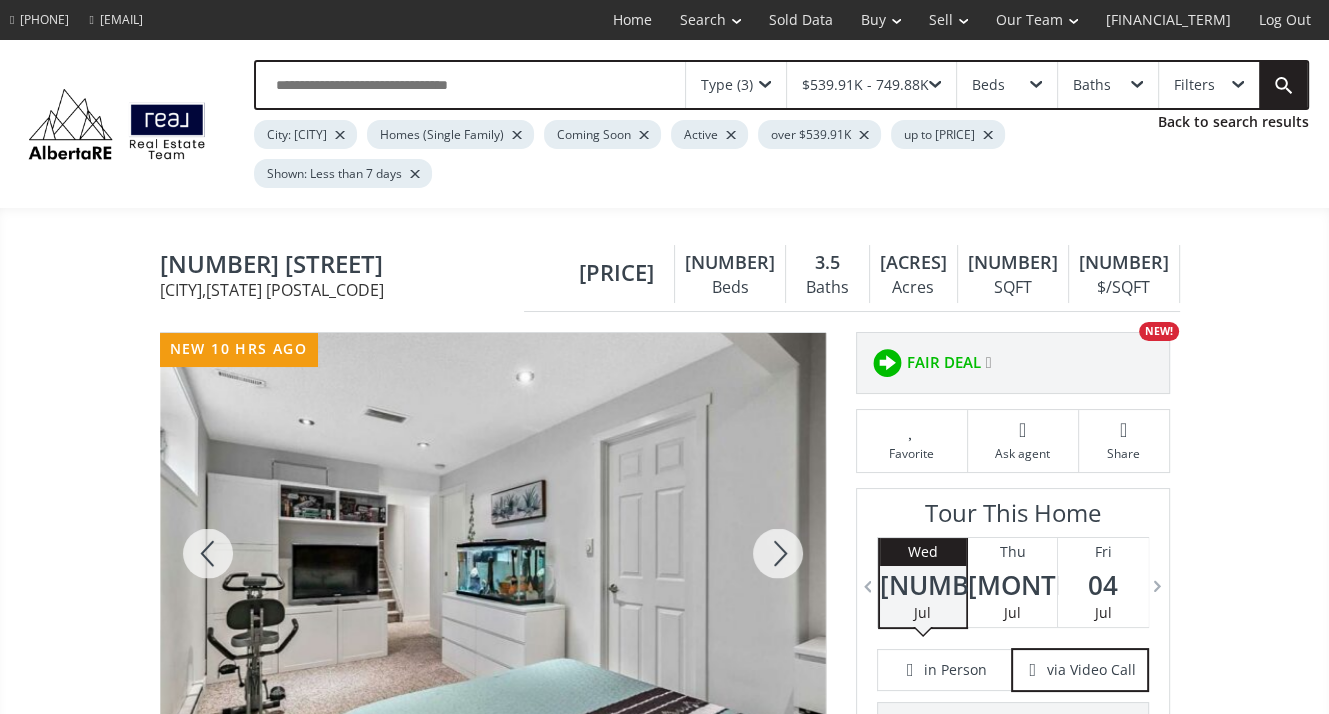 drag, startPoint x: 200, startPoint y: 541, endPoint x: 211, endPoint y: 560, distance: 21.954498 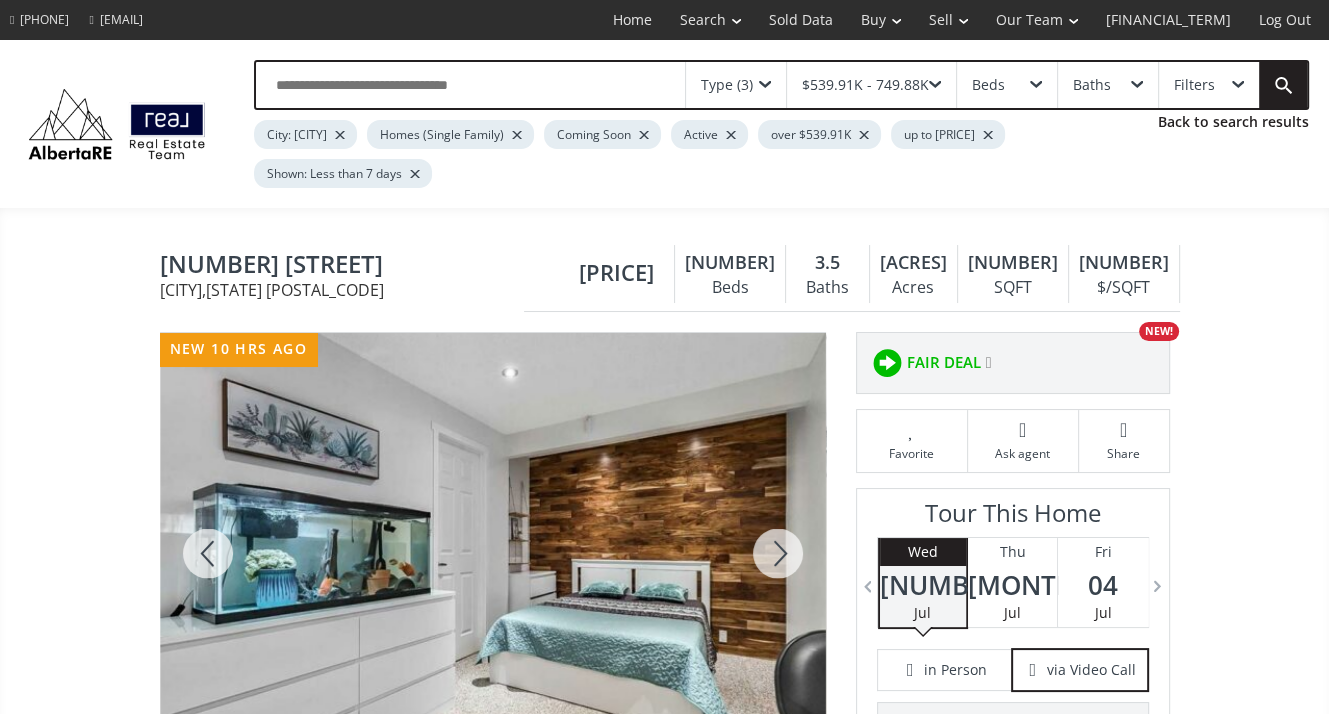 click at bounding box center [208, 553] 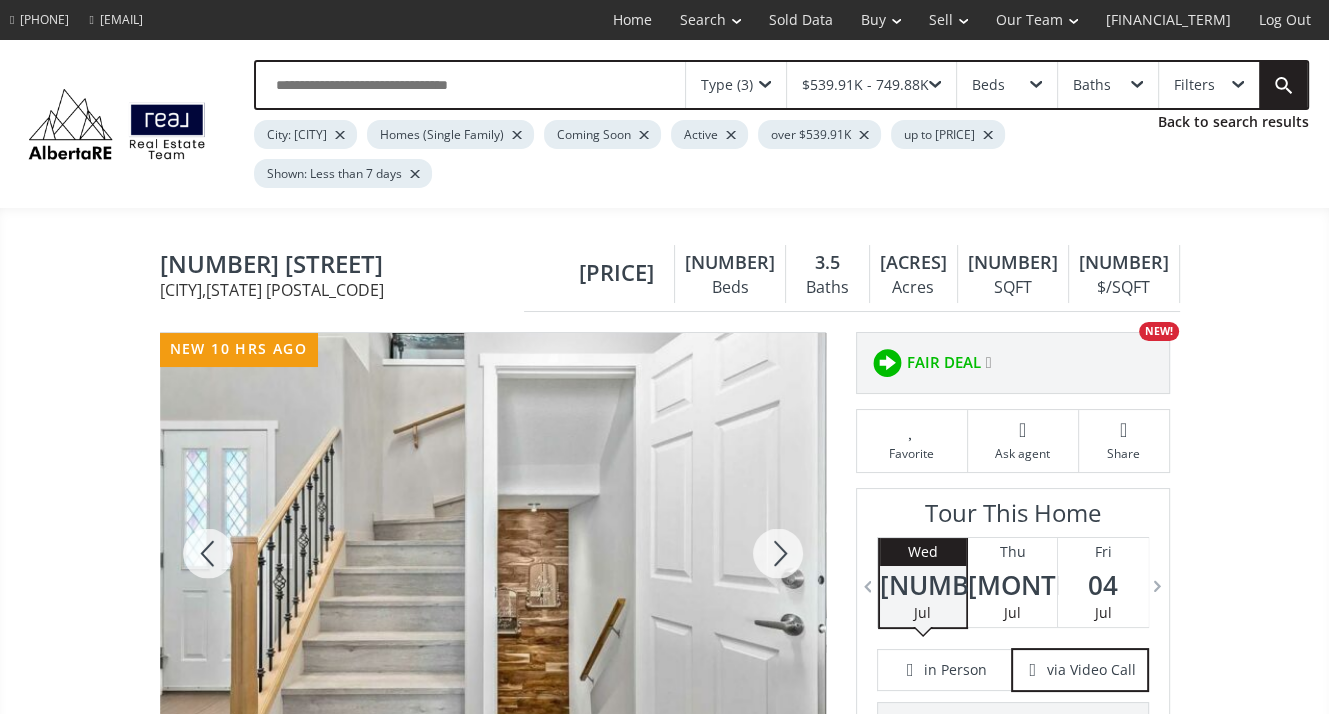 click at bounding box center (778, 553) 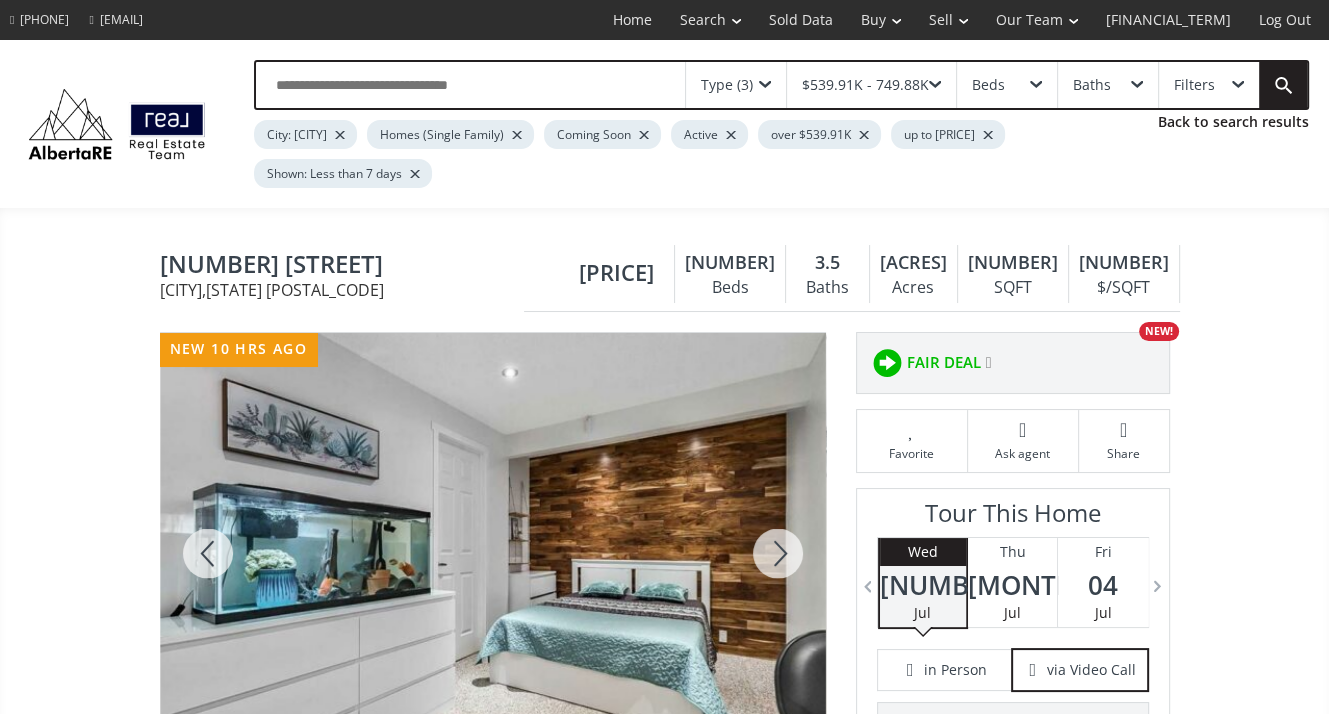 click at bounding box center [778, 553] 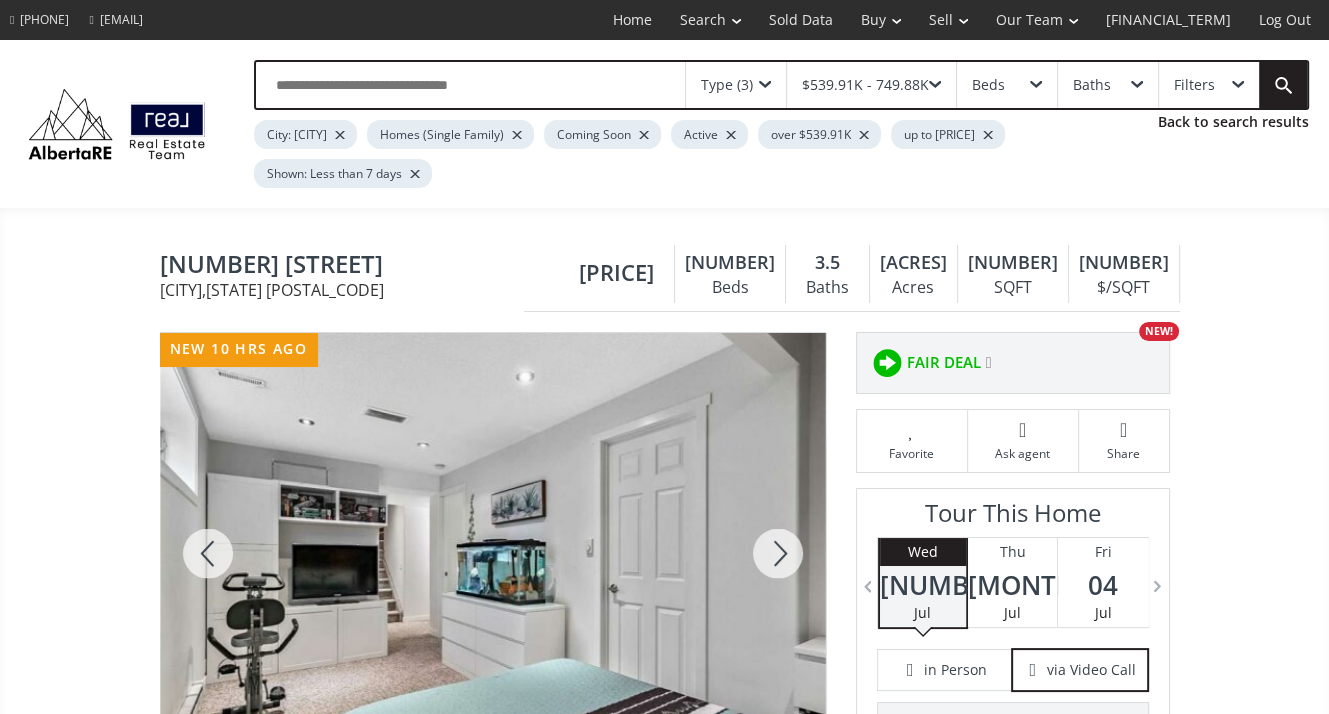 click at bounding box center (778, 553) 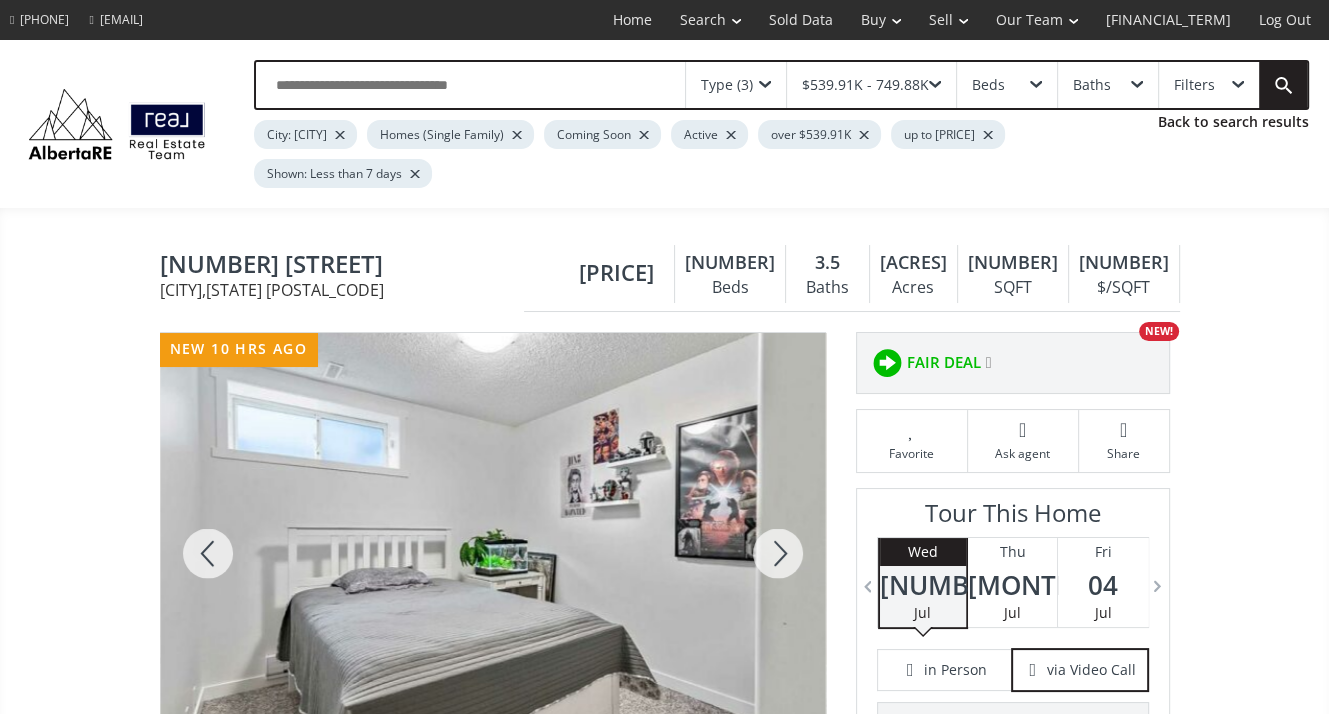 click at bounding box center (778, 553) 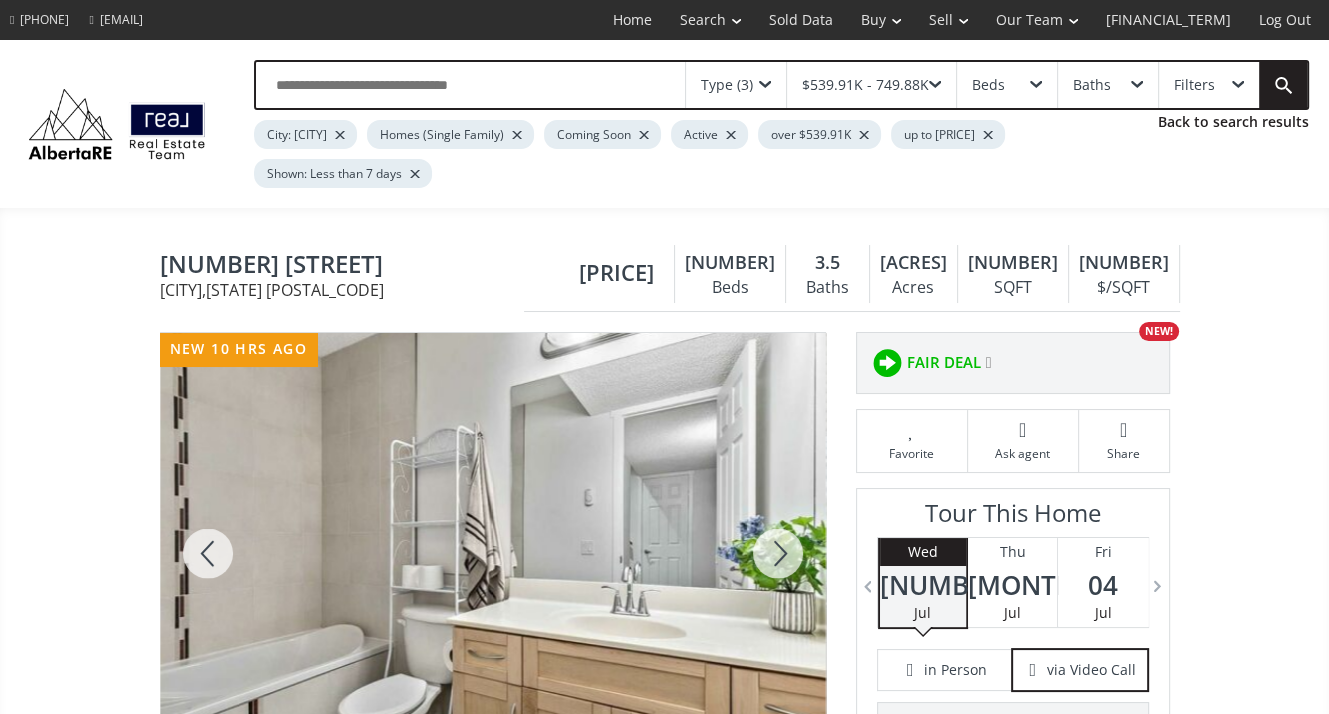click at bounding box center (778, 553) 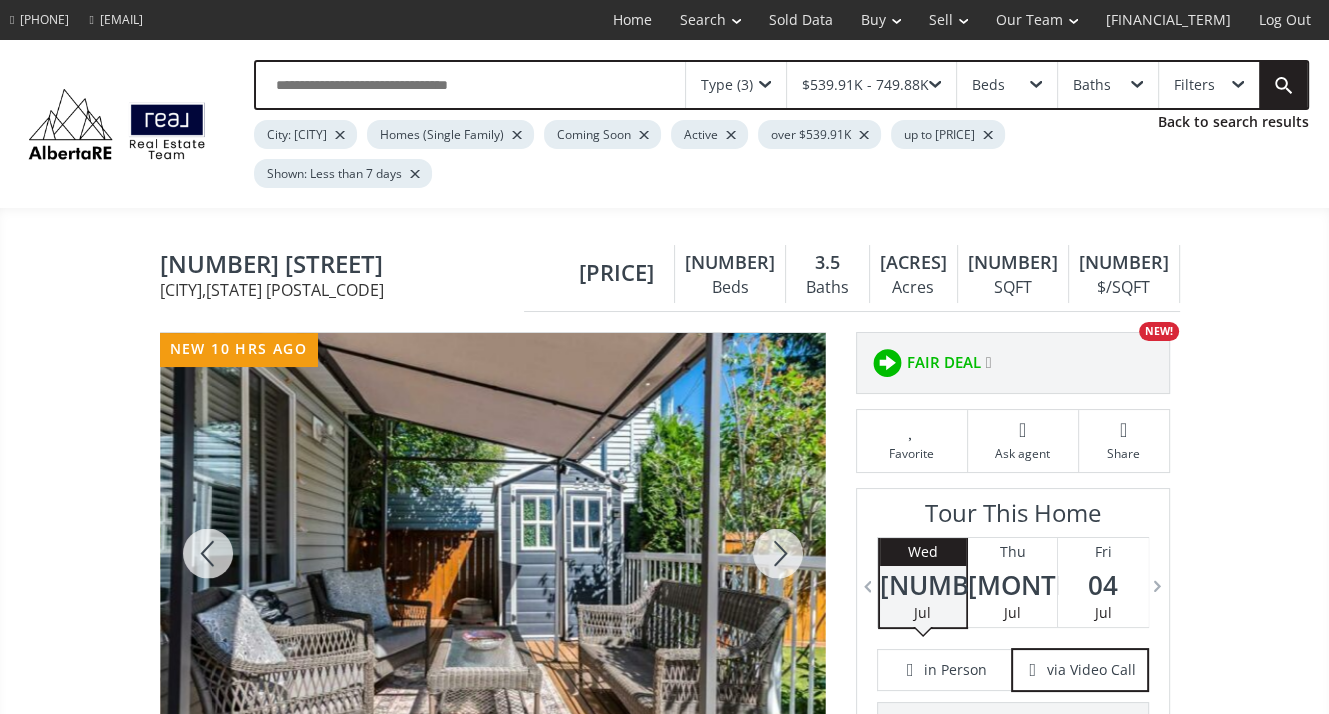click at bounding box center [778, 553] 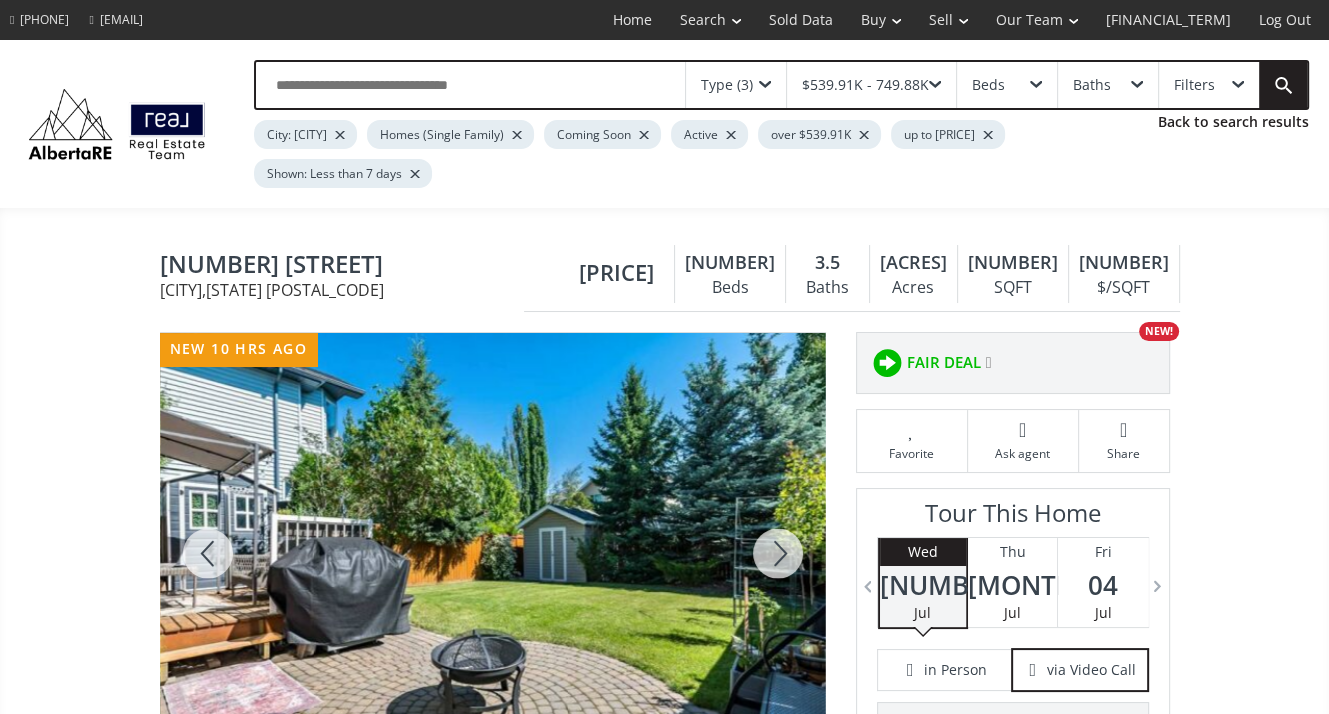 click at bounding box center (778, 553) 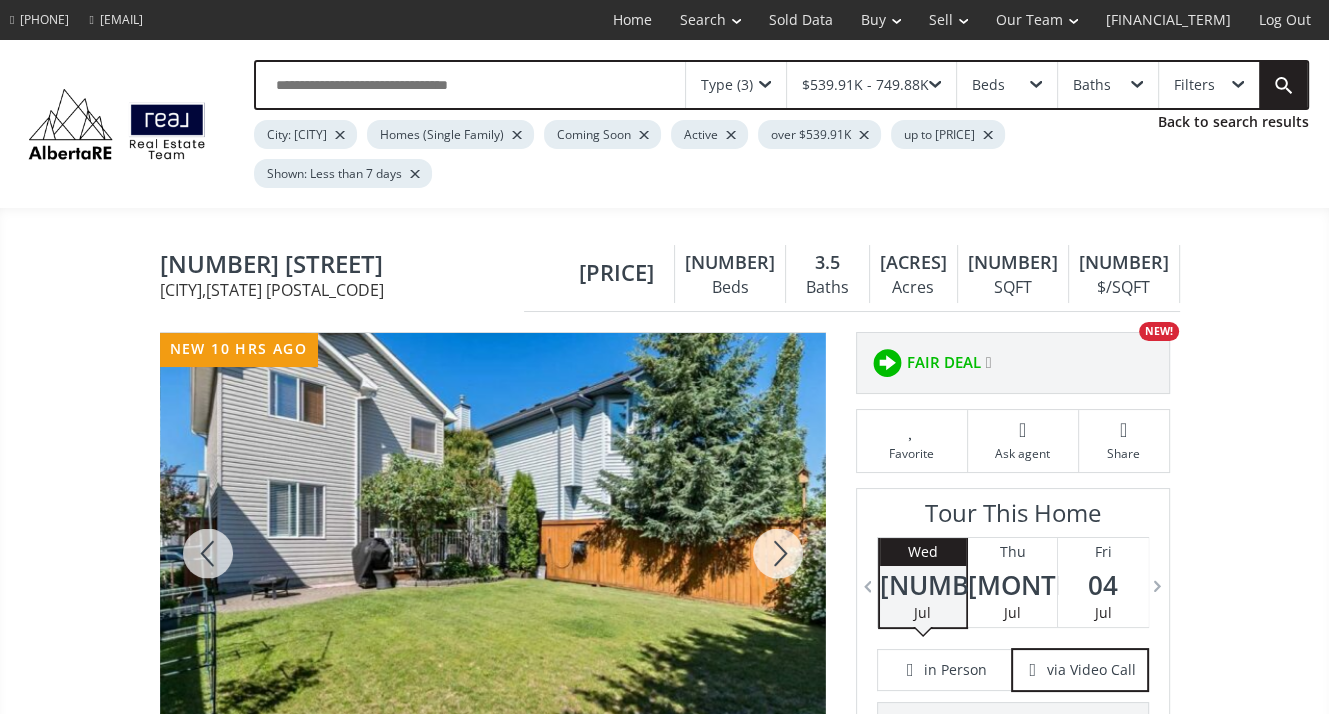 click at bounding box center [208, 553] 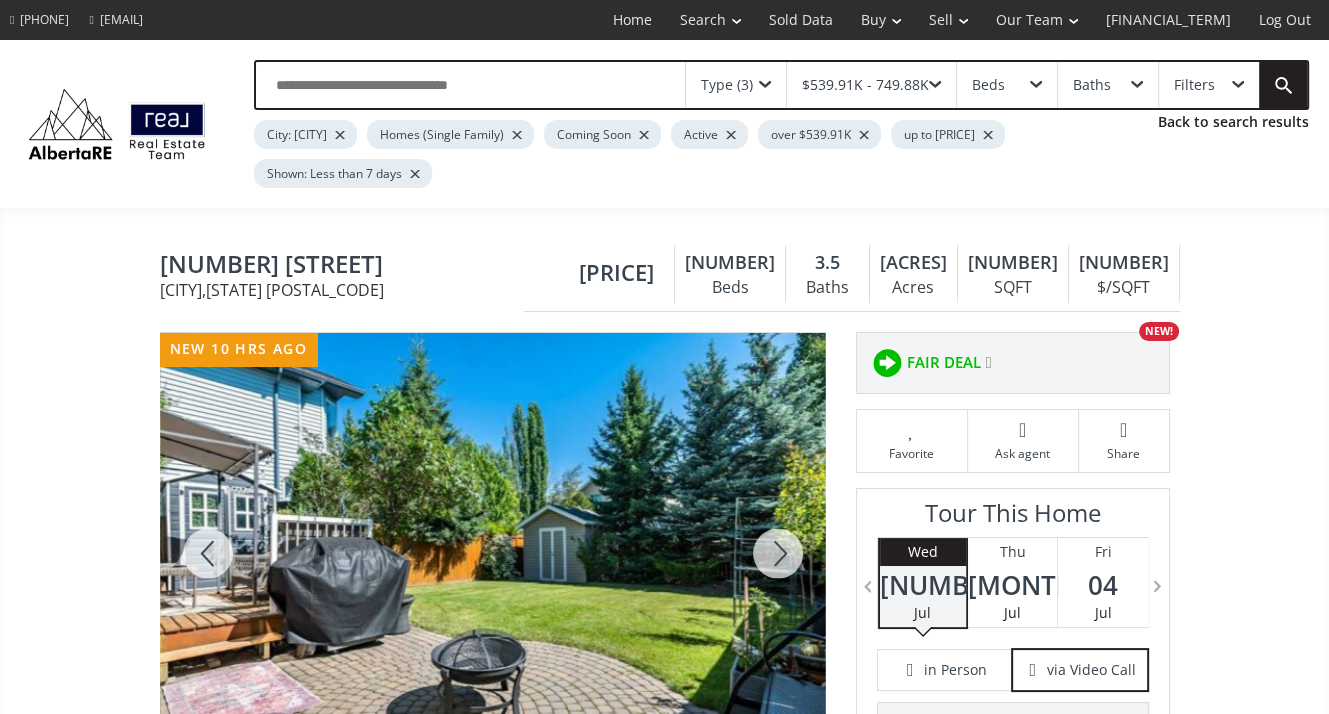 click at bounding box center [778, 553] 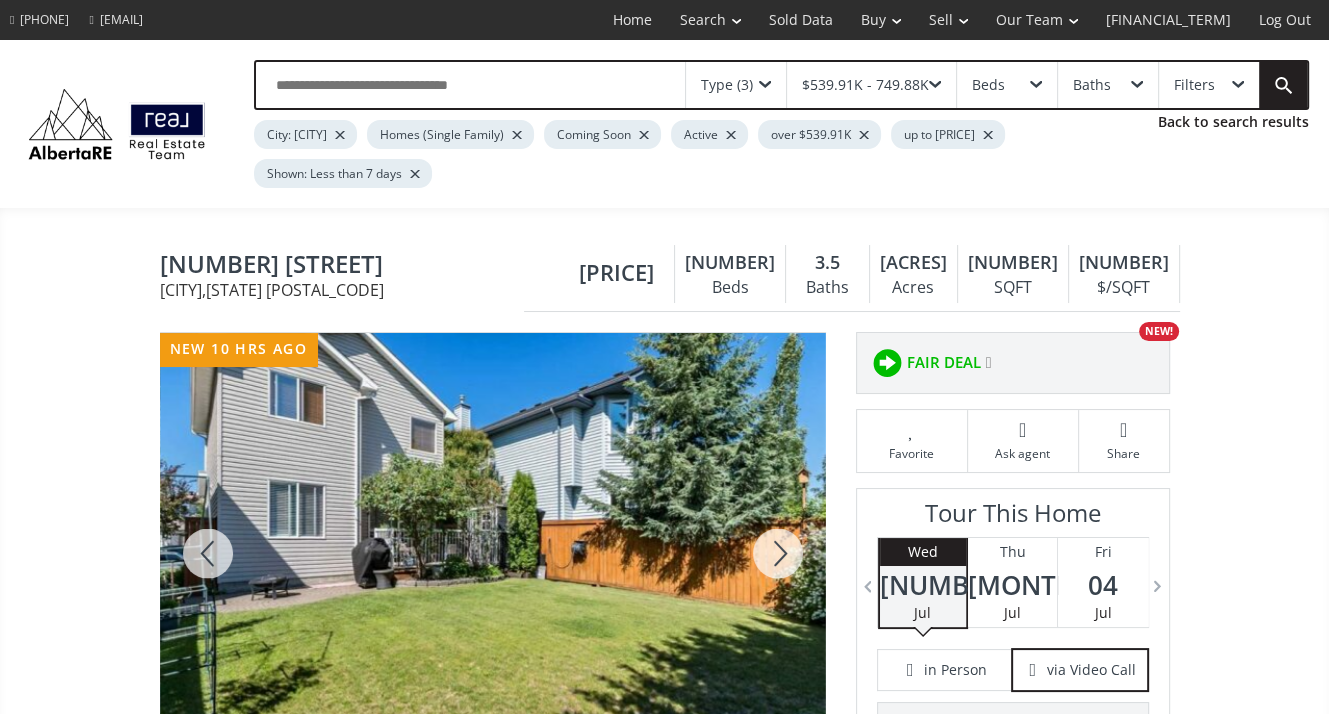 click at bounding box center [778, 553] 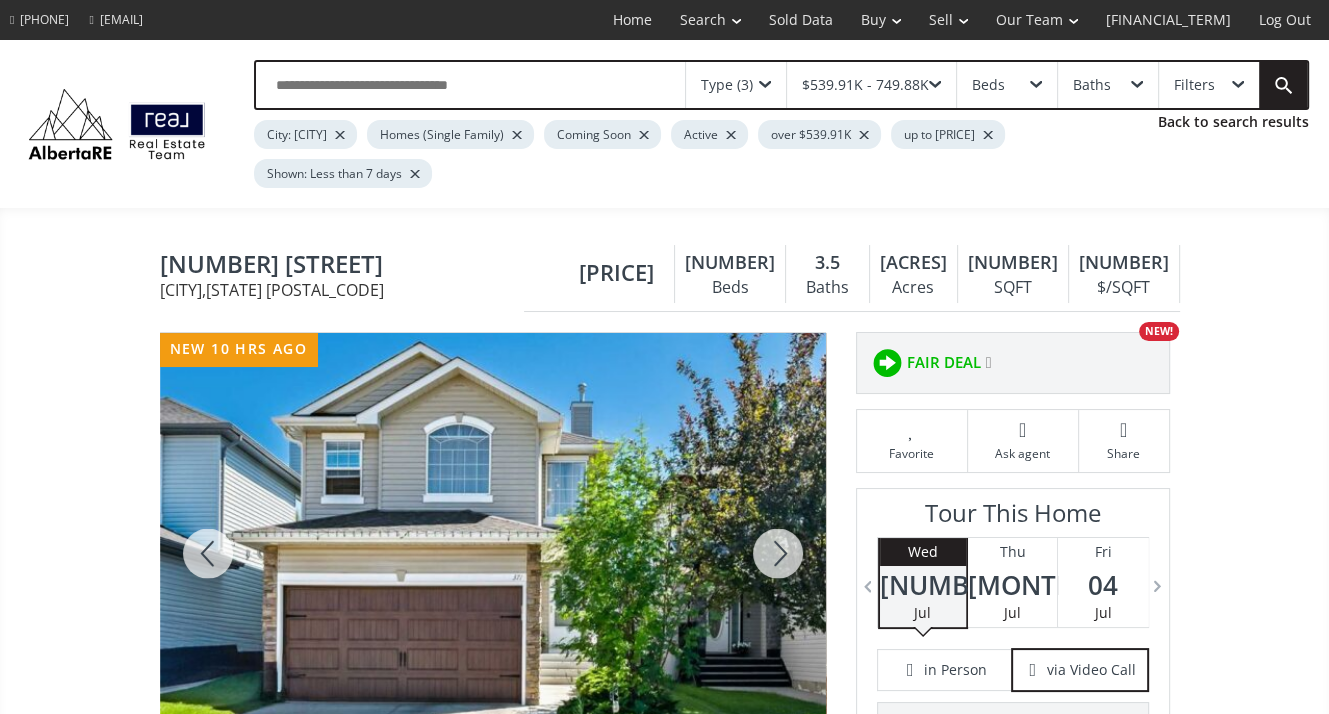 click at bounding box center (778, 553) 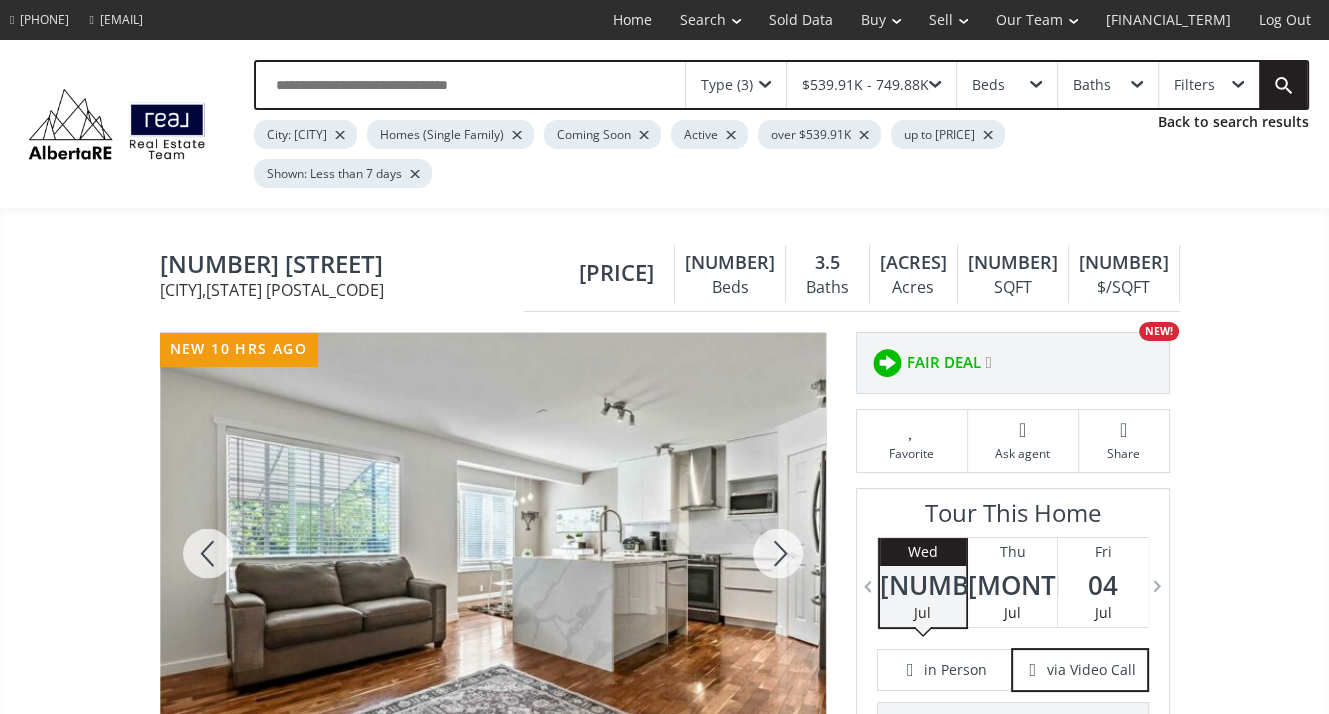 click at bounding box center [778, 553] 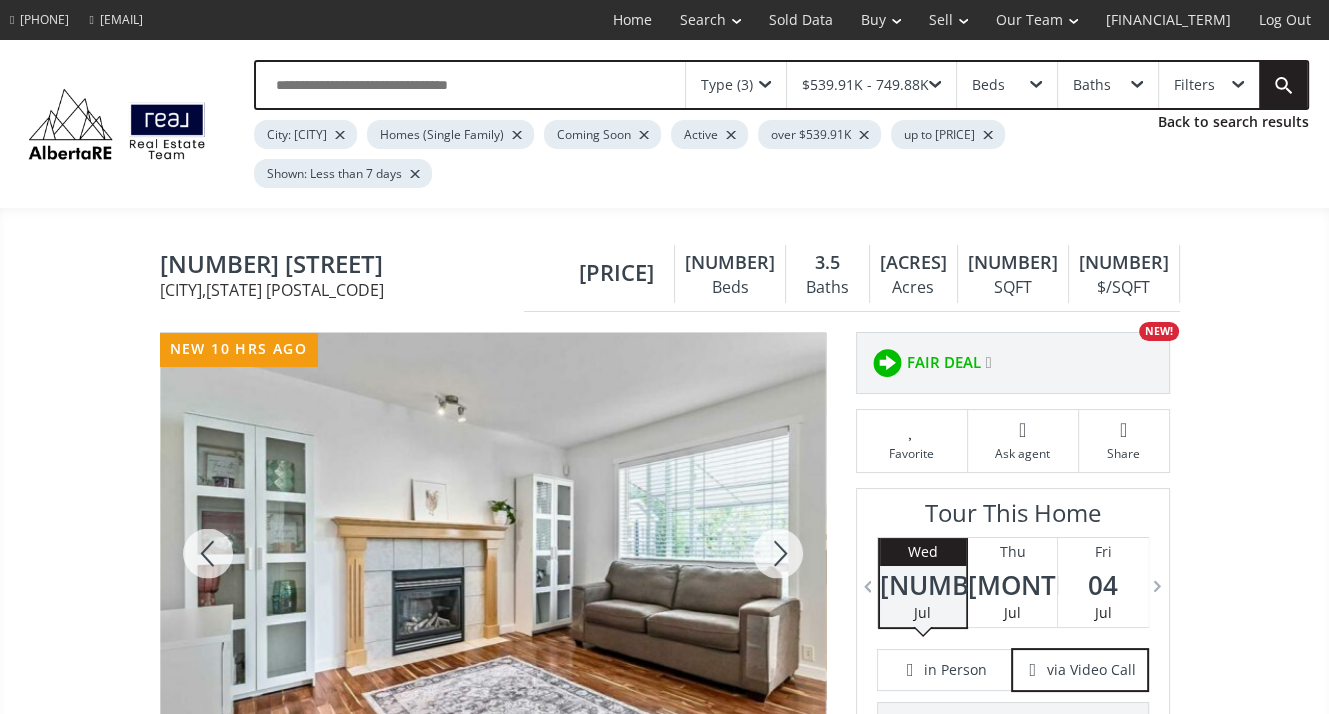 click at bounding box center [778, 553] 